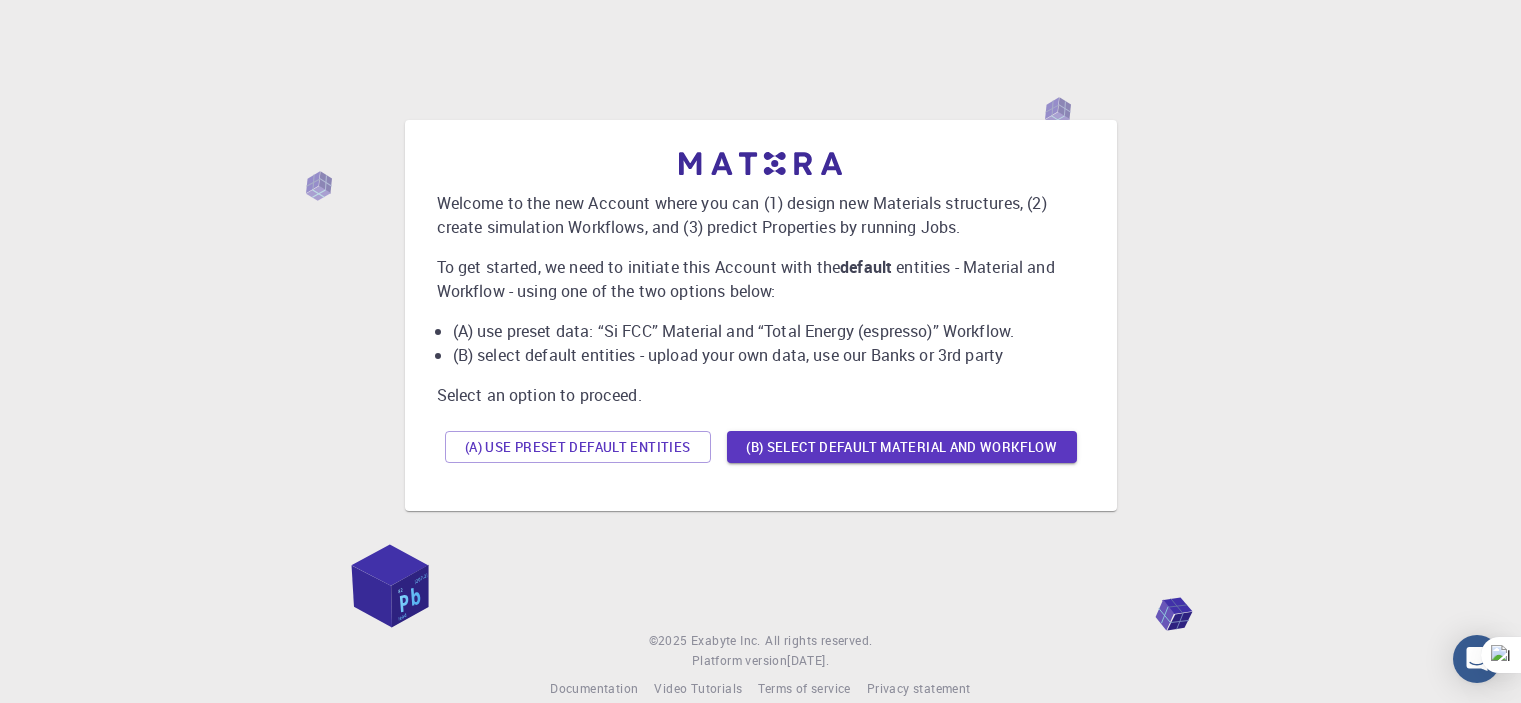 scroll, scrollTop: 0, scrollLeft: 0, axis: both 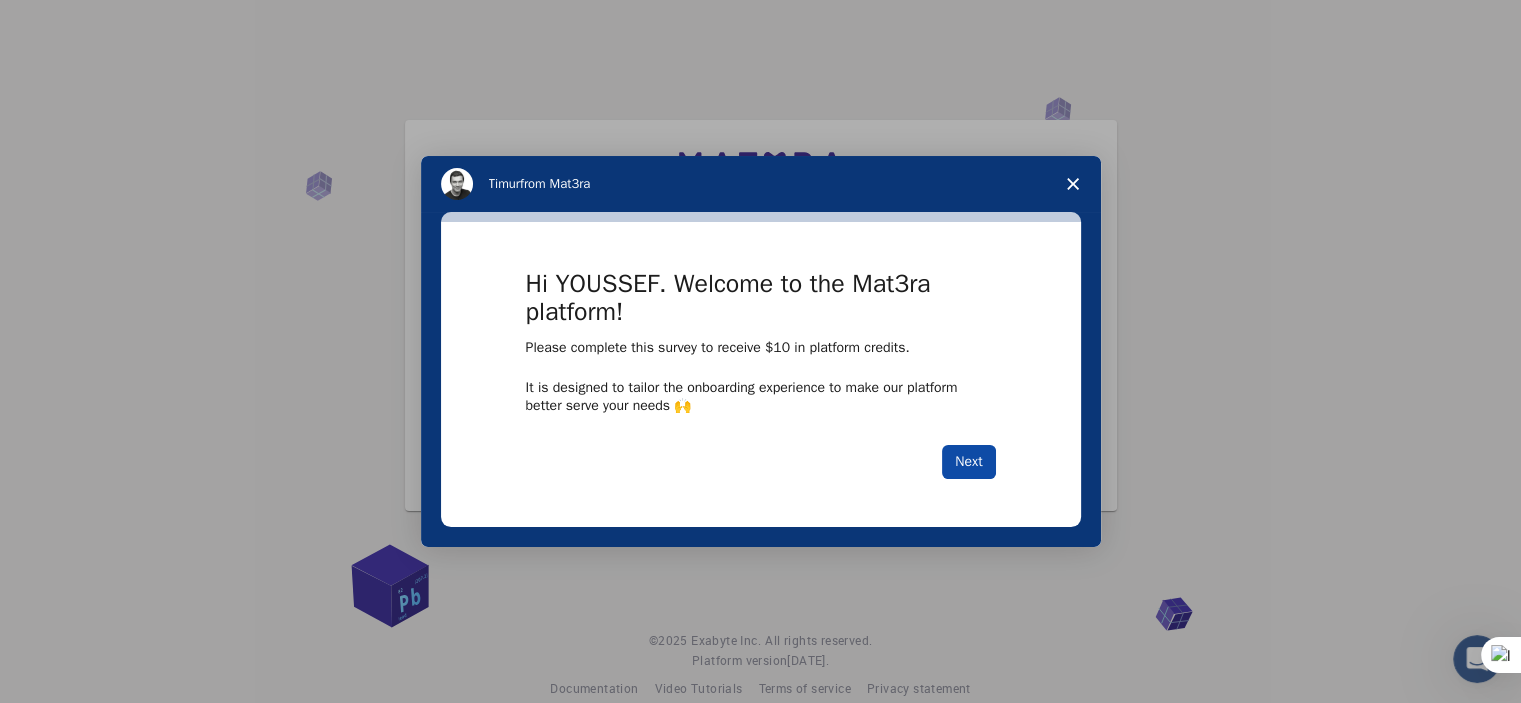 click on "Next" at bounding box center (968, 462) 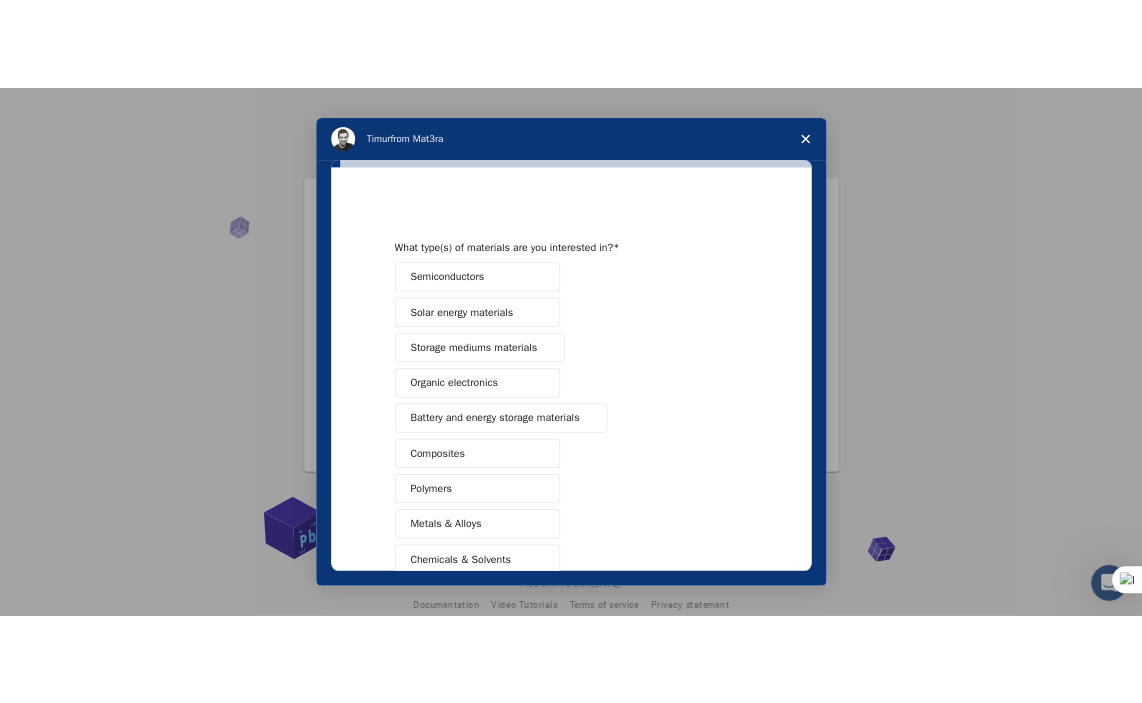 scroll, scrollTop: 204, scrollLeft: 0, axis: vertical 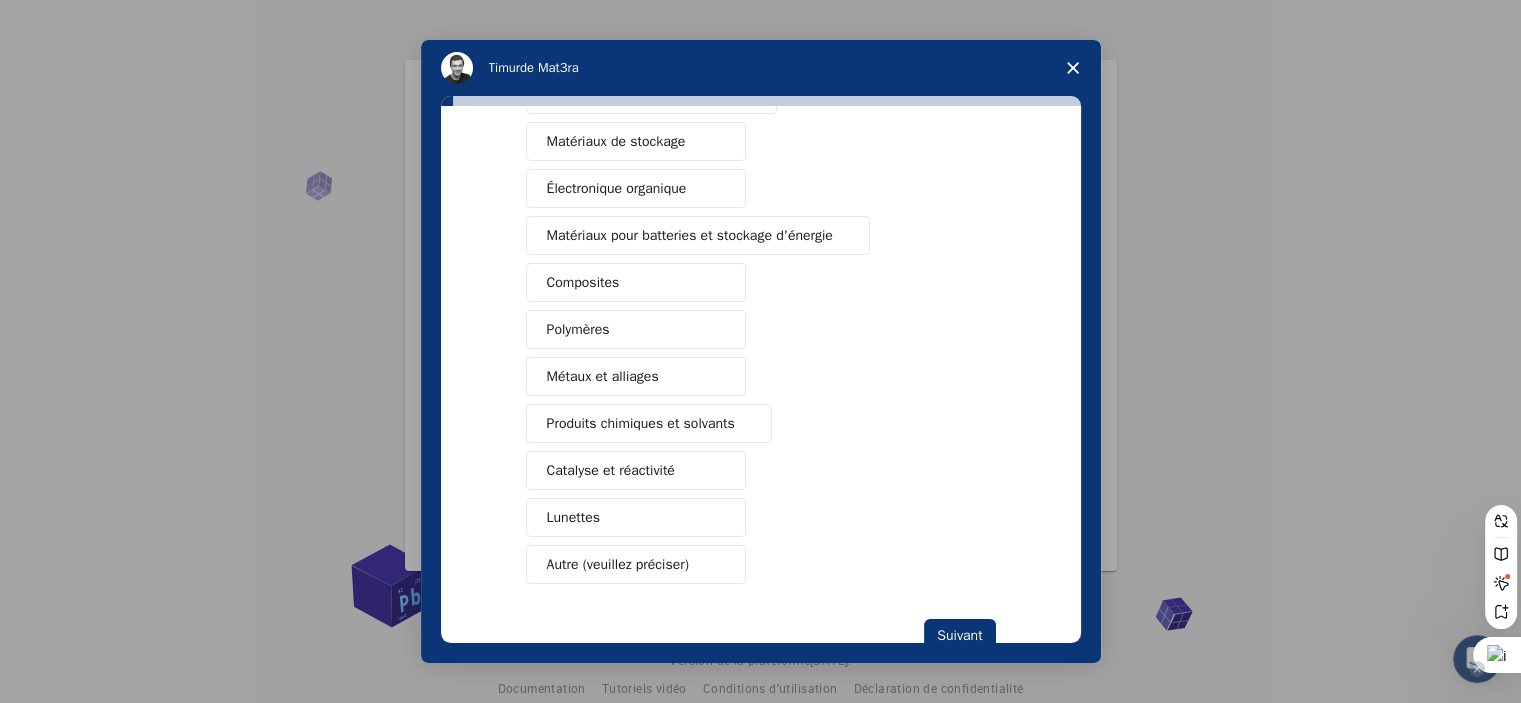 click at bounding box center (1497, 655) 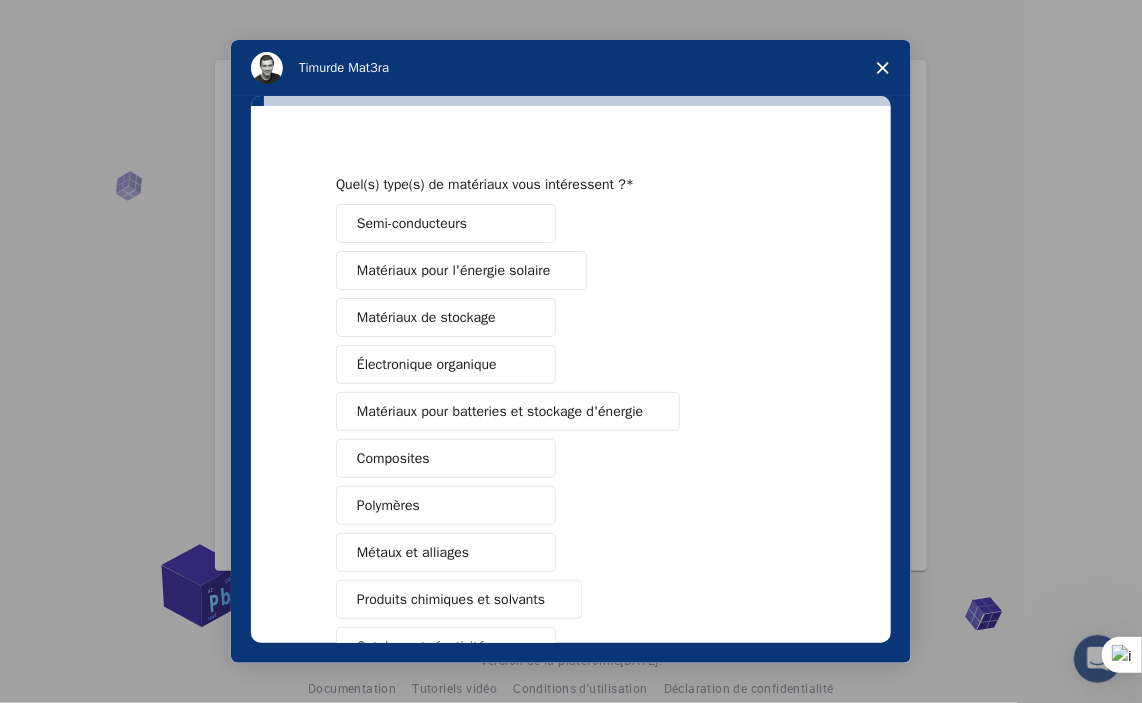 scroll, scrollTop: 163, scrollLeft: 0, axis: vertical 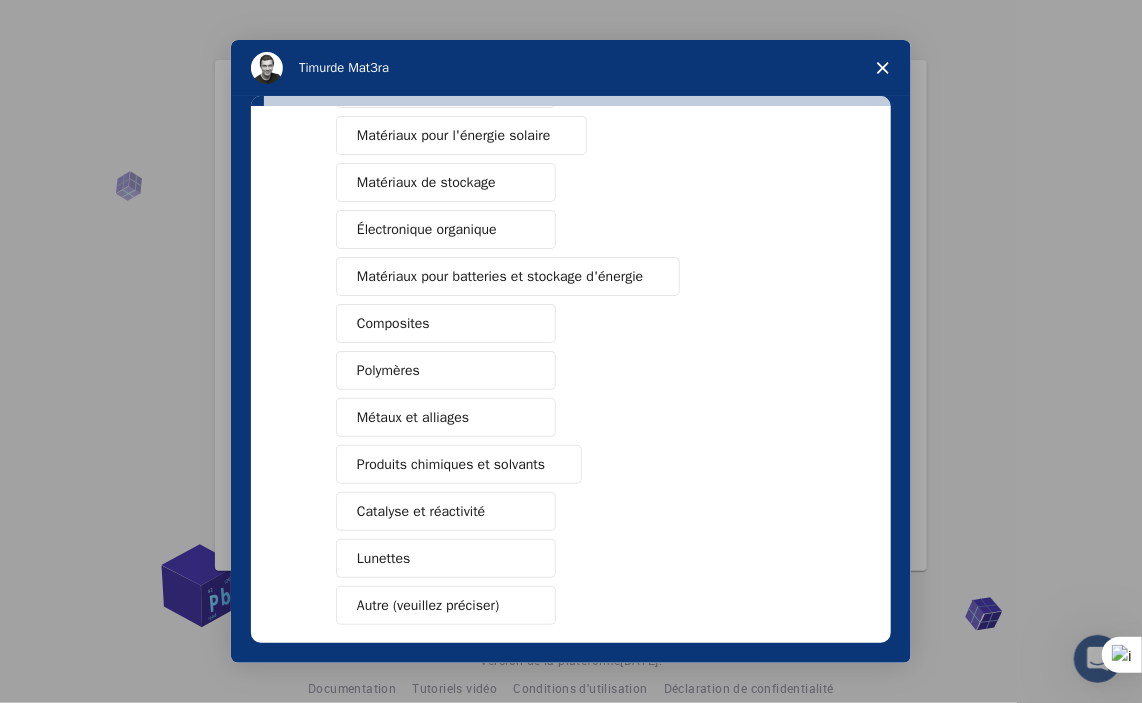 click on "Autre (veuillez préciser)" at bounding box center (428, 605) 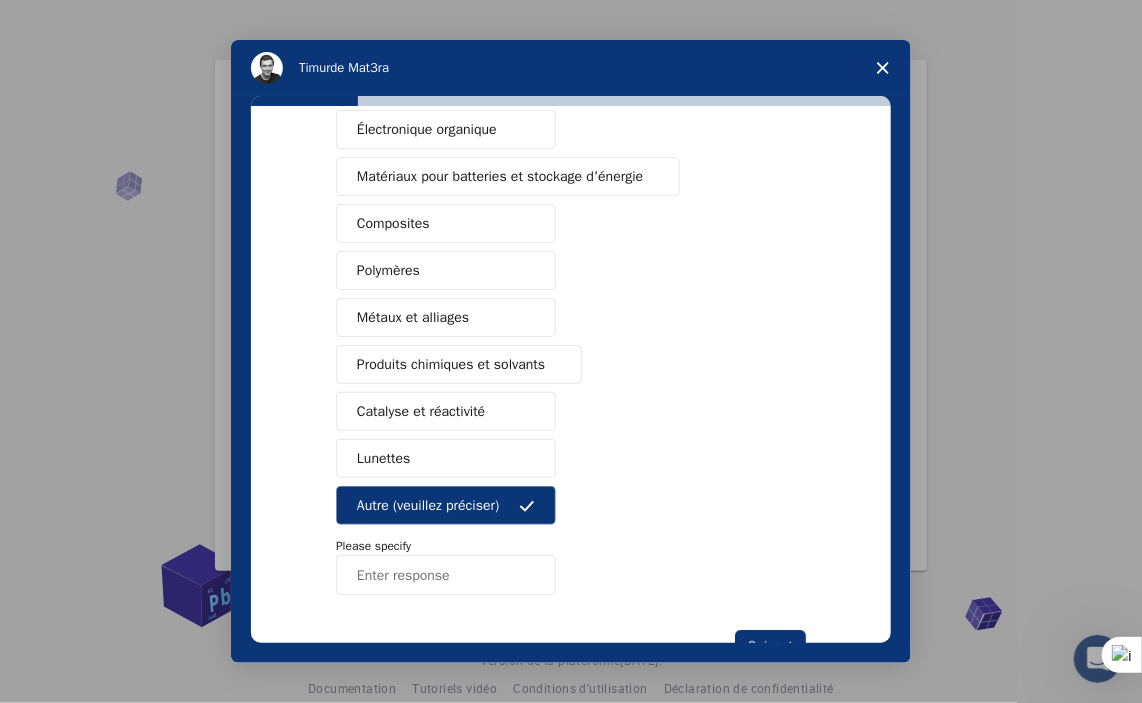 scroll, scrollTop: 271, scrollLeft: 0, axis: vertical 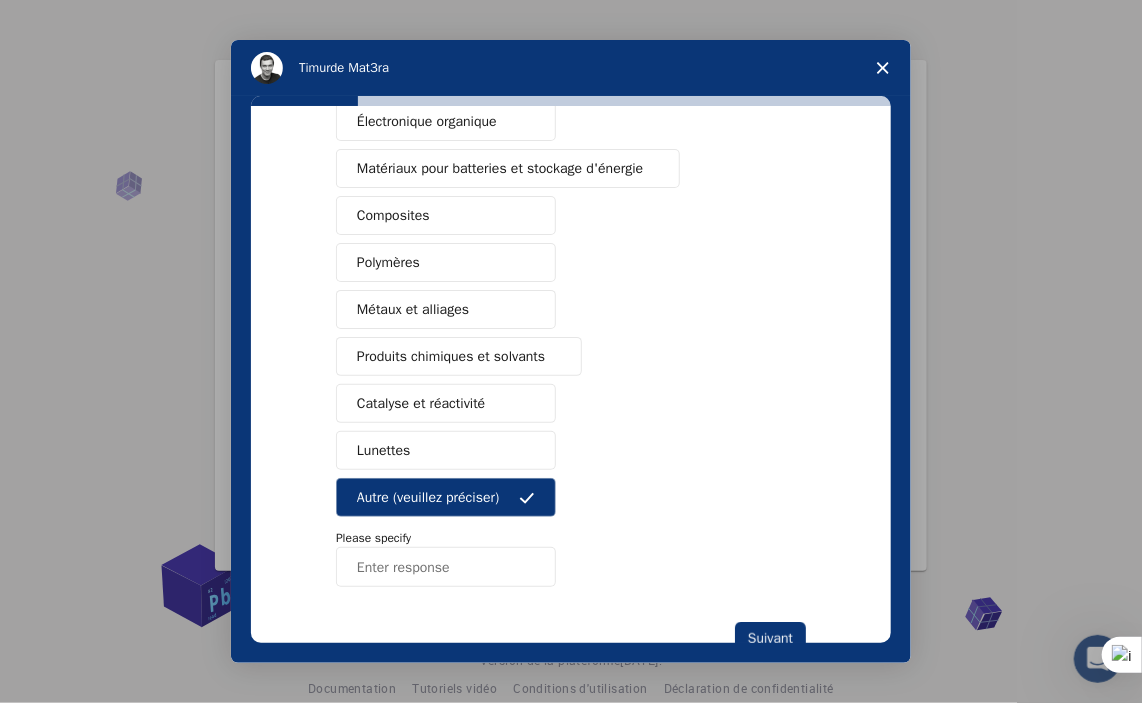click at bounding box center [446, 567] 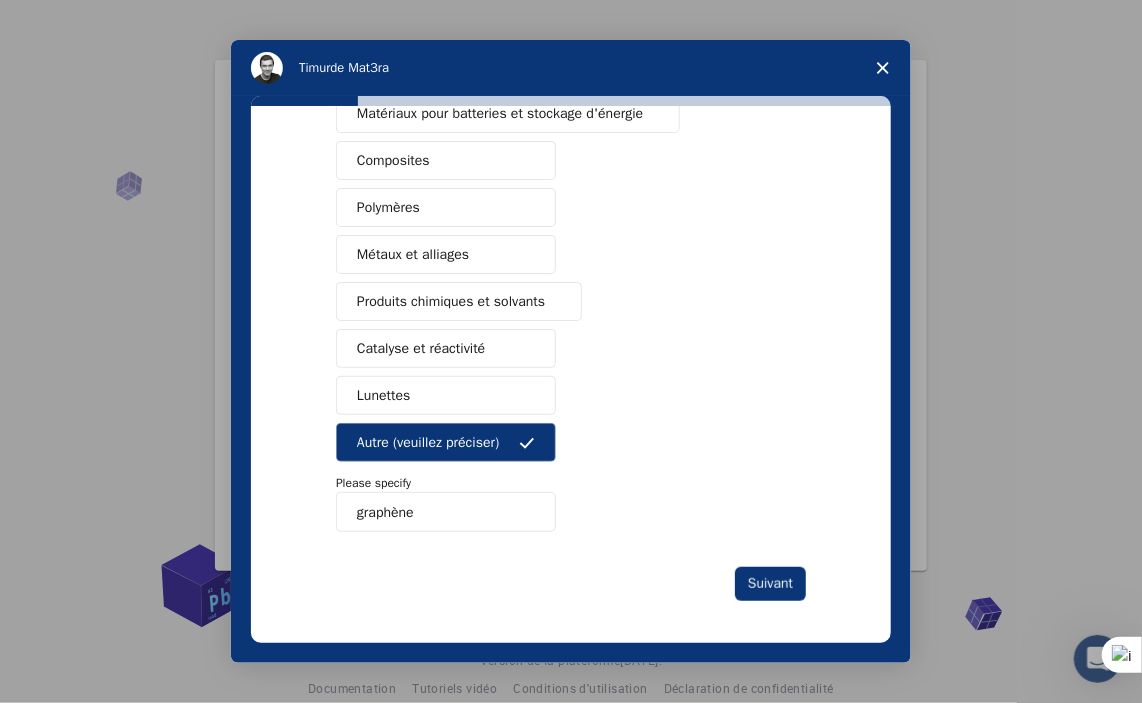 scroll, scrollTop: 327, scrollLeft: 0, axis: vertical 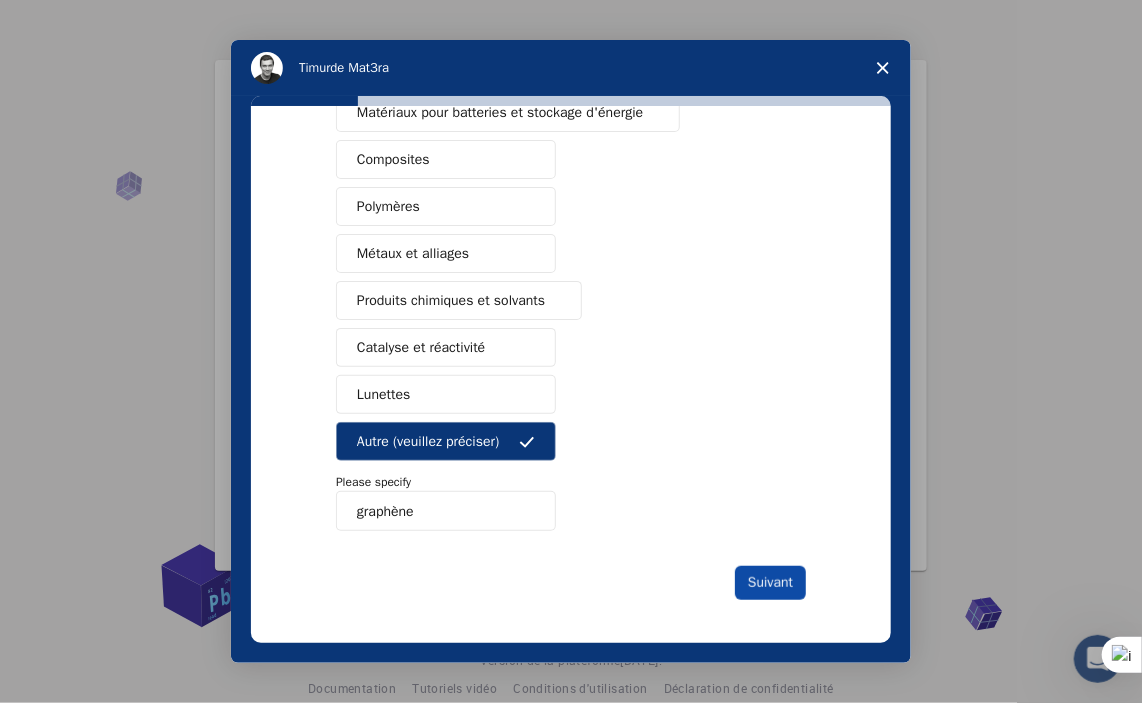type on "graphène" 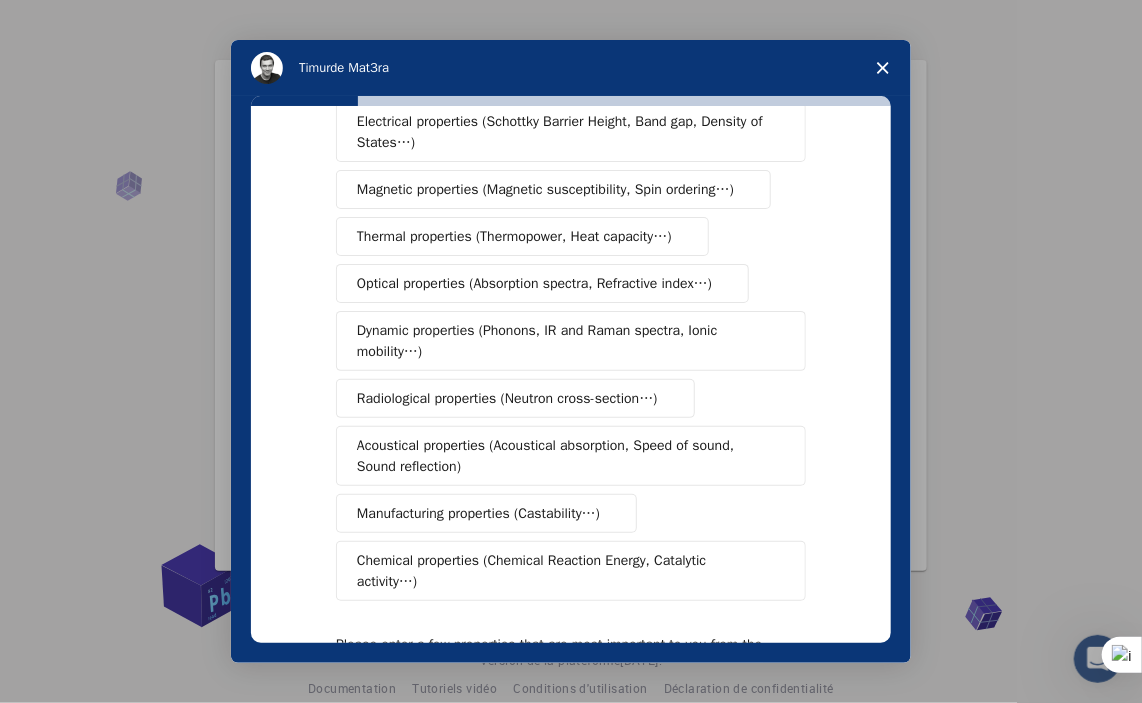 scroll, scrollTop: 0, scrollLeft: 0, axis: both 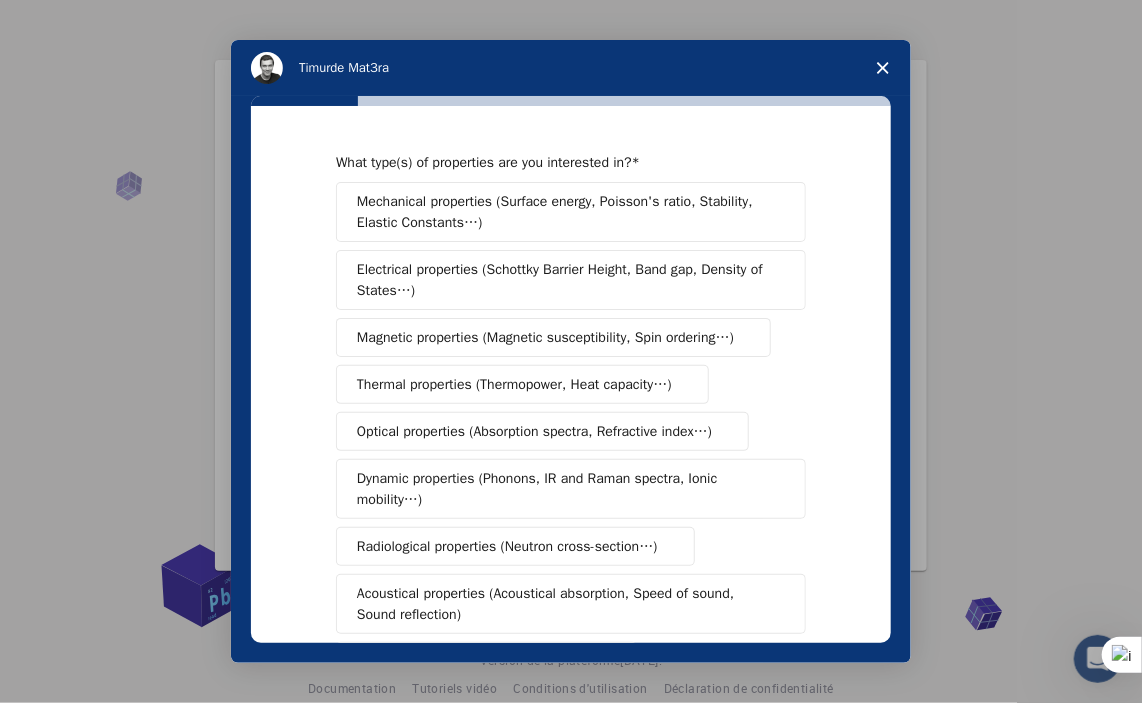 click on "Mechanical properties (Surface energy, Poisson's ratio, Stability, Elastic Constants…)" at bounding box center (564, 212) 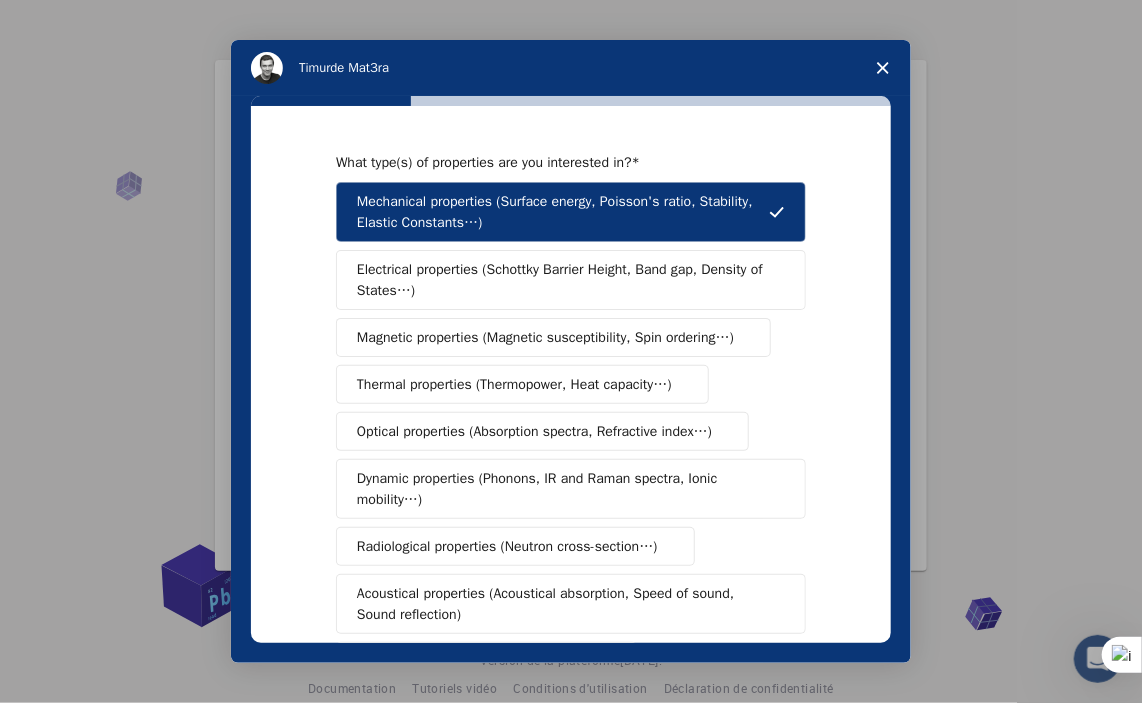 scroll, scrollTop: 360, scrollLeft: 0, axis: vertical 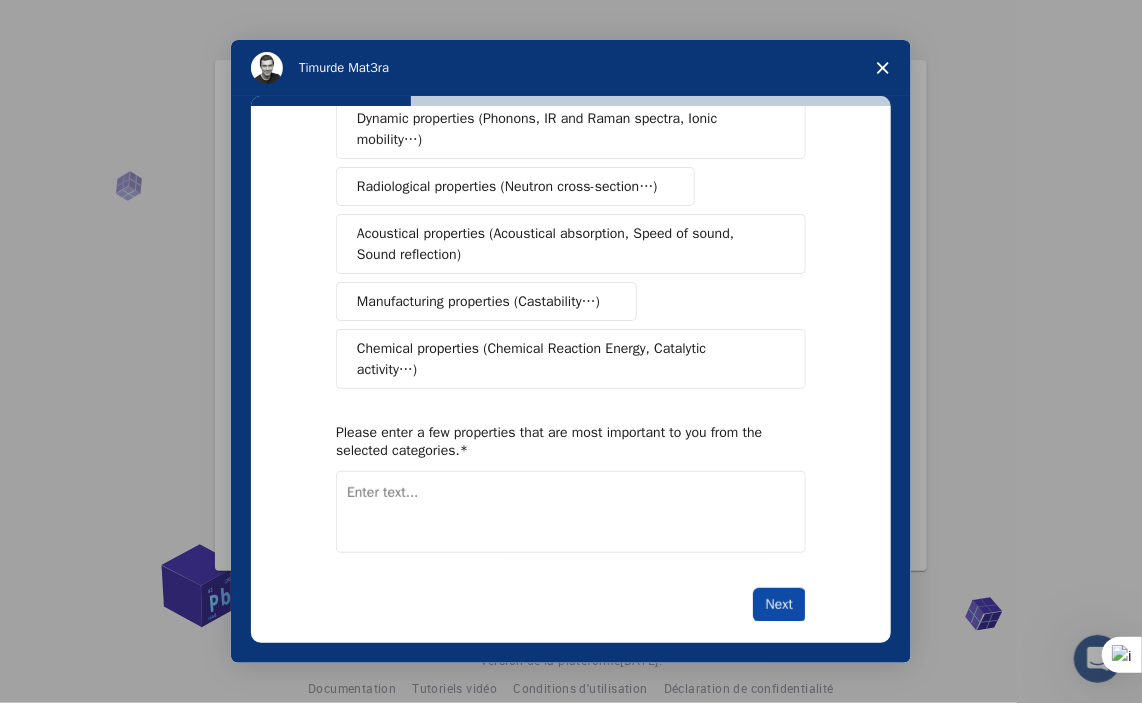 click on "Next" at bounding box center (779, 605) 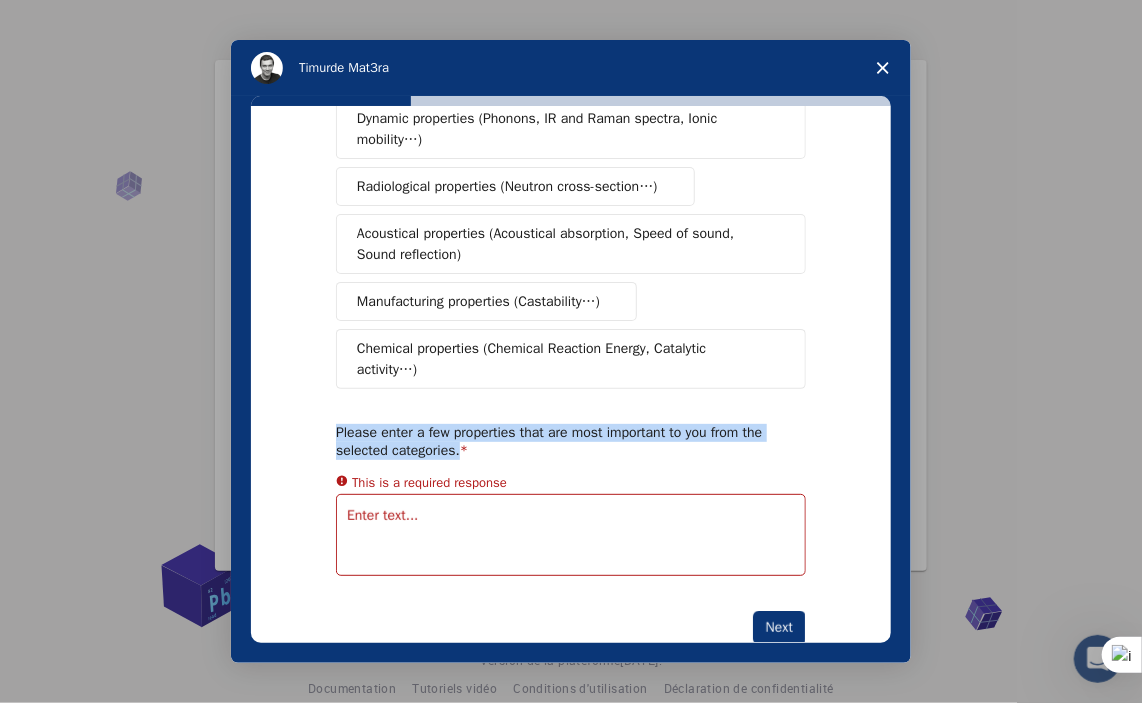 drag, startPoint x: 332, startPoint y: 408, endPoint x: 452, endPoint y: 427, distance: 121.49486 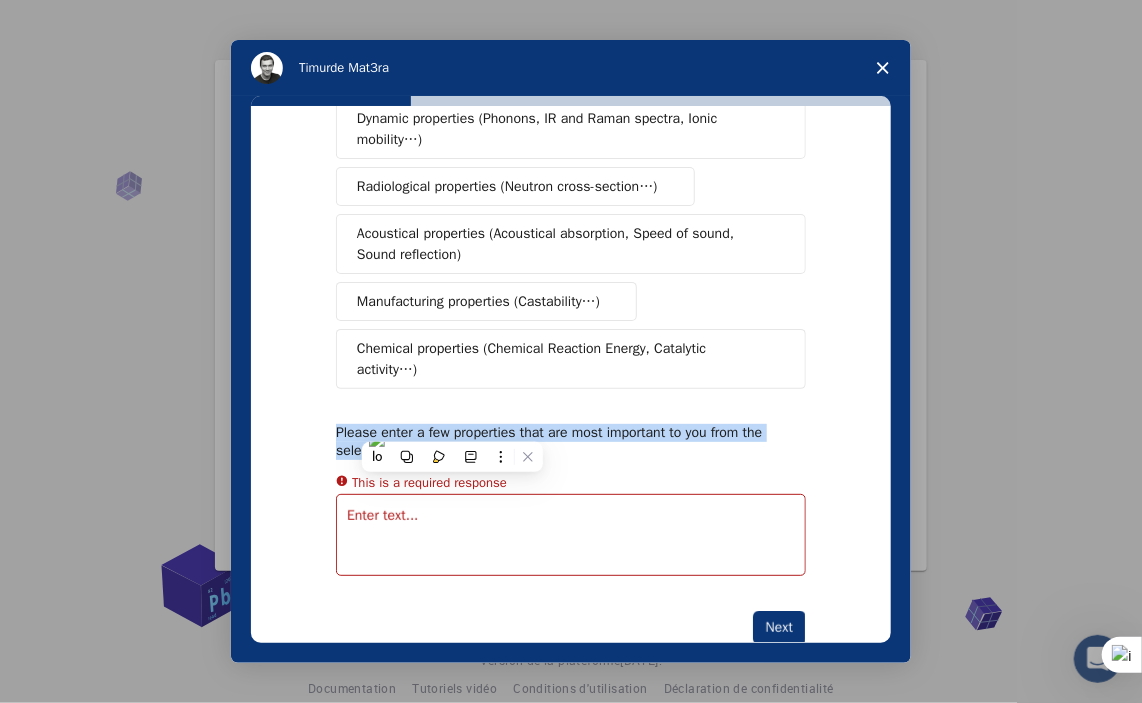 copy on "Please enter a few properties that are most important to you from the selected categories." 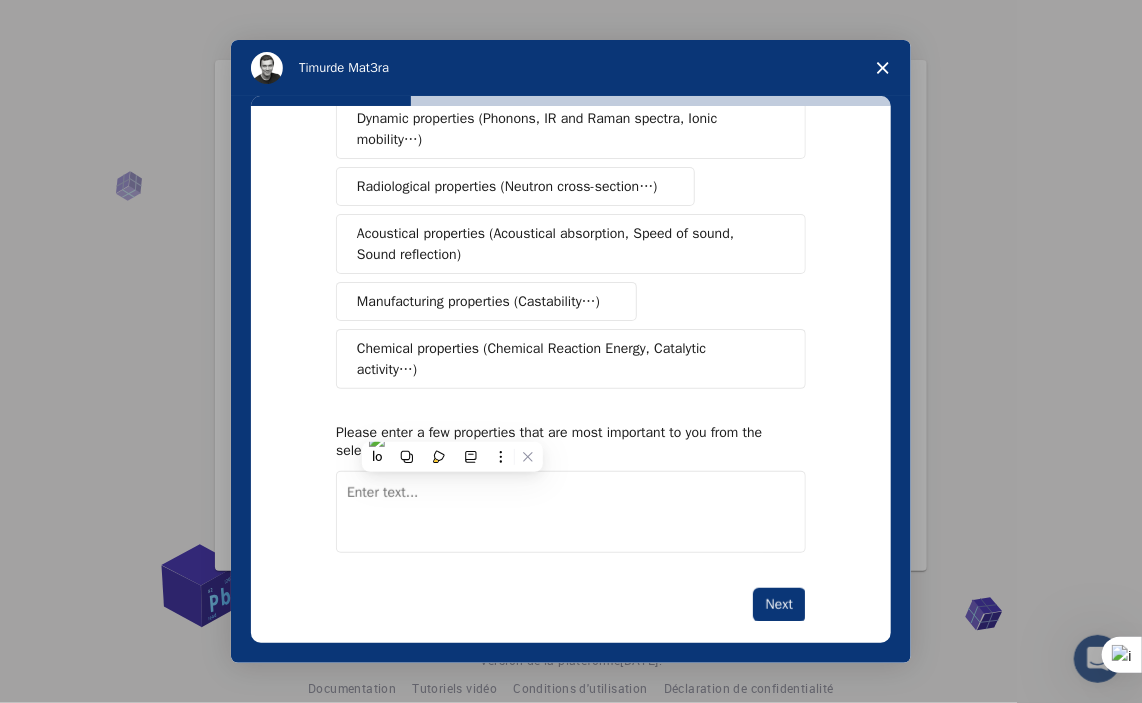 click at bounding box center [571, 512] 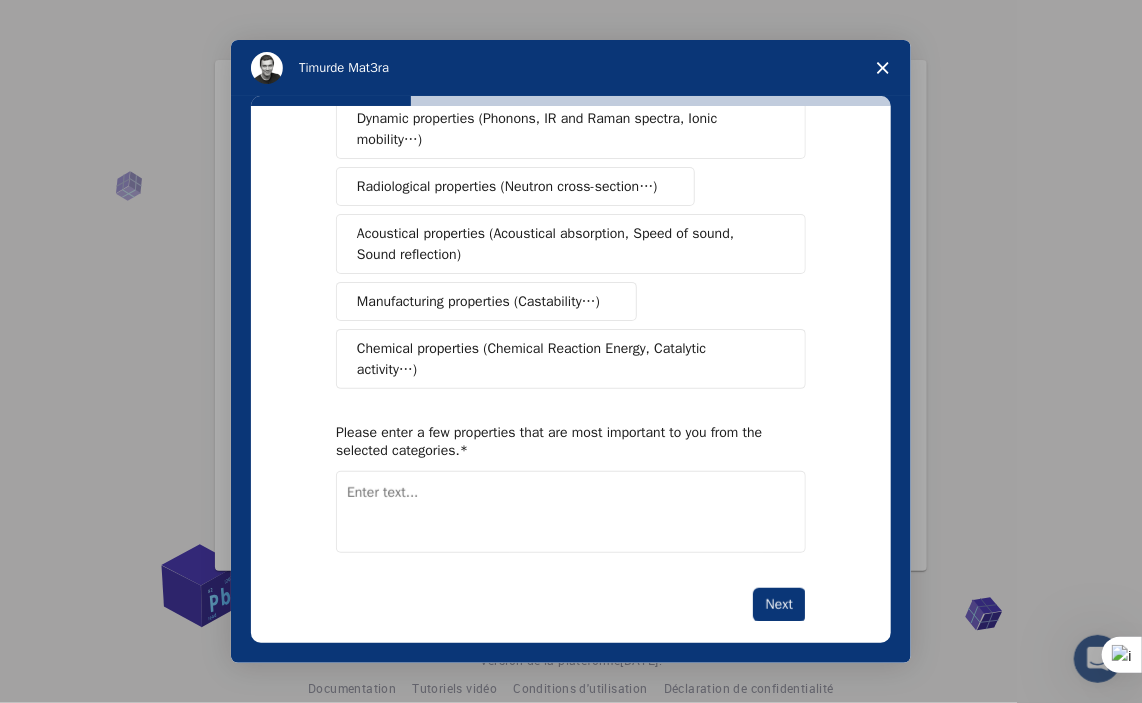 paste on "in a simulation, a job application, a research database, or a material search tool like Materials Project or Quantum ESPRESSO GUI)" 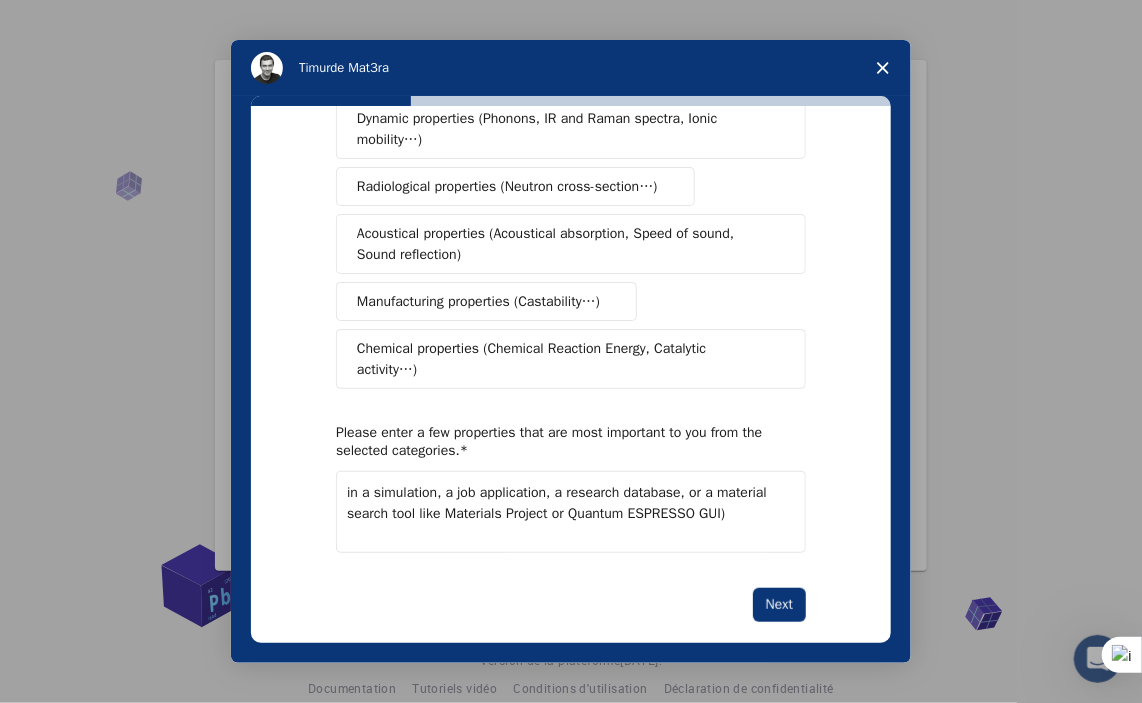 click on "in a simulation, a job application, a research database, or a material search tool like Materials Project or Quantum ESPRESSO GUI)" at bounding box center (571, 512) 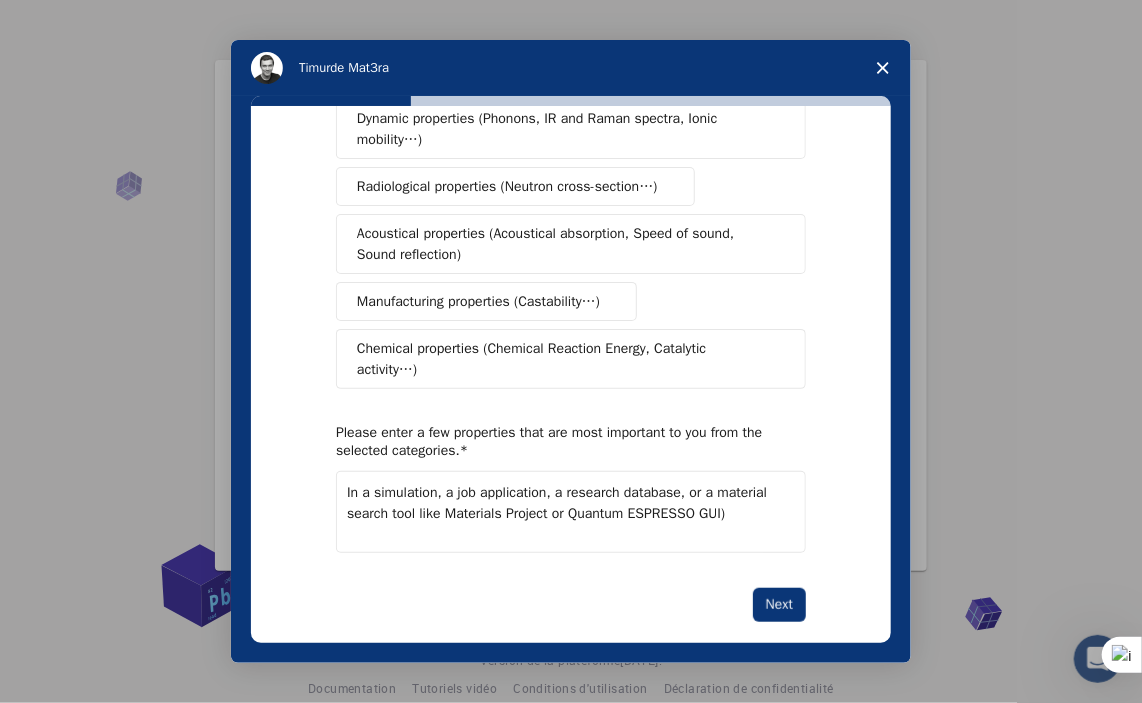 click on "In a simulation, a job application, a research database, or a material search tool like Materials Project or Quantum ESPRESSO GUI)" at bounding box center (571, 512) 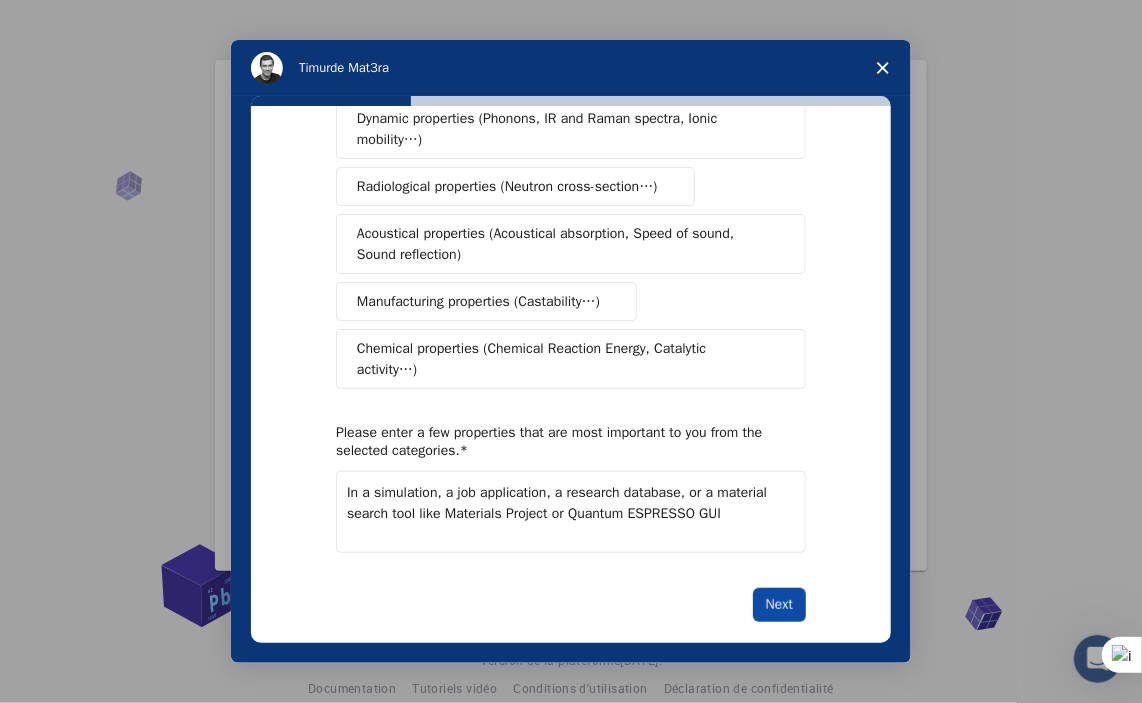 type on "In a simulation, a job application, a research database, or a material search tool like Materials Project or Quantum ESPRESSO GUI" 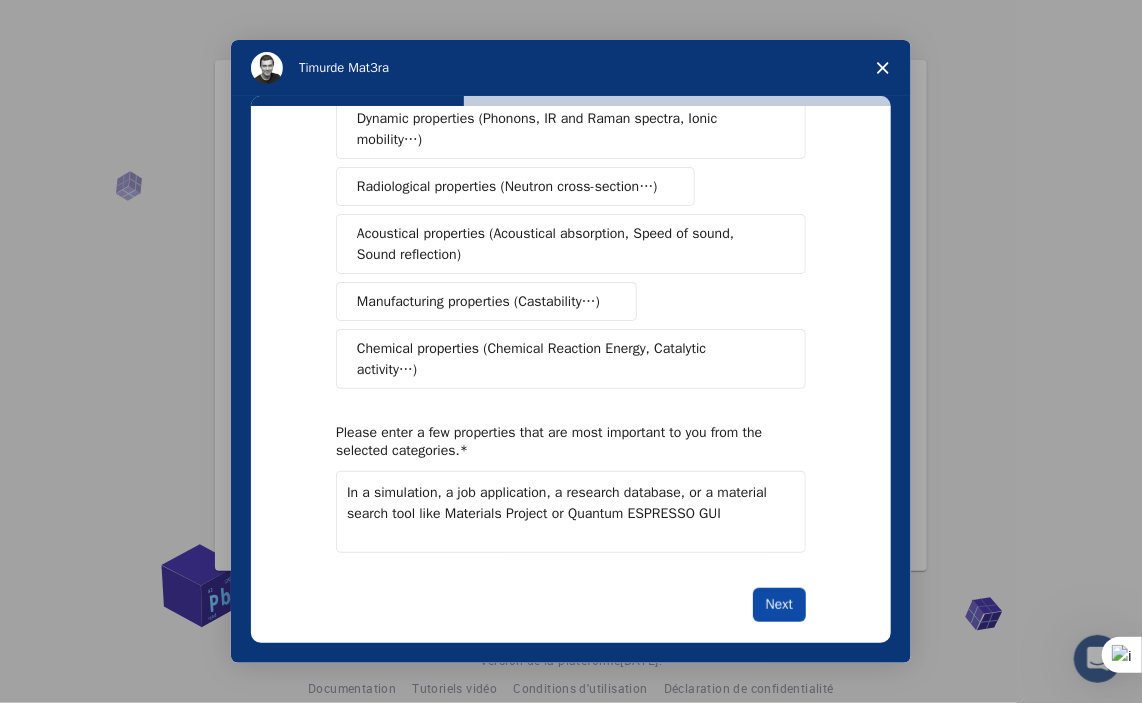 click on "Next" at bounding box center (779, 605) 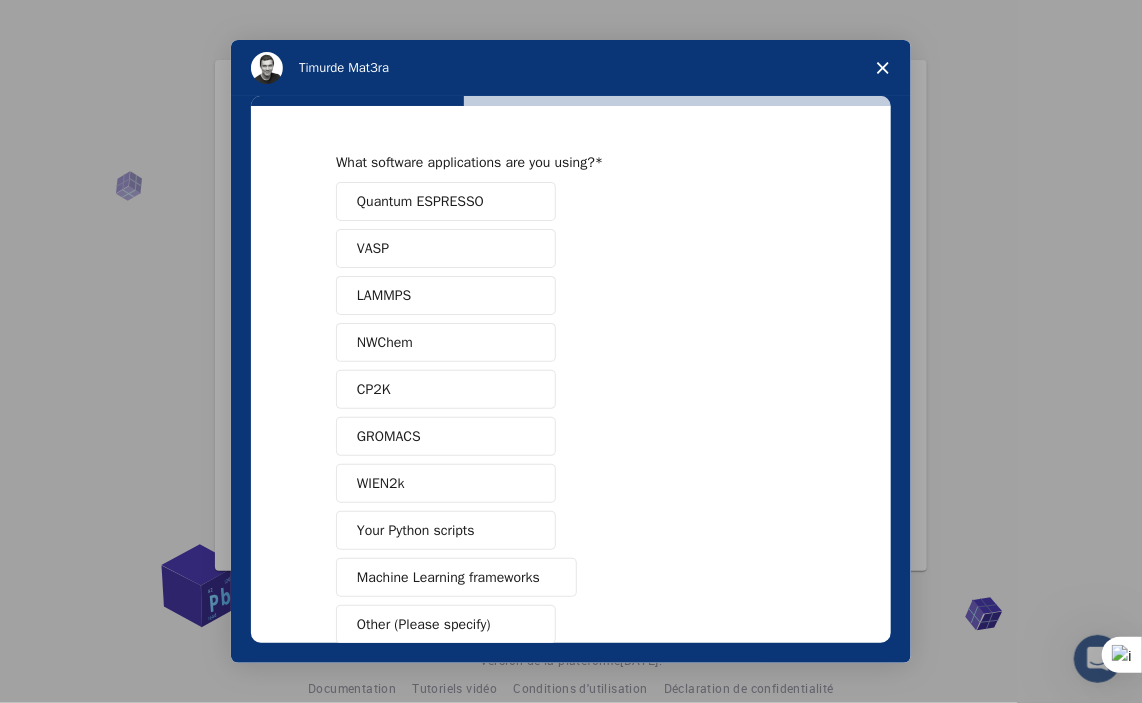 click on "Quantum ESPRESSO" at bounding box center (420, 201) 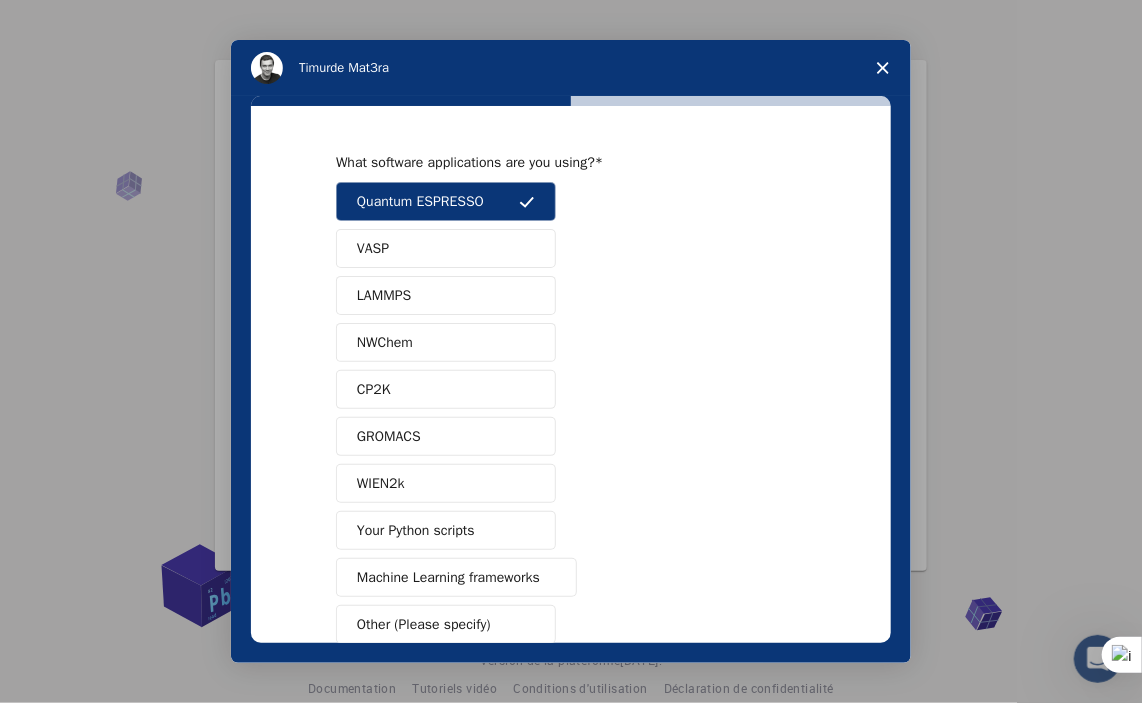 scroll, scrollTop: 113, scrollLeft: 0, axis: vertical 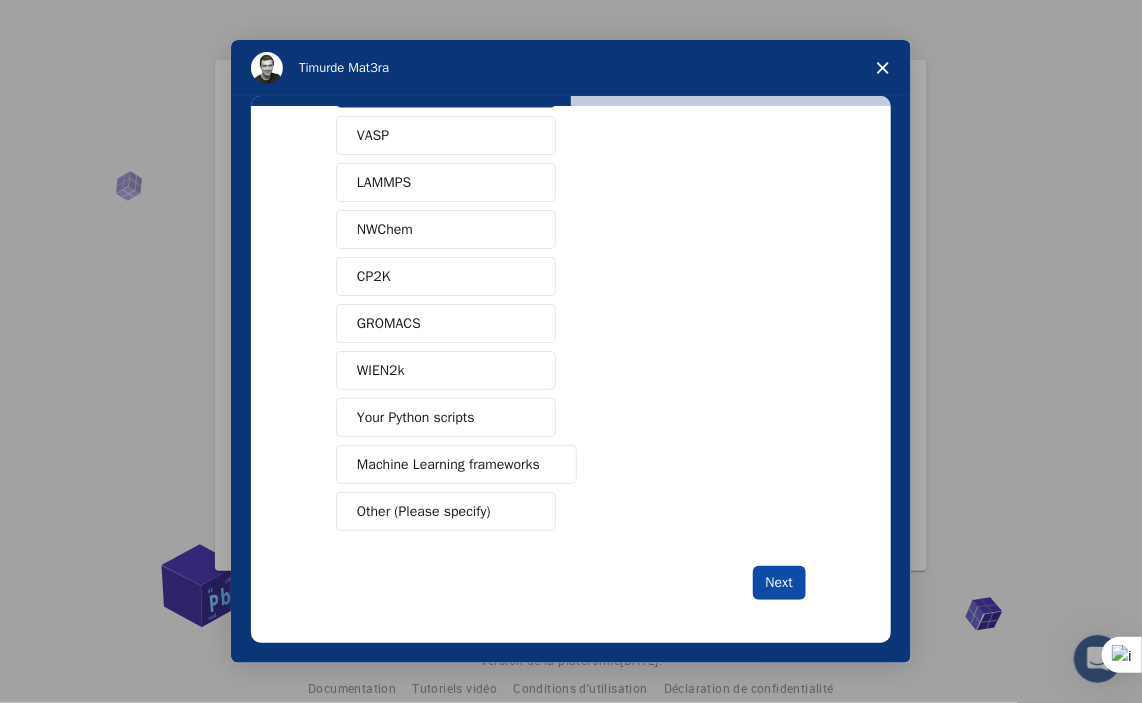 click on "Next" at bounding box center [779, 583] 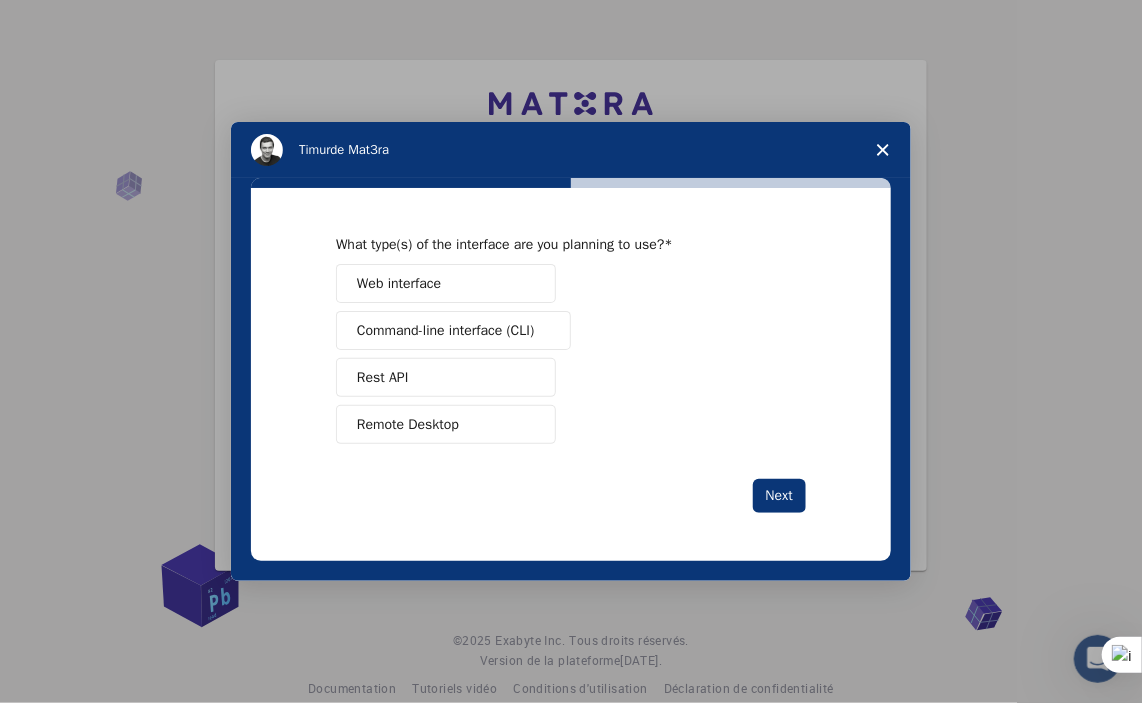 scroll, scrollTop: 0, scrollLeft: 0, axis: both 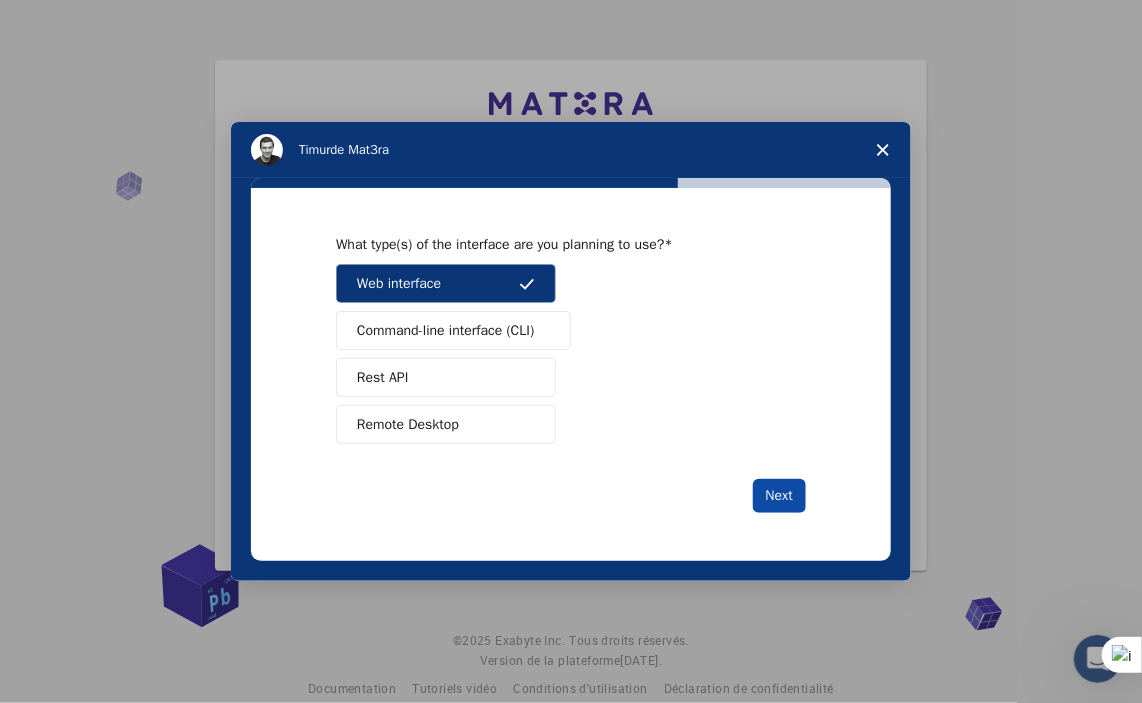 click on "Next" at bounding box center [779, 496] 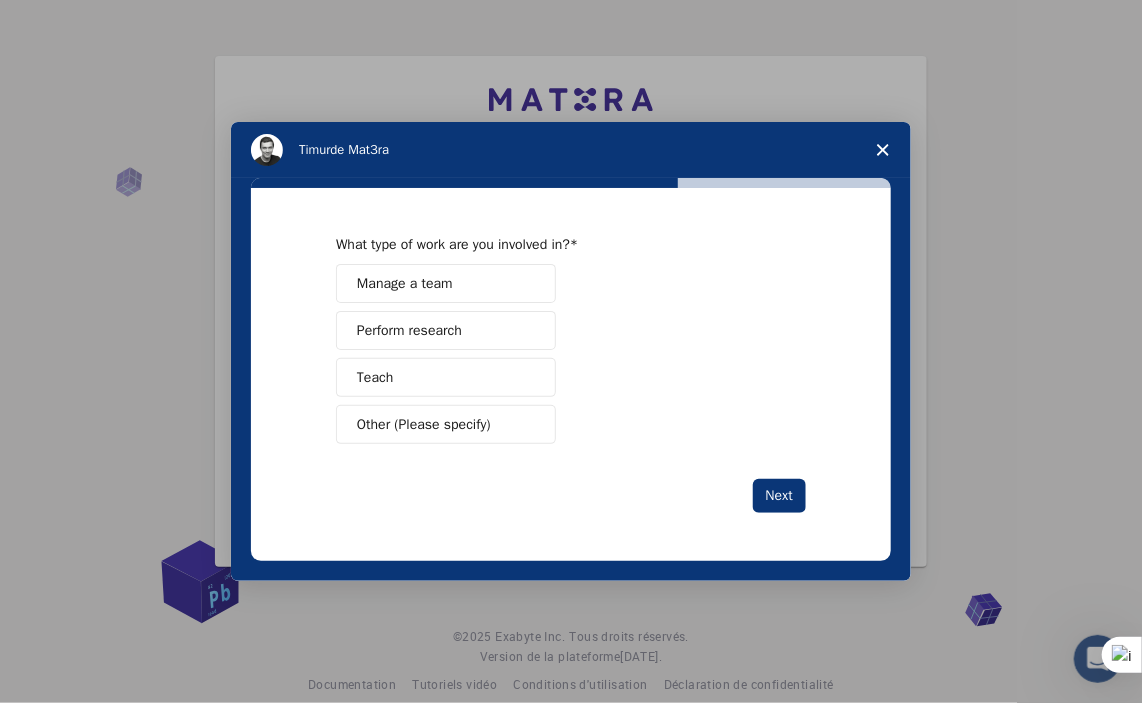 scroll, scrollTop: 14, scrollLeft: 0, axis: vertical 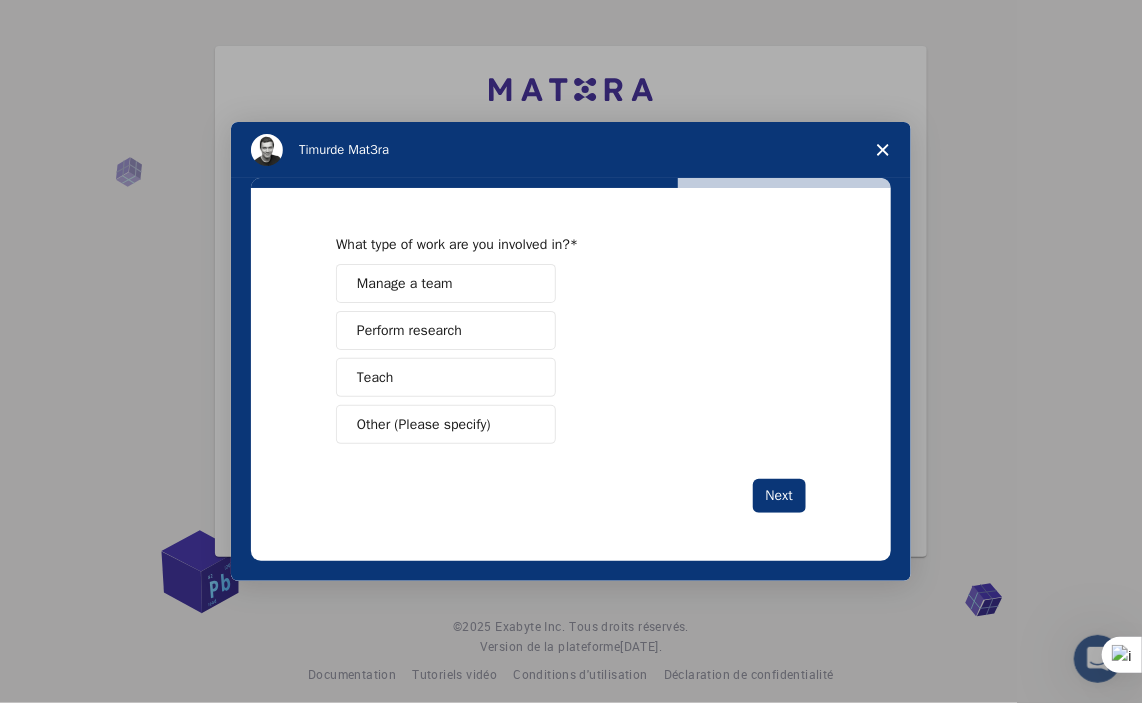click on "Other (Please specify)" at bounding box center [446, 424] 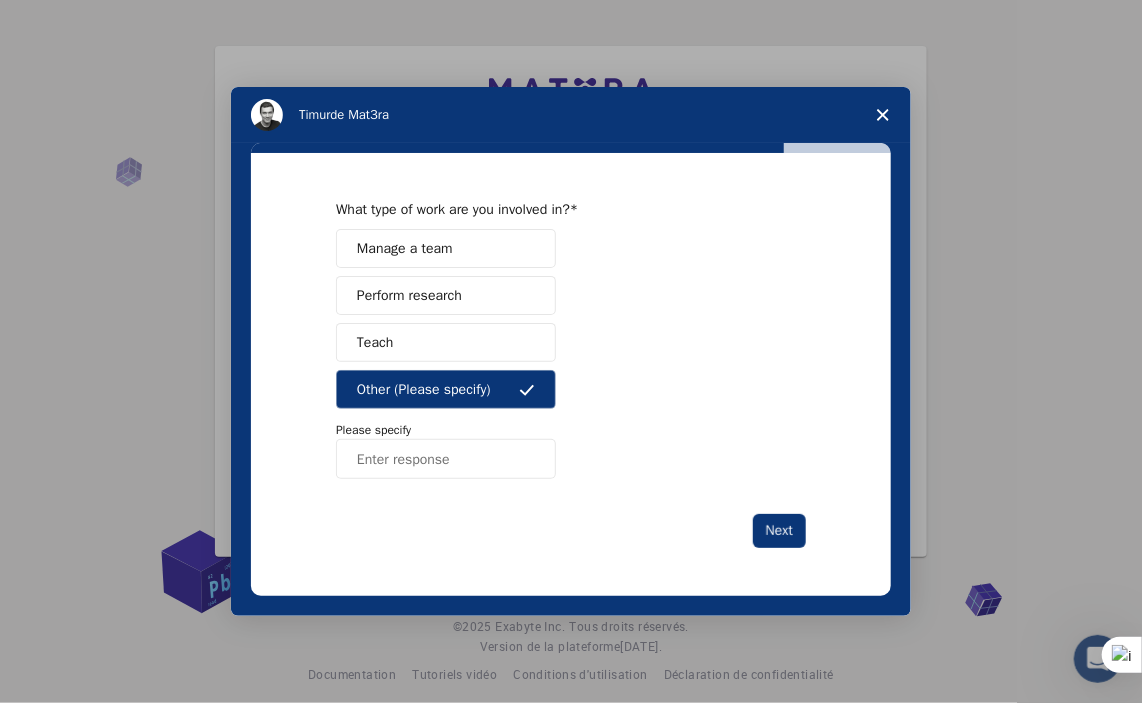 click at bounding box center [446, 459] 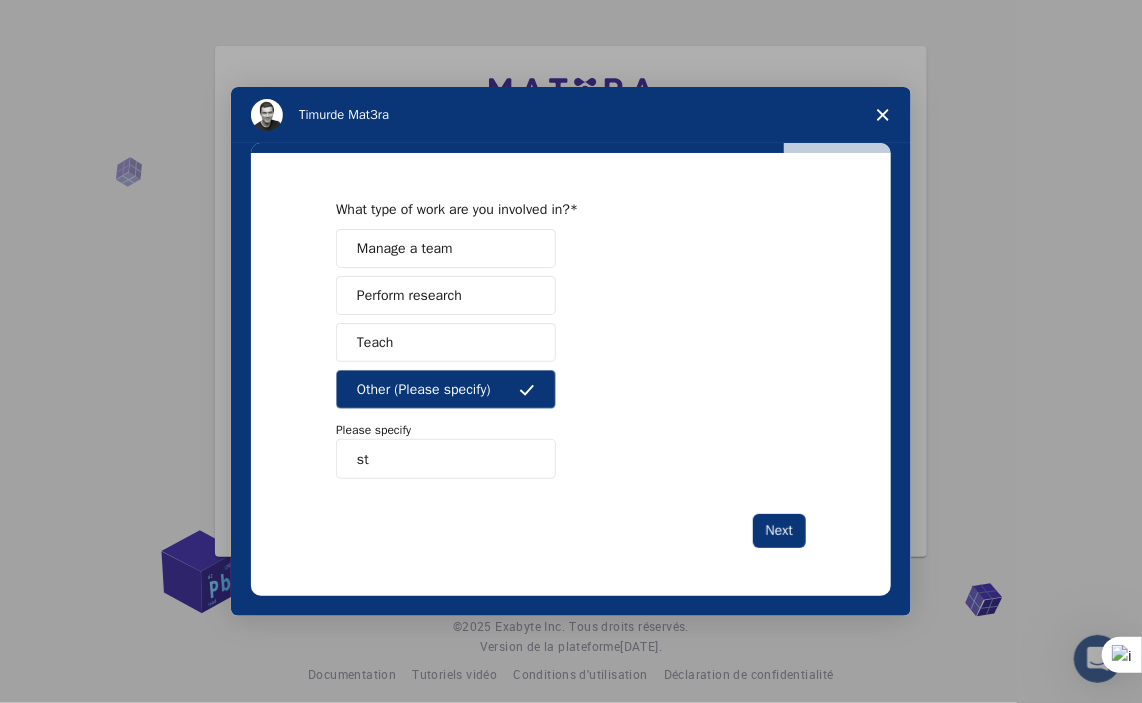 type on "s" 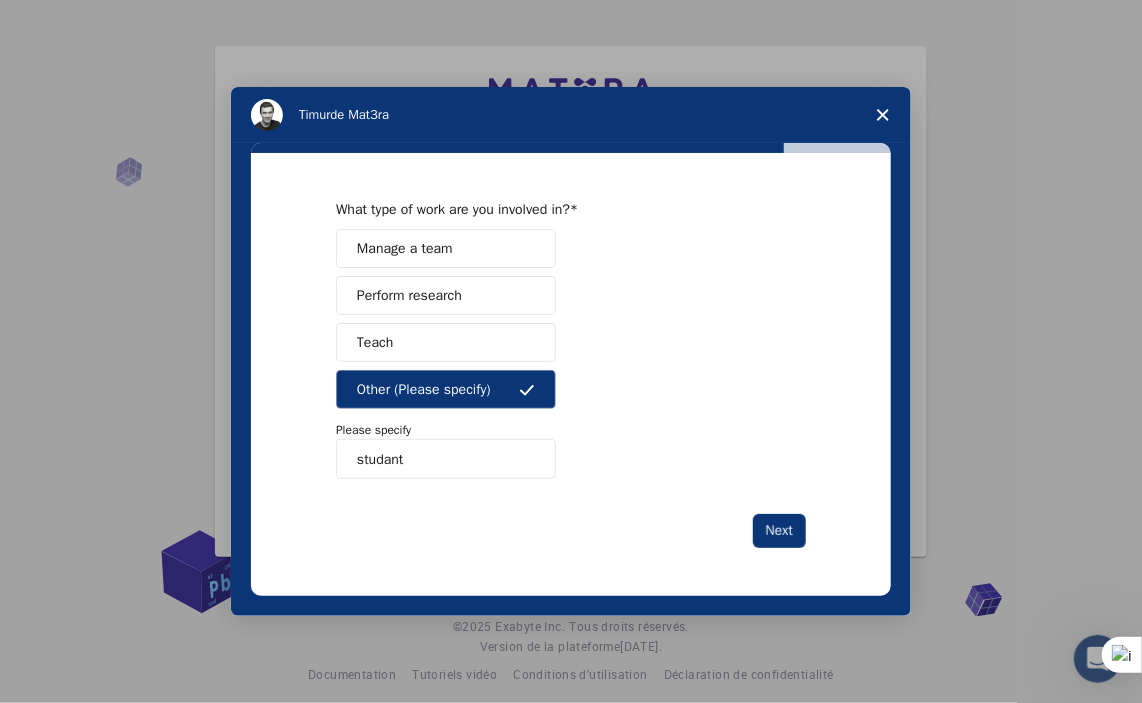 click on "studant" at bounding box center (446, 459) 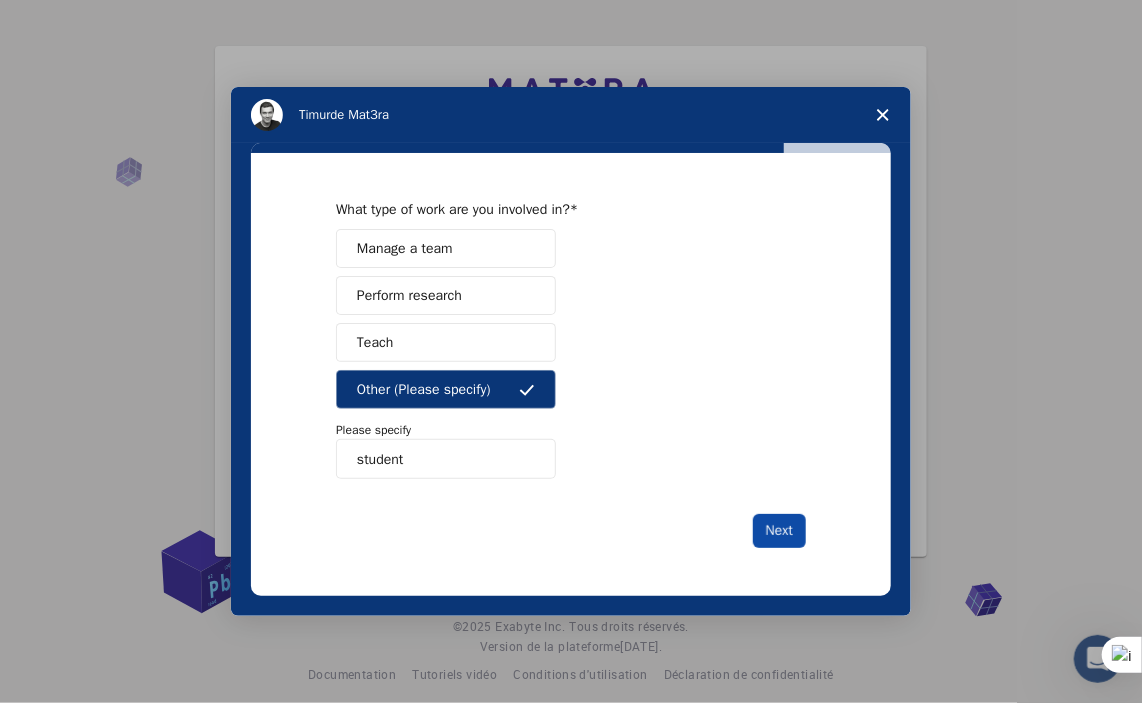 type on "student" 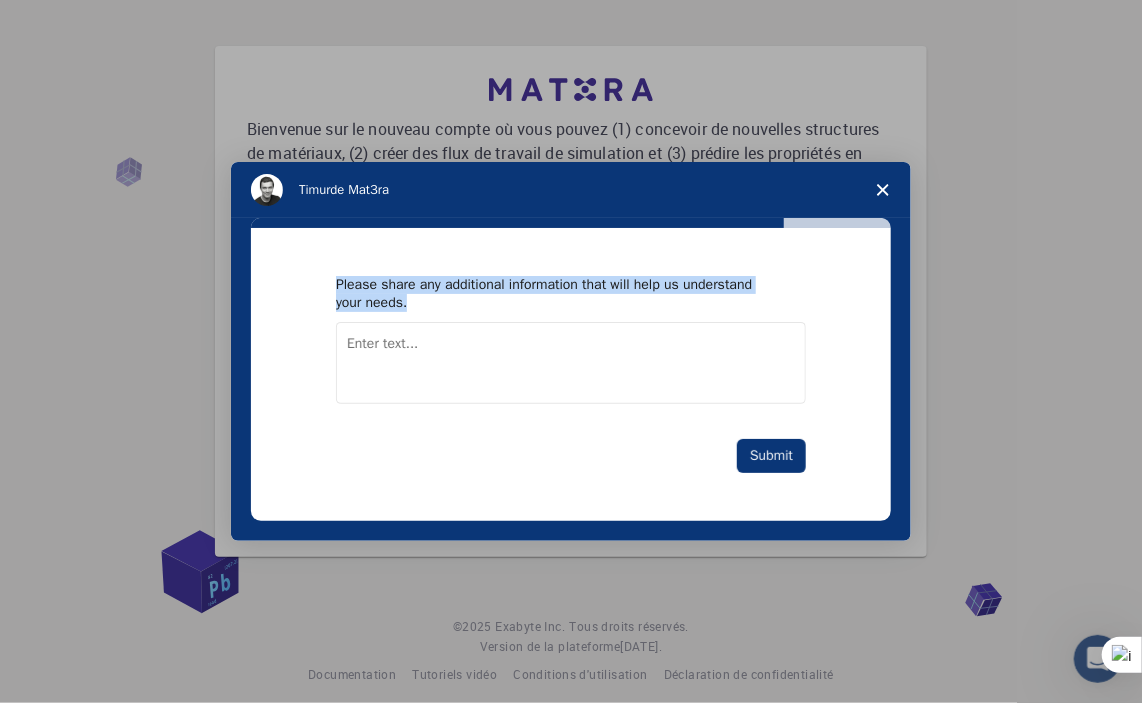 drag, startPoint x: 336, startPoint y: 284, endPoint x: 431, endPoint y: 310, distance: 98.49365 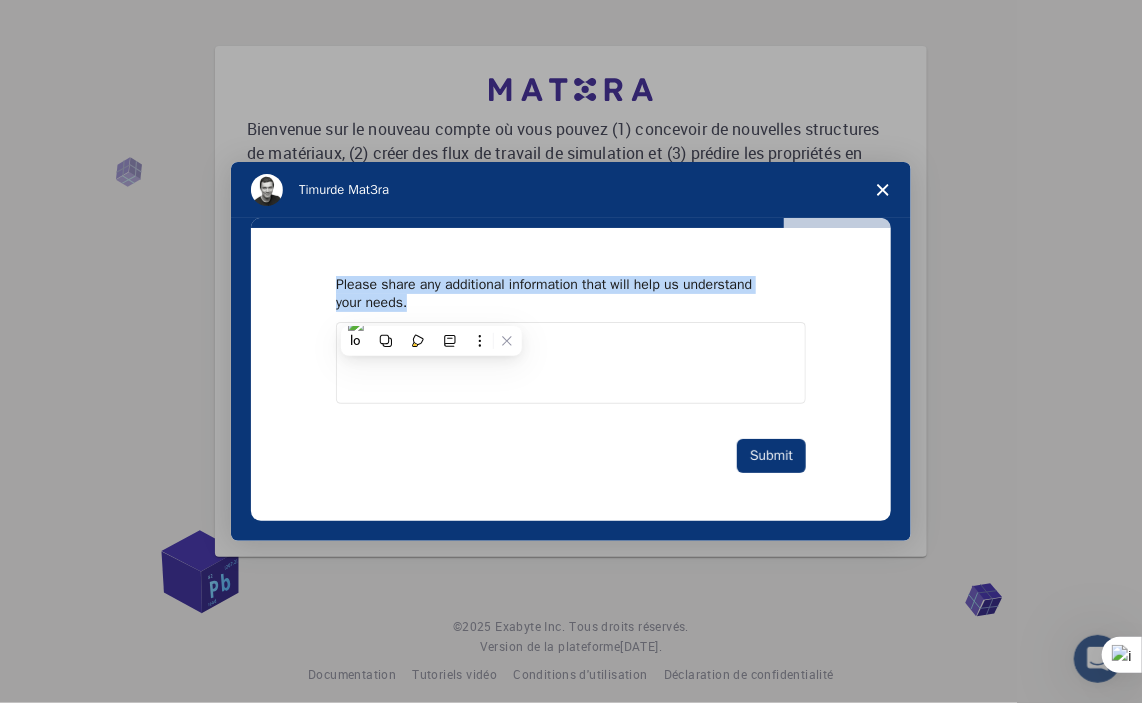 copy on "Please share any additional information that will help us understand your needs." 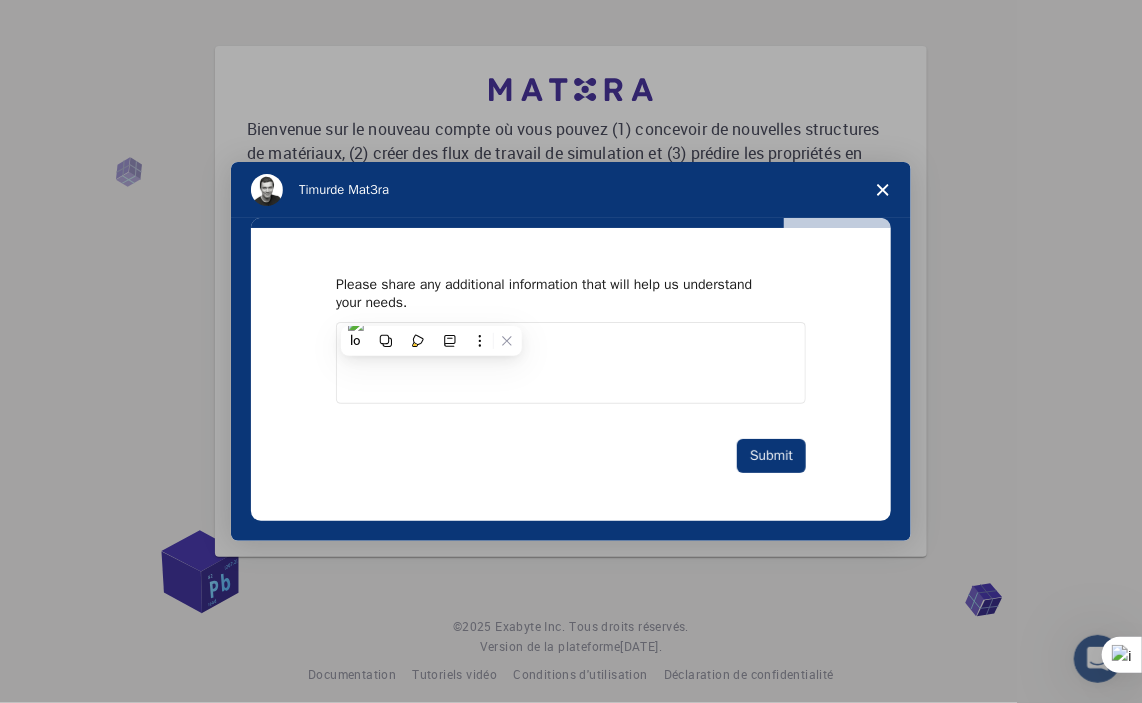 click at bounding box center (571, 363) 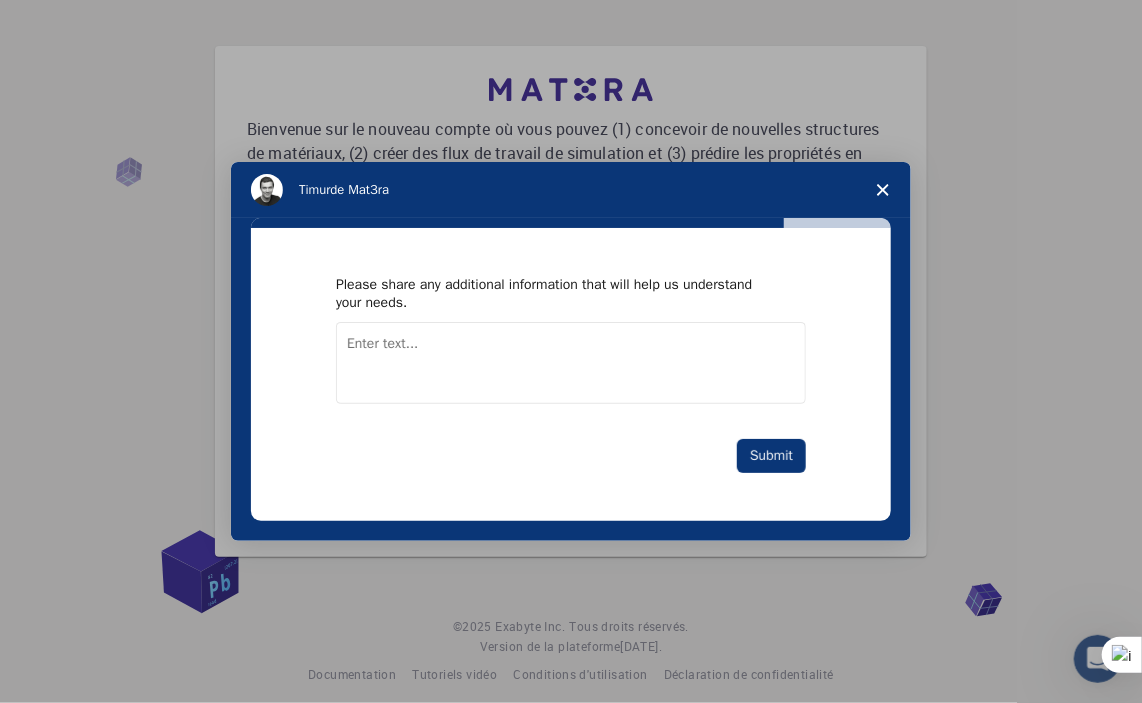 paste on "I am a Master’s student in applied physics, interested in using DFT to study 2D materials like graphene. I need a user-friendly platform with visualization tools and support for large-scale simulations." 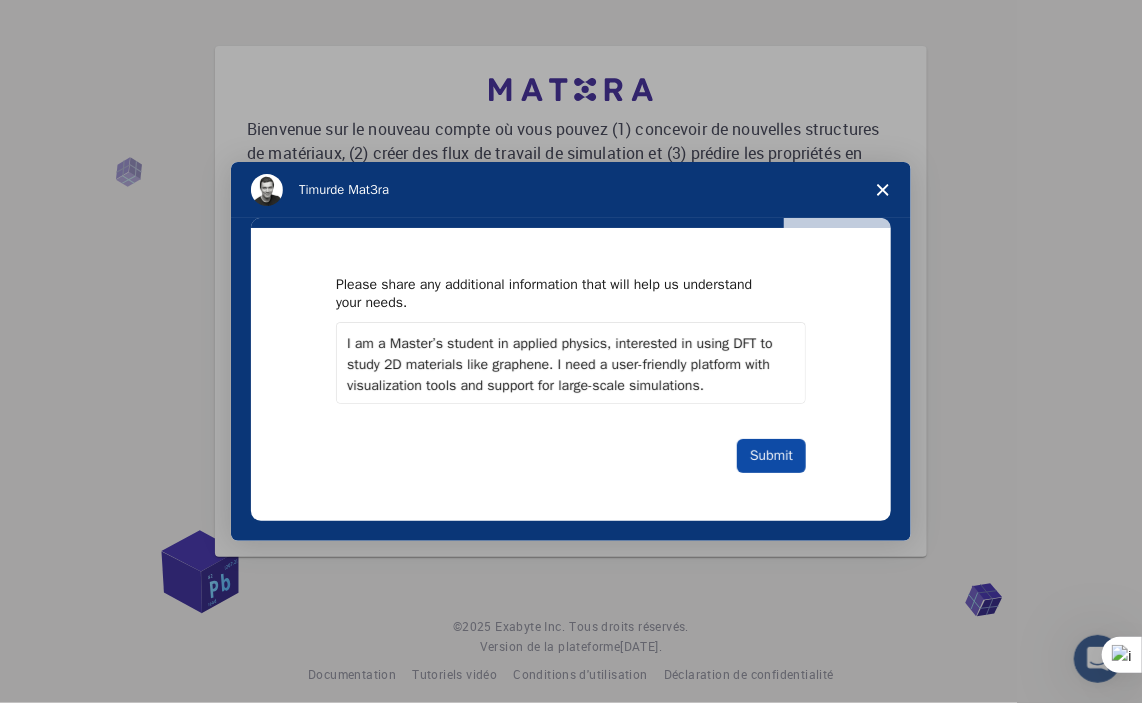 type on "I am a Master’s student in applied physics, interested in using DFT to study 2D materials like graphene. I need a user-friendly platform with visualization tools and support for large-scale simulations." 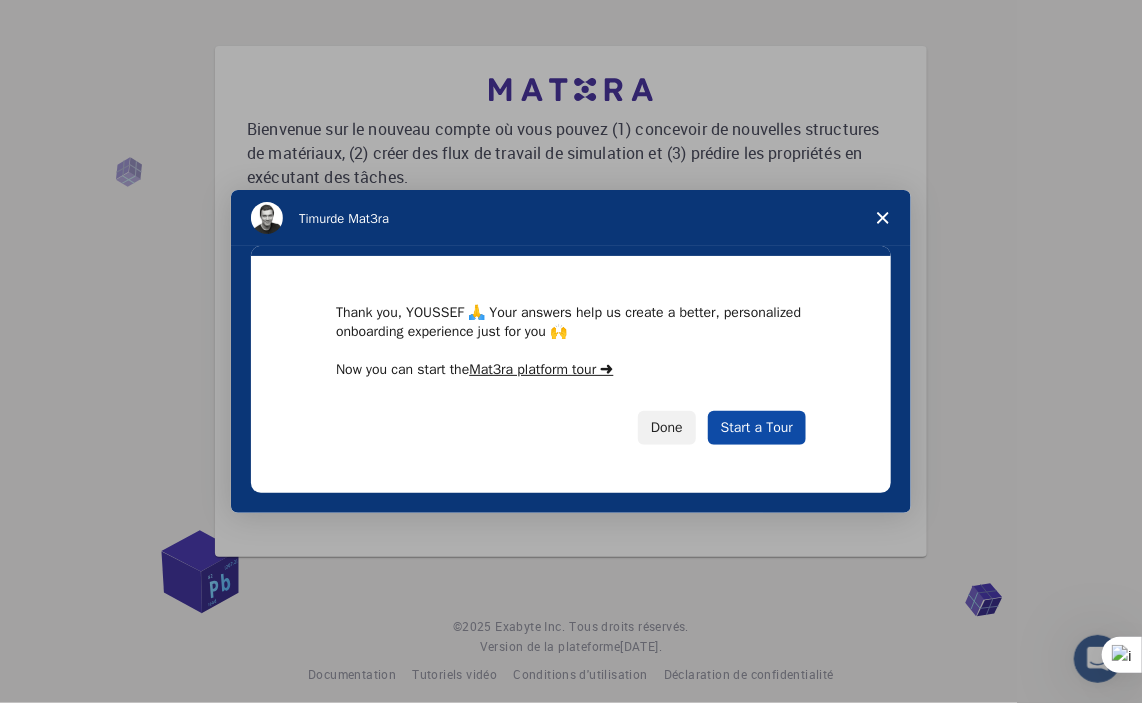 click on "Start a Tour" at bounding box center (757, 428) 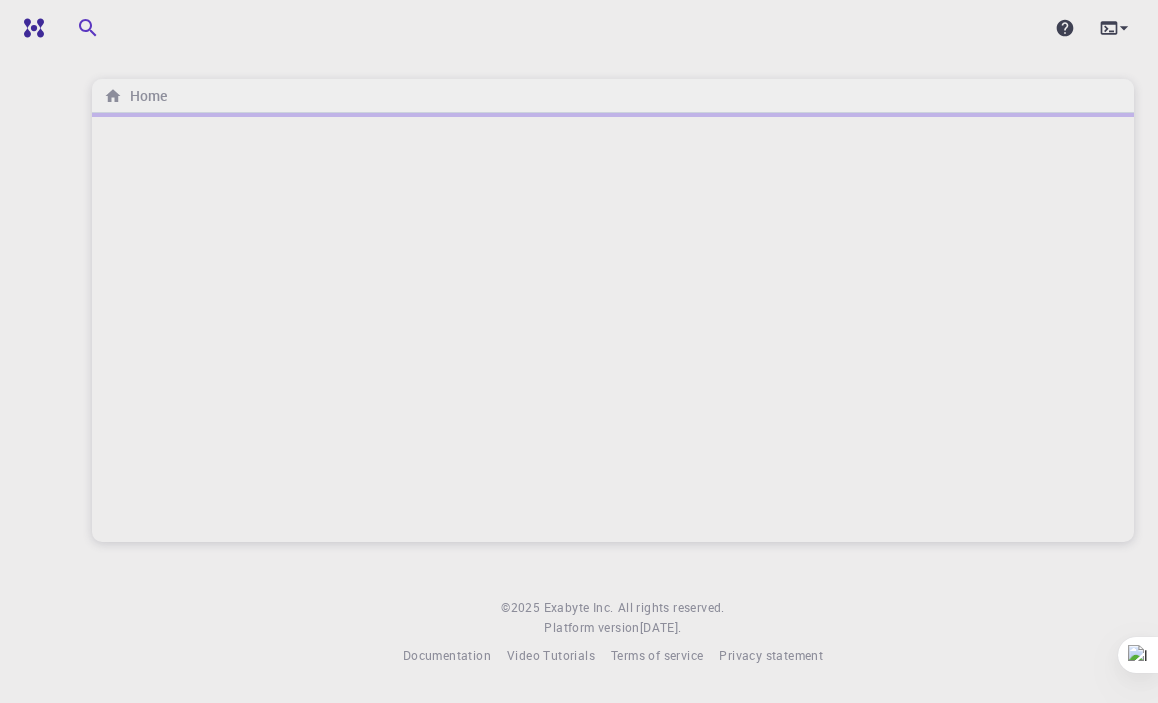 scroll, scrollTop: 0, scrollLeft: 0, axis: both 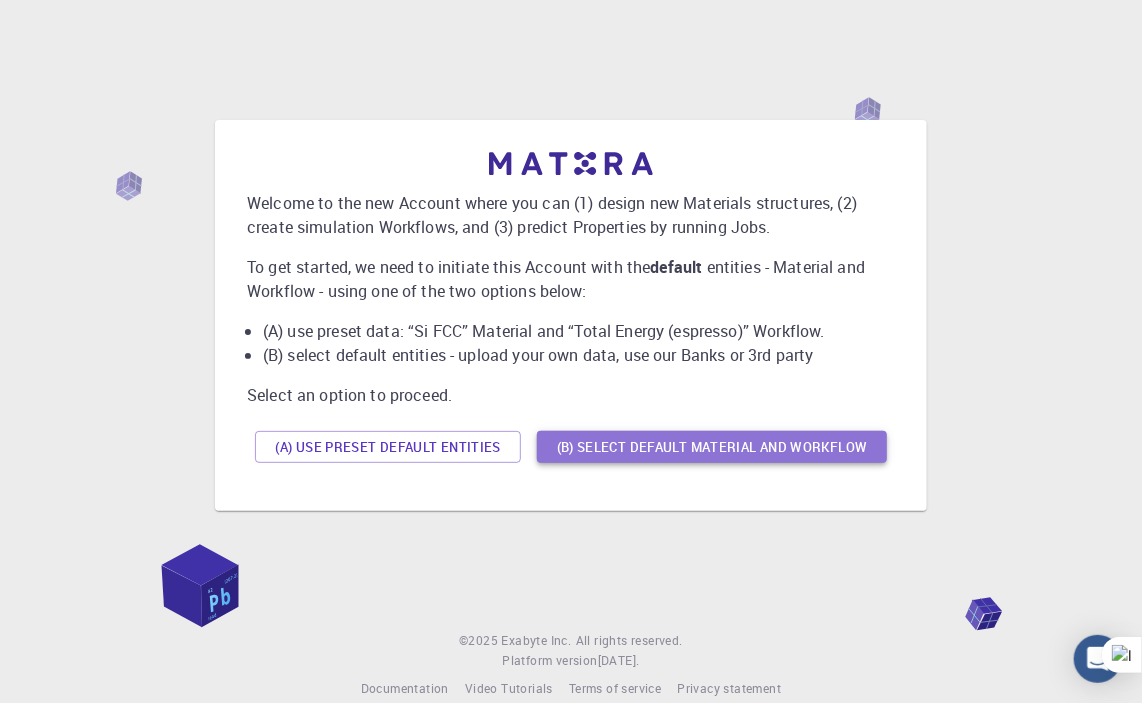 click on "(B) Select default material and workflow" at bounding box center (712, 447) 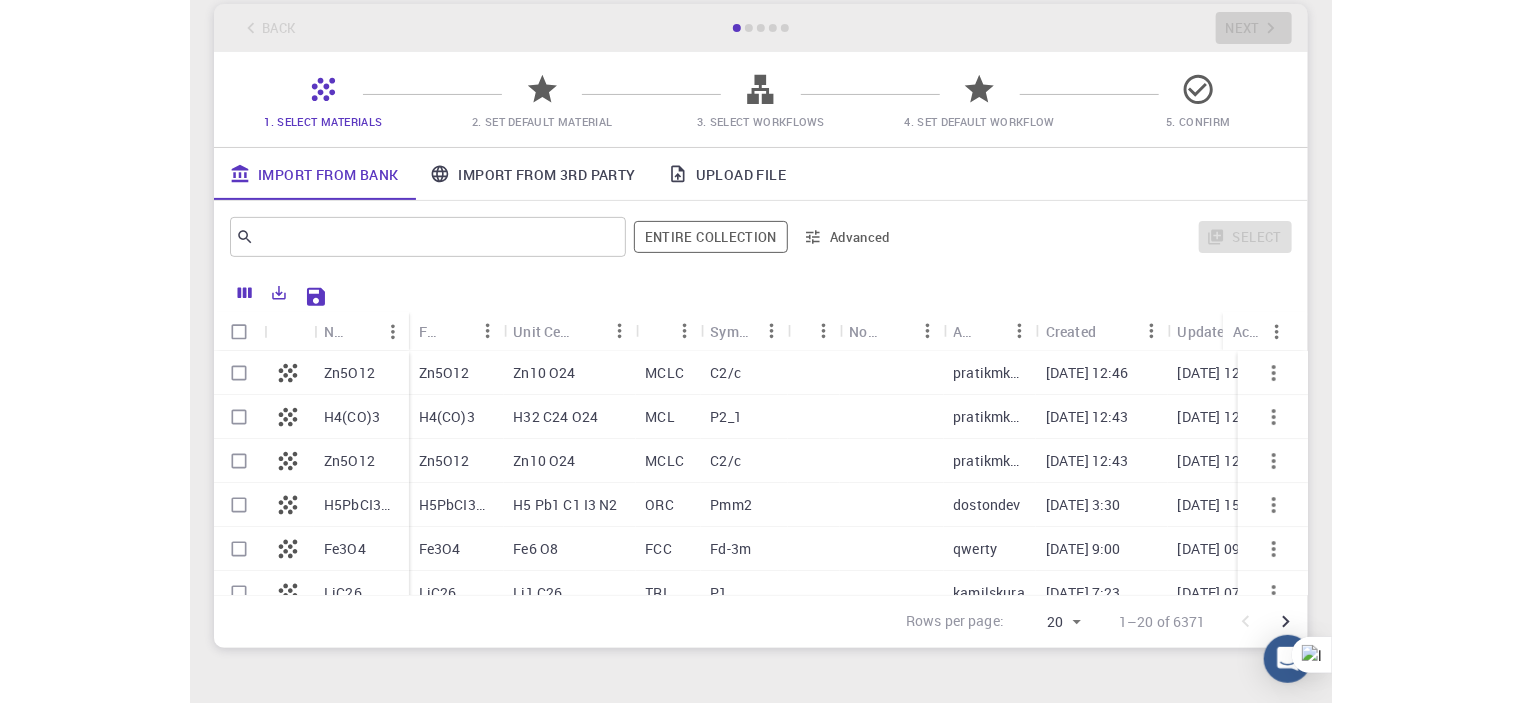 scroll, scrollTop: 100, scrollLeft: 0, axis: vertical 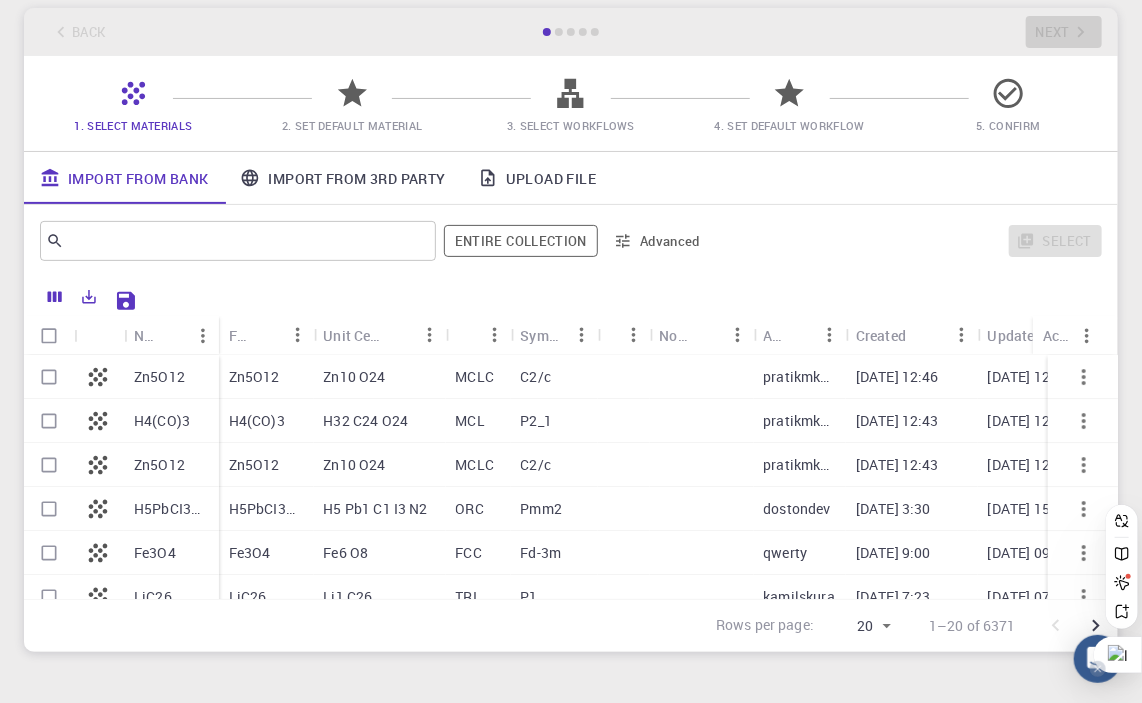click at bounding box center (1118, 655) 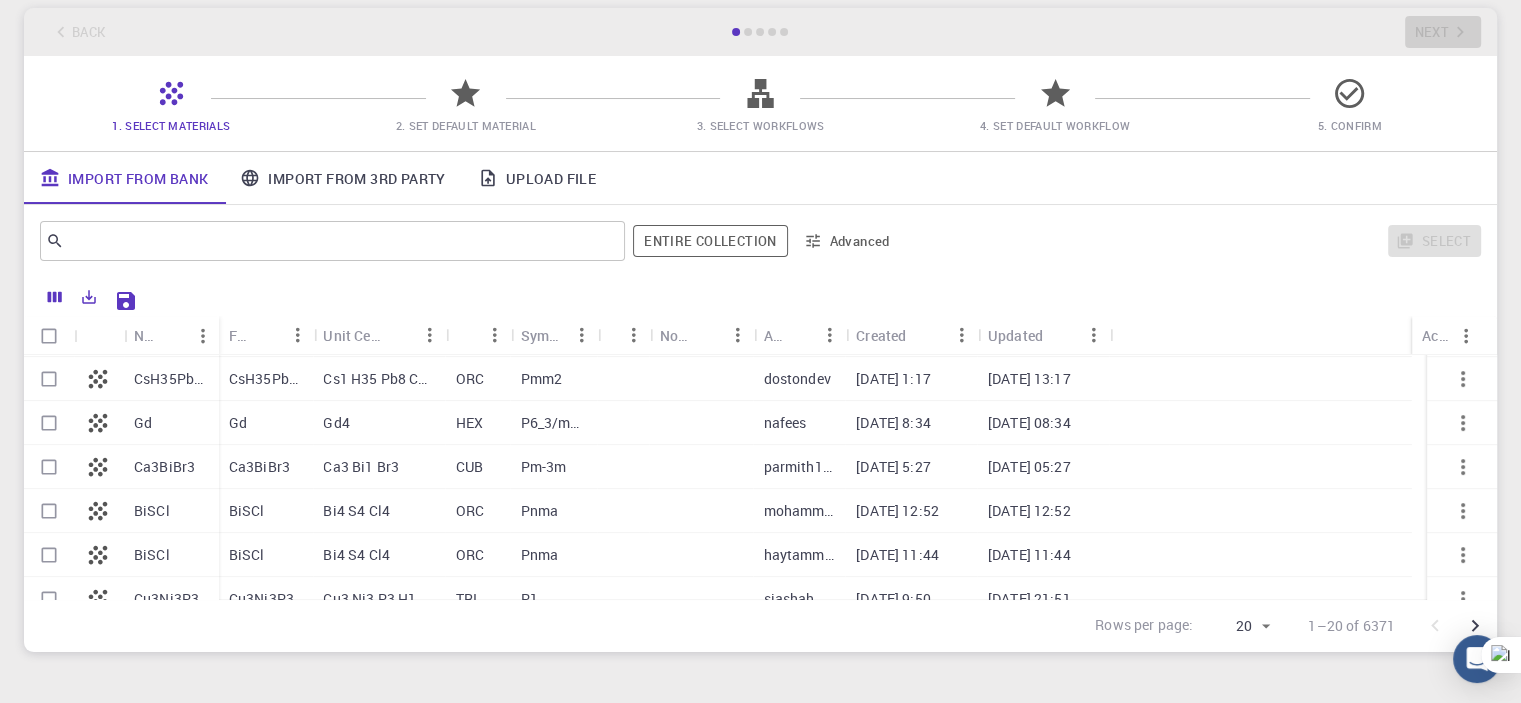 scroll, scrollTop: 635, scrollLeft: 0, axis: vertical 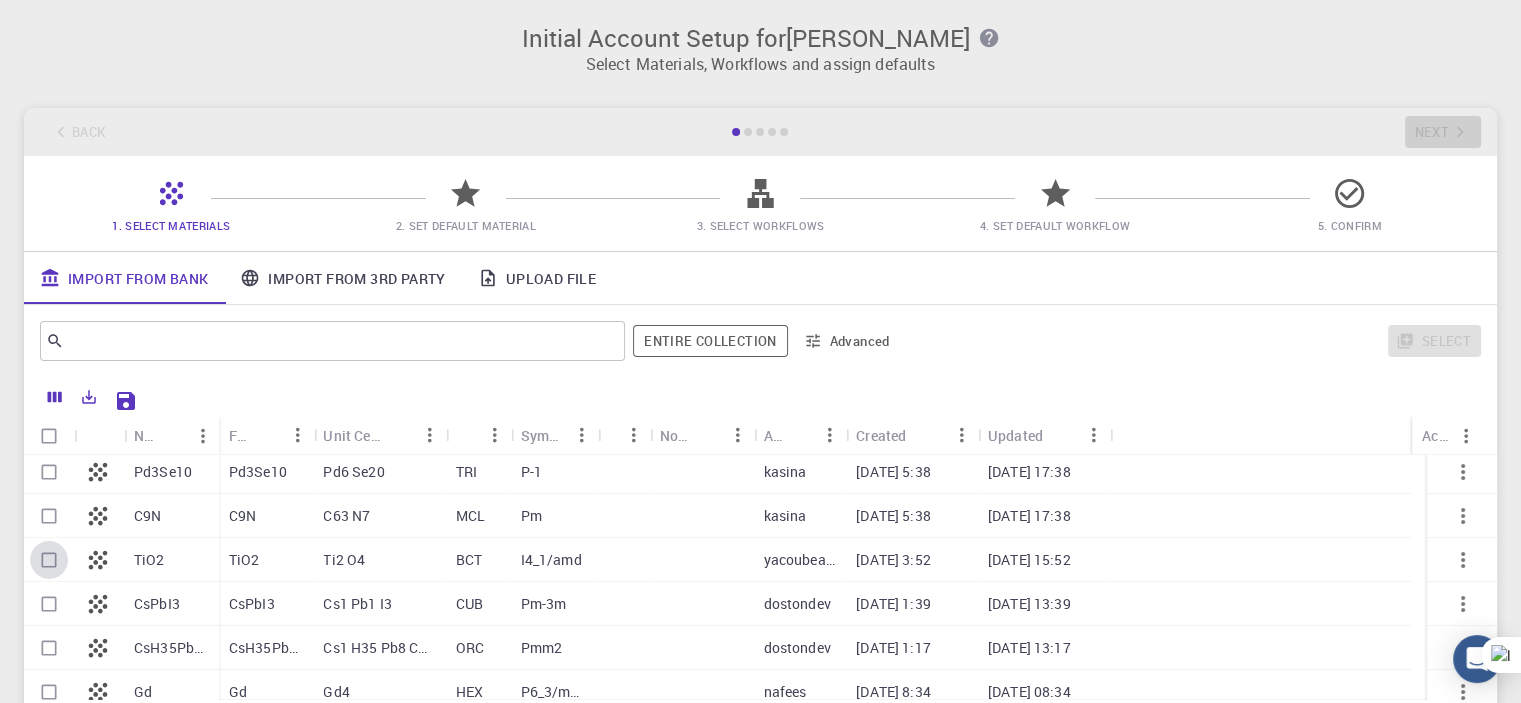 click at bounding box center (49, 560) 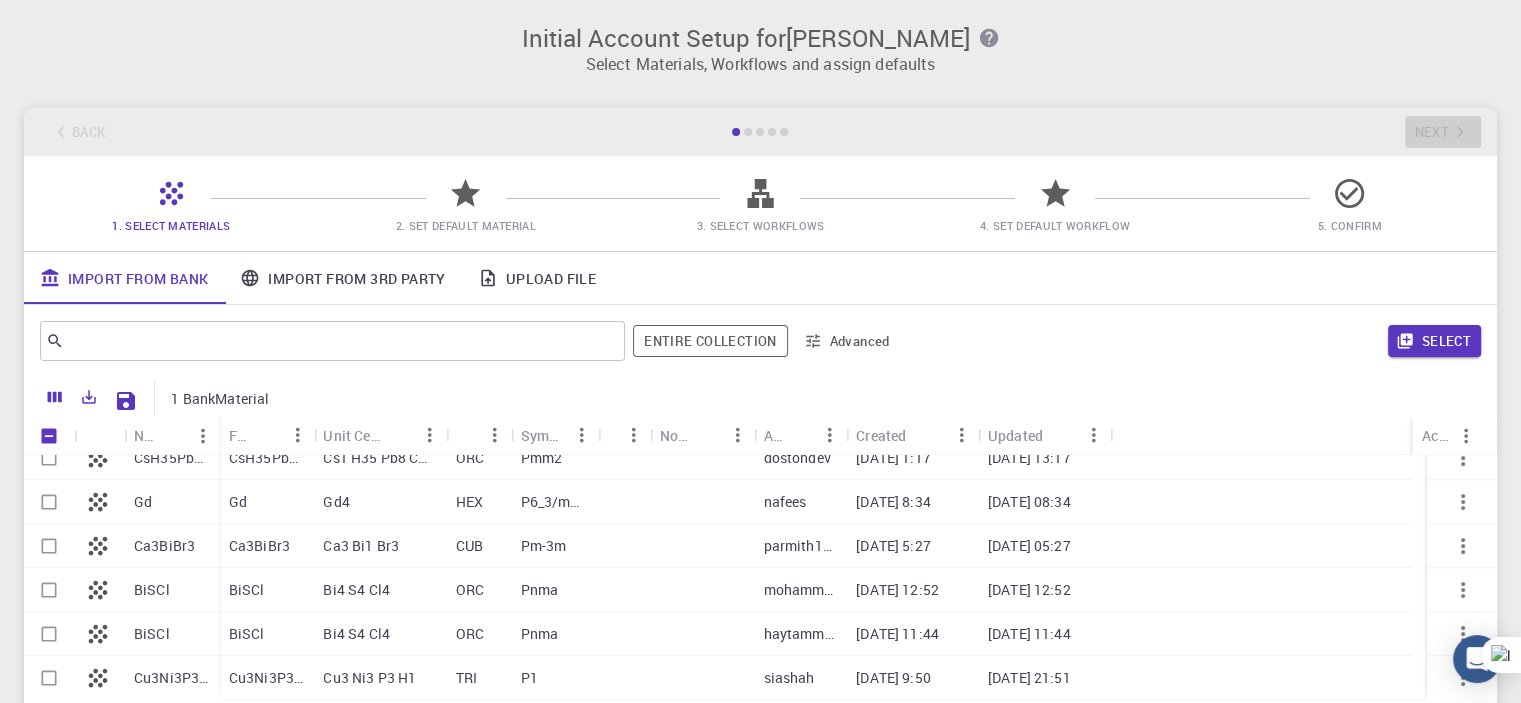 scroll, scrollTop: 635, scrollLeft: 0, axis: vertical 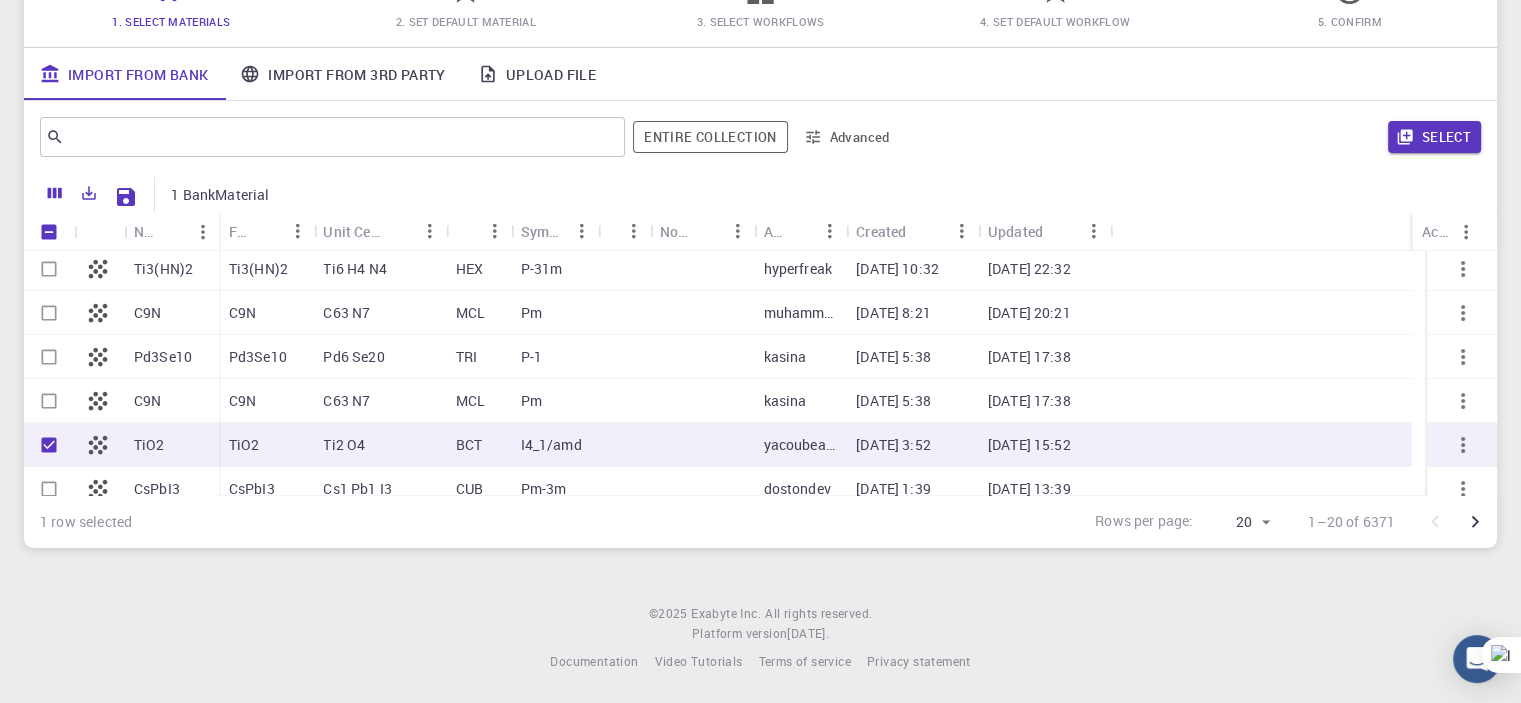 click at bounding box center [49, 445] 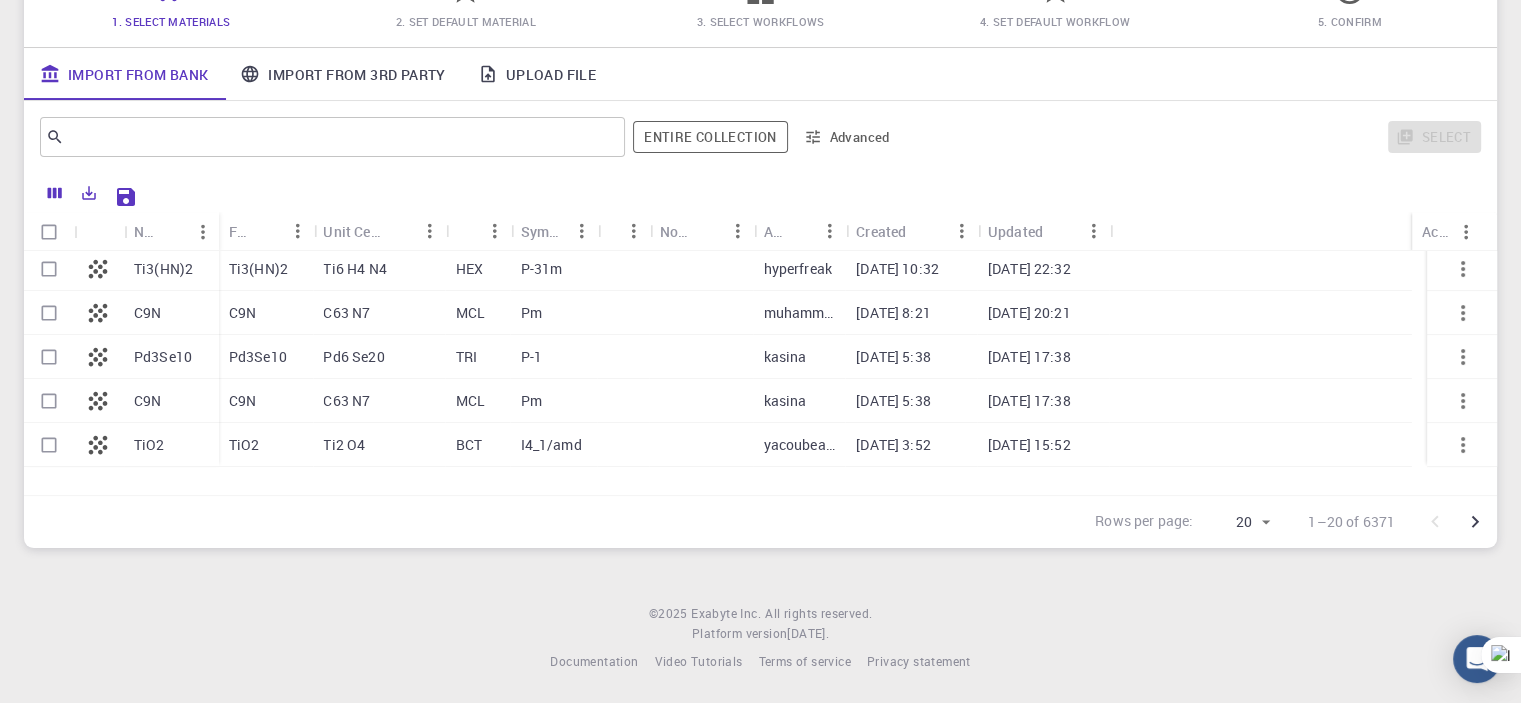scroll, scrollTop: 0, scrollLeft: 0, axis: both 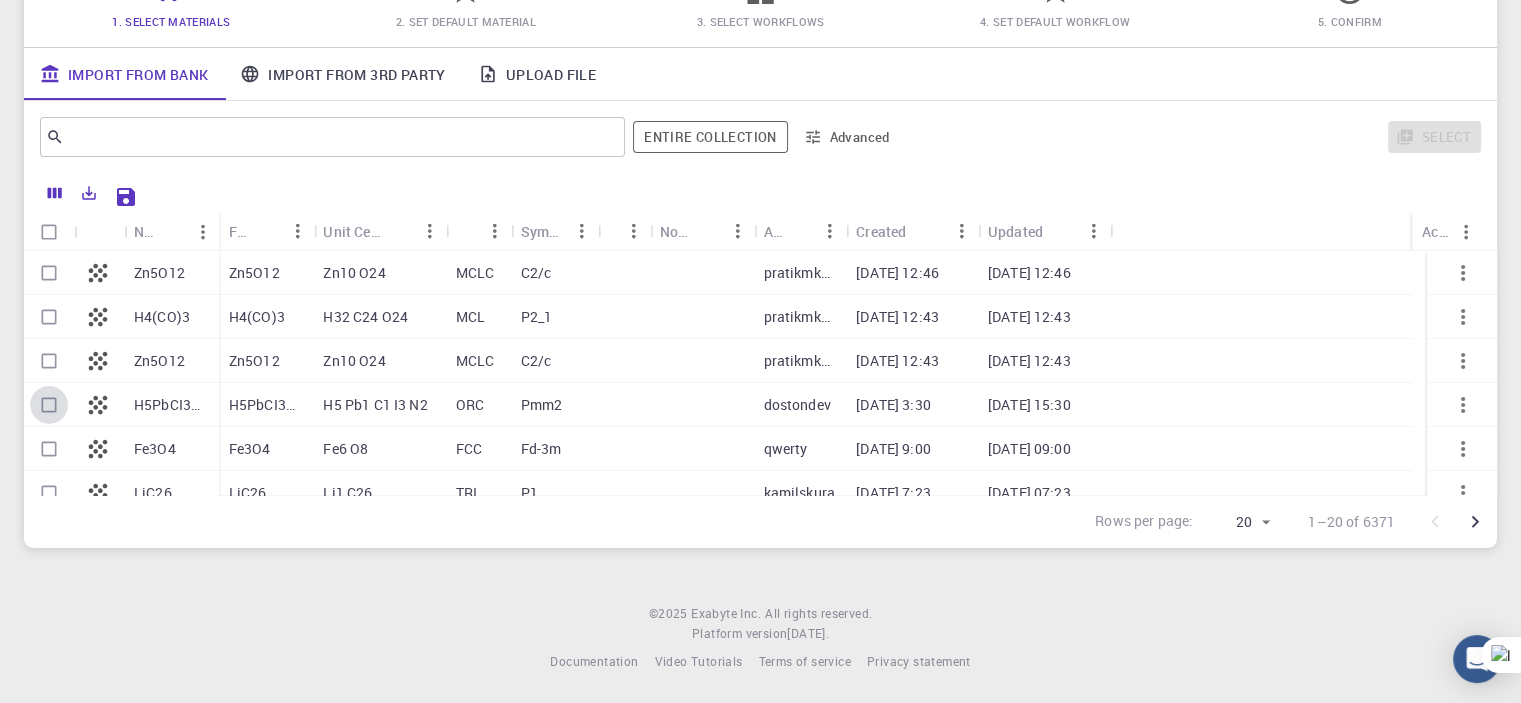 click at bounding box center (49, 405) 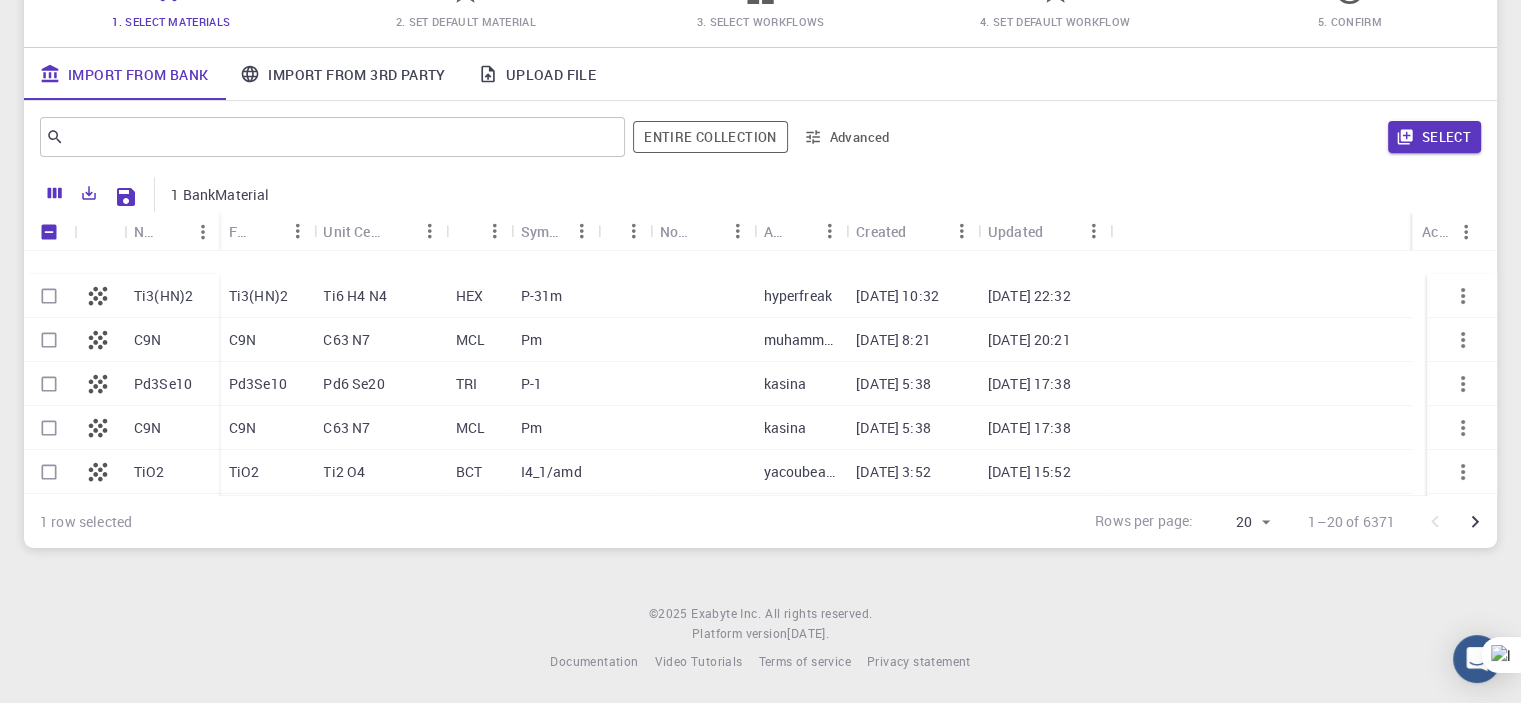 scroll, scrollTop: 495, scrollLeft: 0, axis: vertical 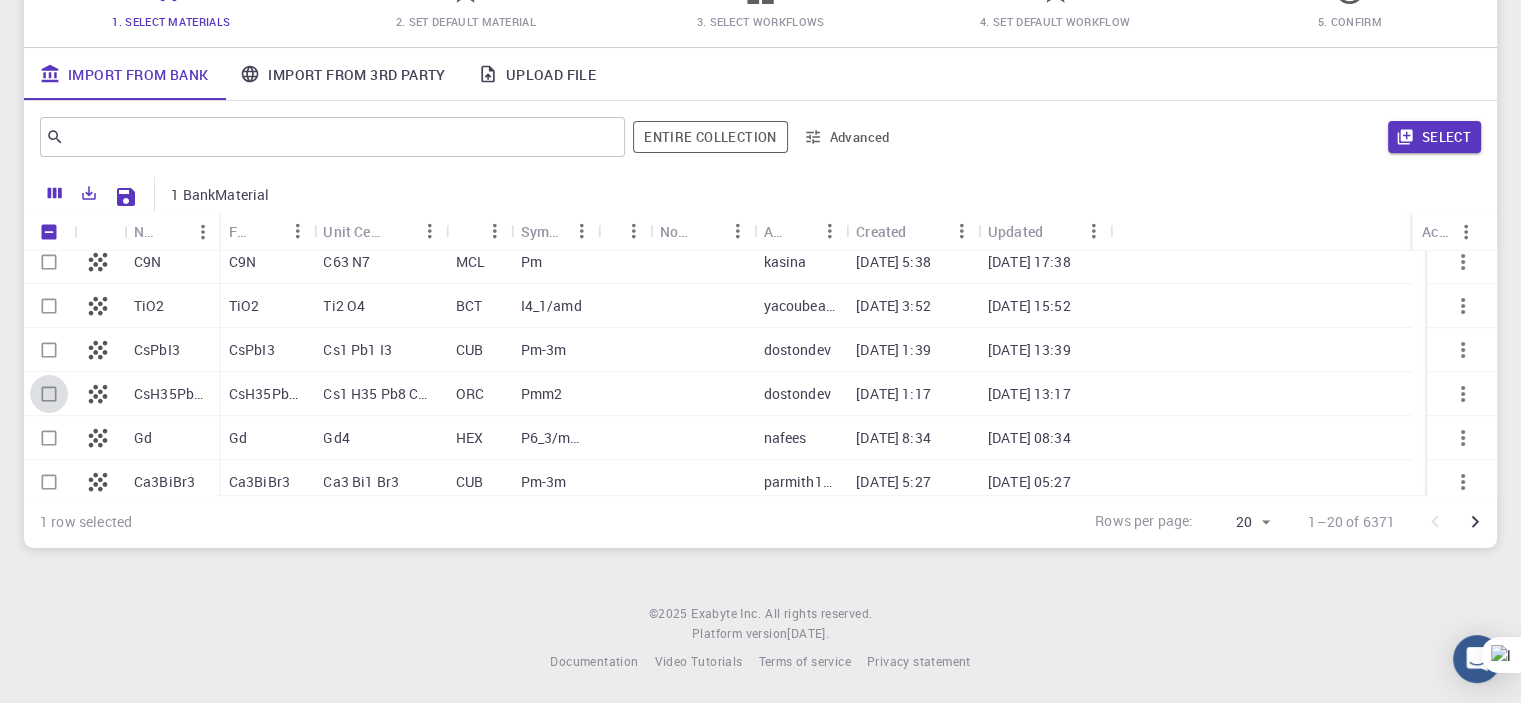 click at bounding box center [49, 394] 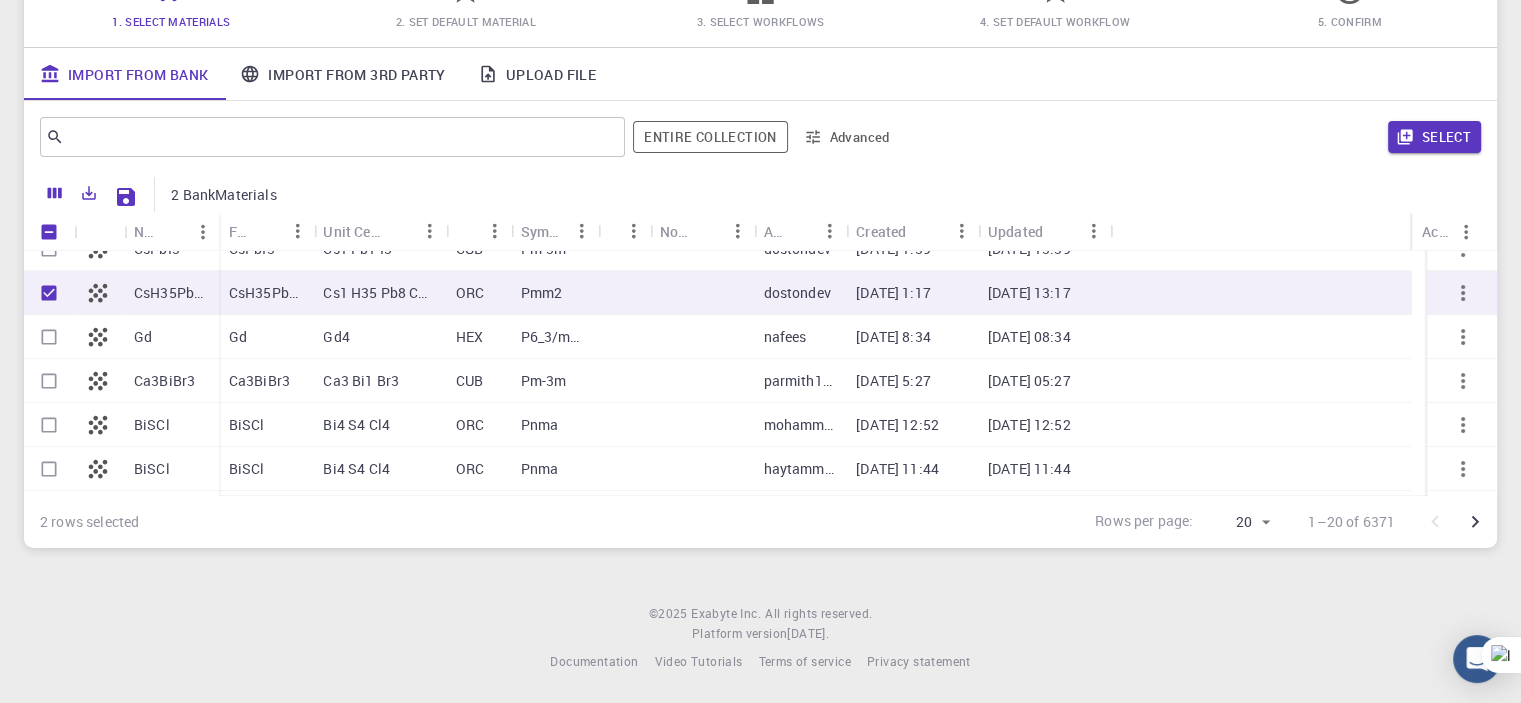 scroll, scrollTop: 600, scrollLeft: 0, axis: vertical 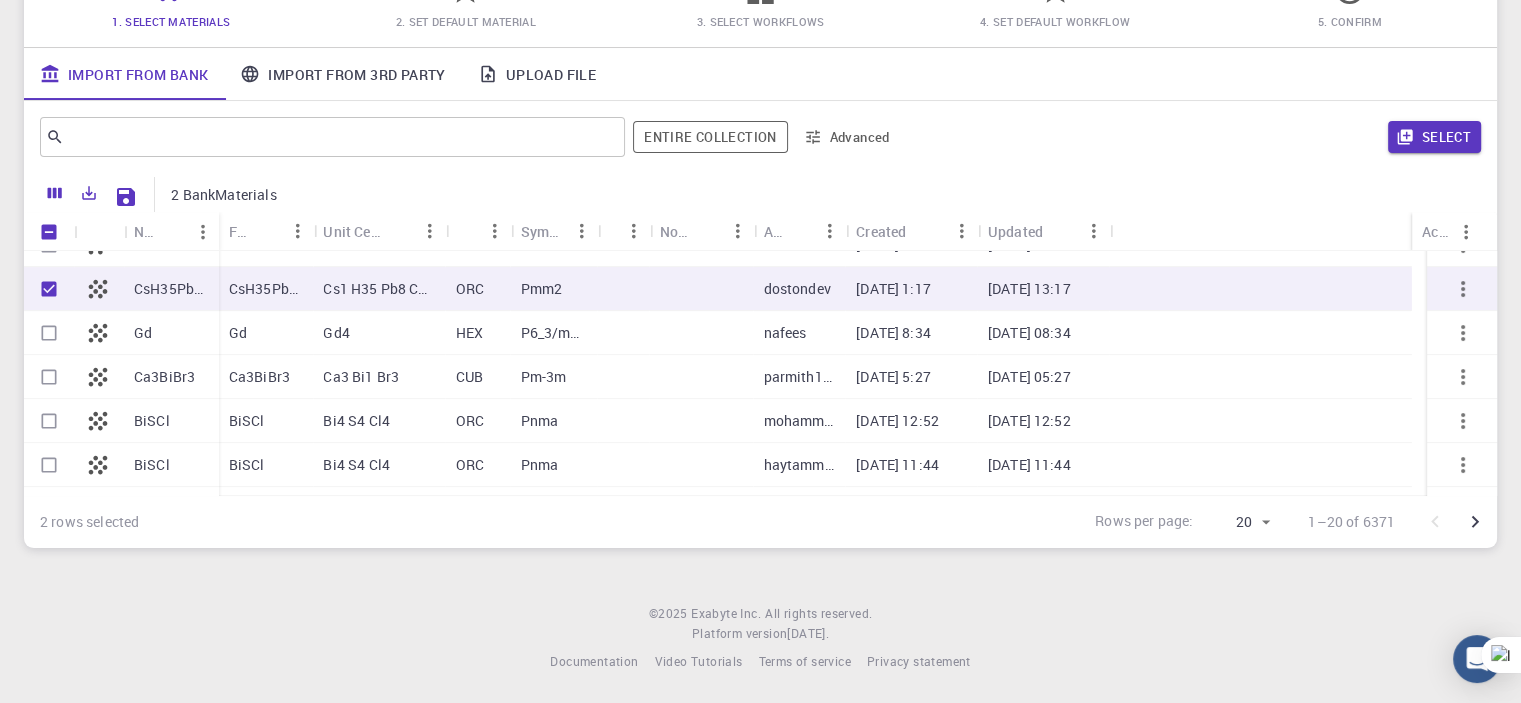 click at bounding box center [49, 377] 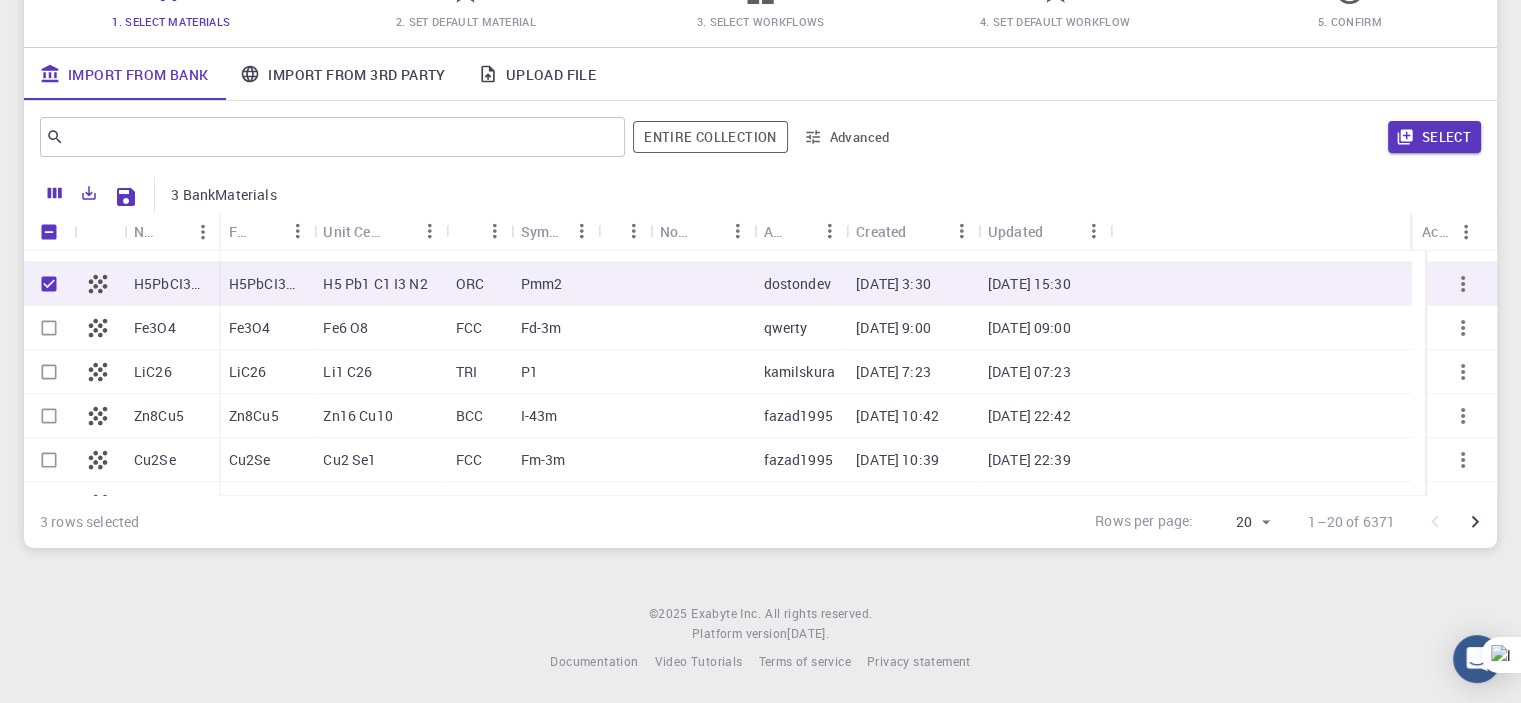 scroll, scrollTop: 0, scrollLeft: 0, axis: both 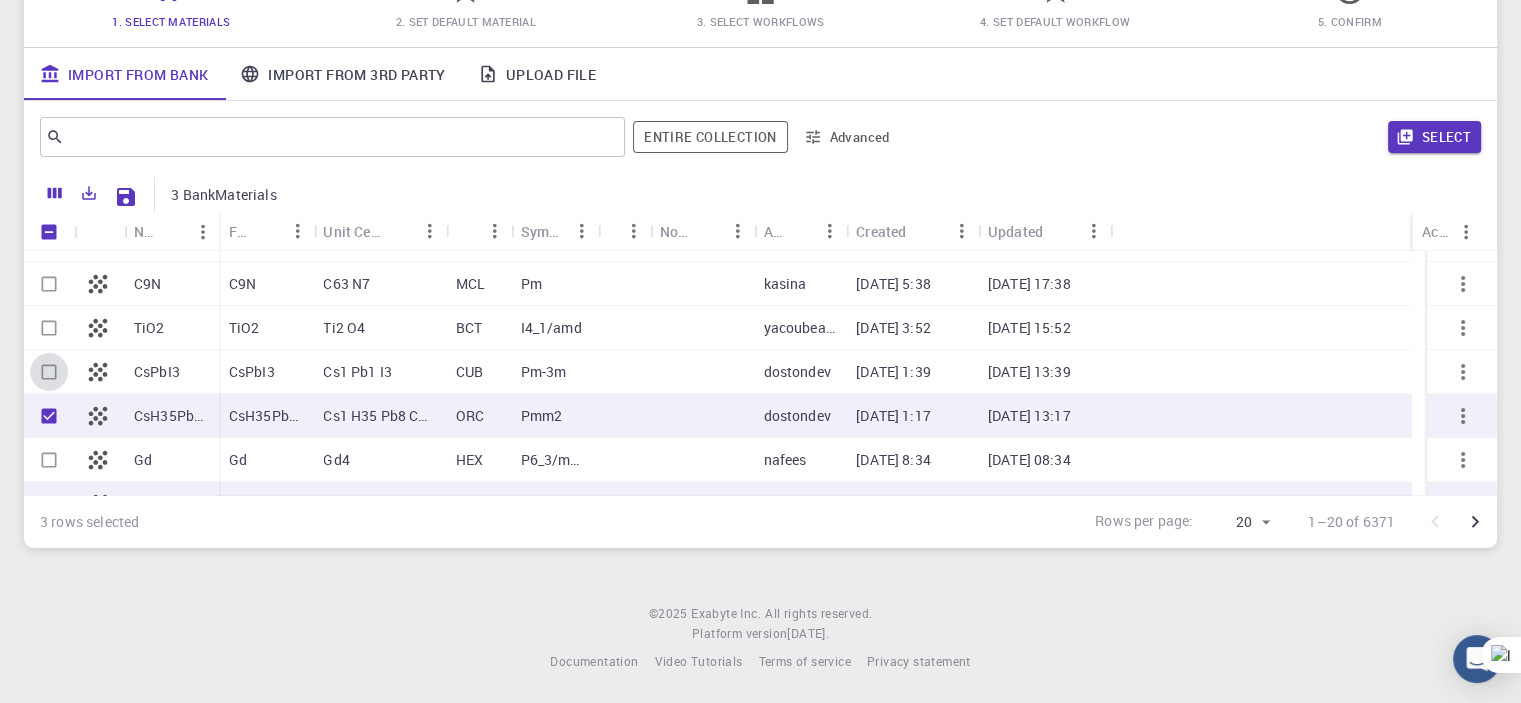 click at bounding box center [49, 372] 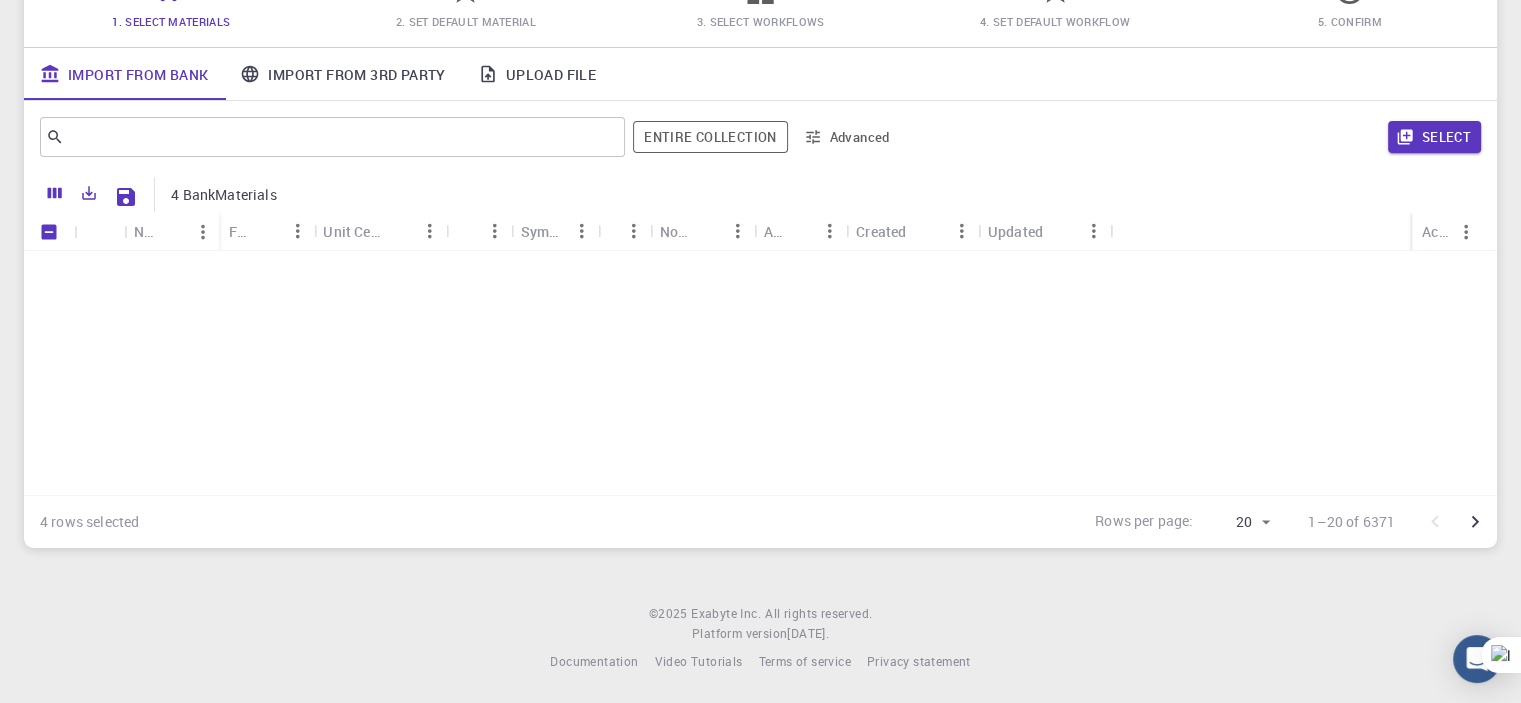 scroll, scrollTop: 42, scrollLeft: 0, axis: vertical 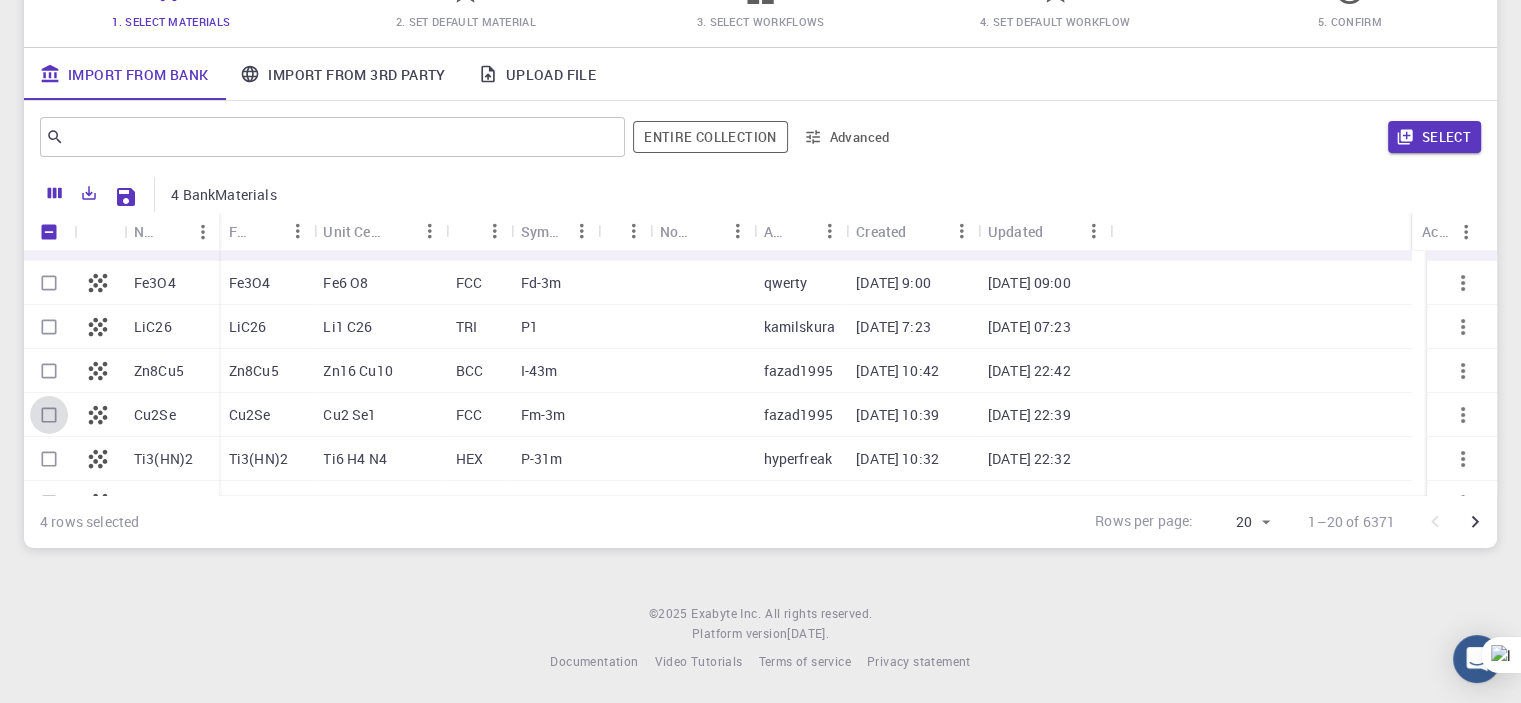 click at bounding box center [49, 415] 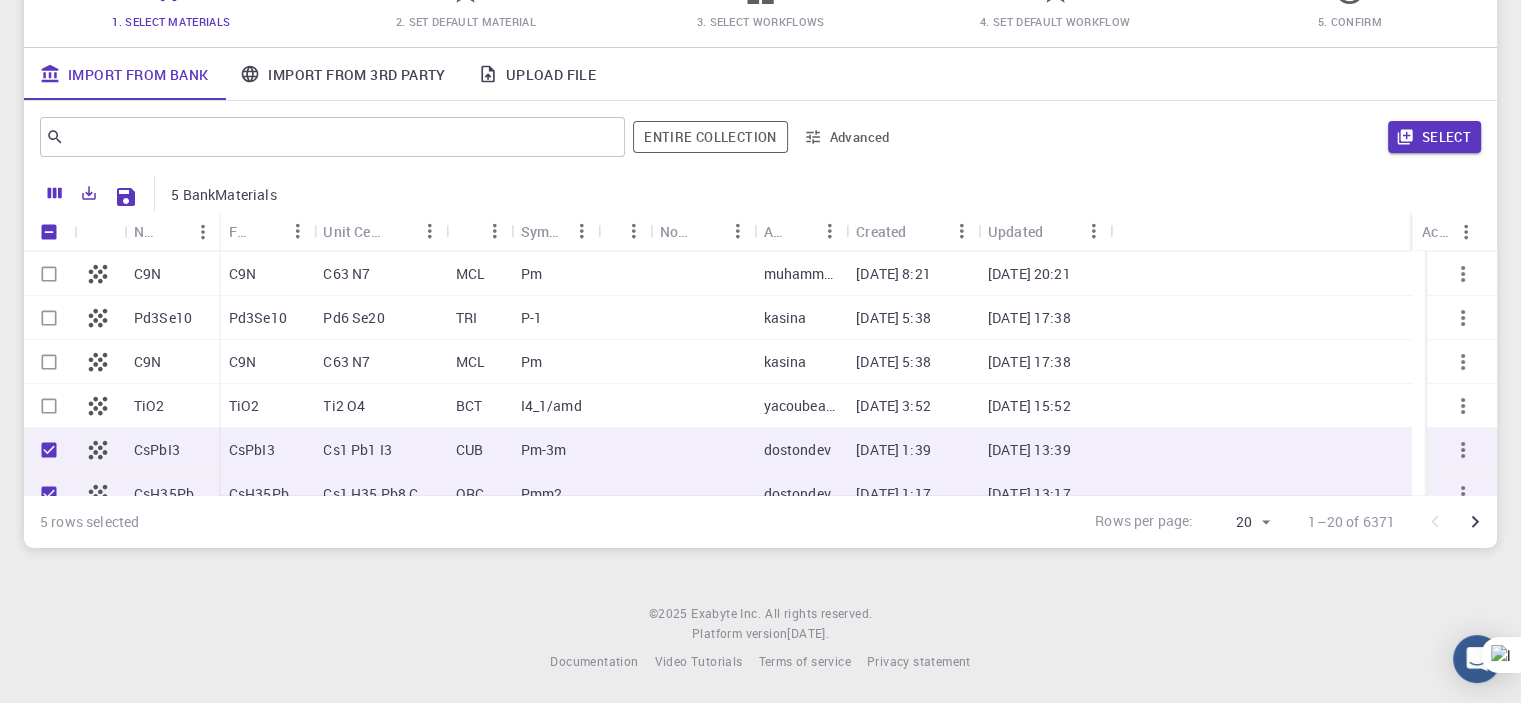 scroll, scrollTop: 422, scrollLeft: 0, axis: vertical 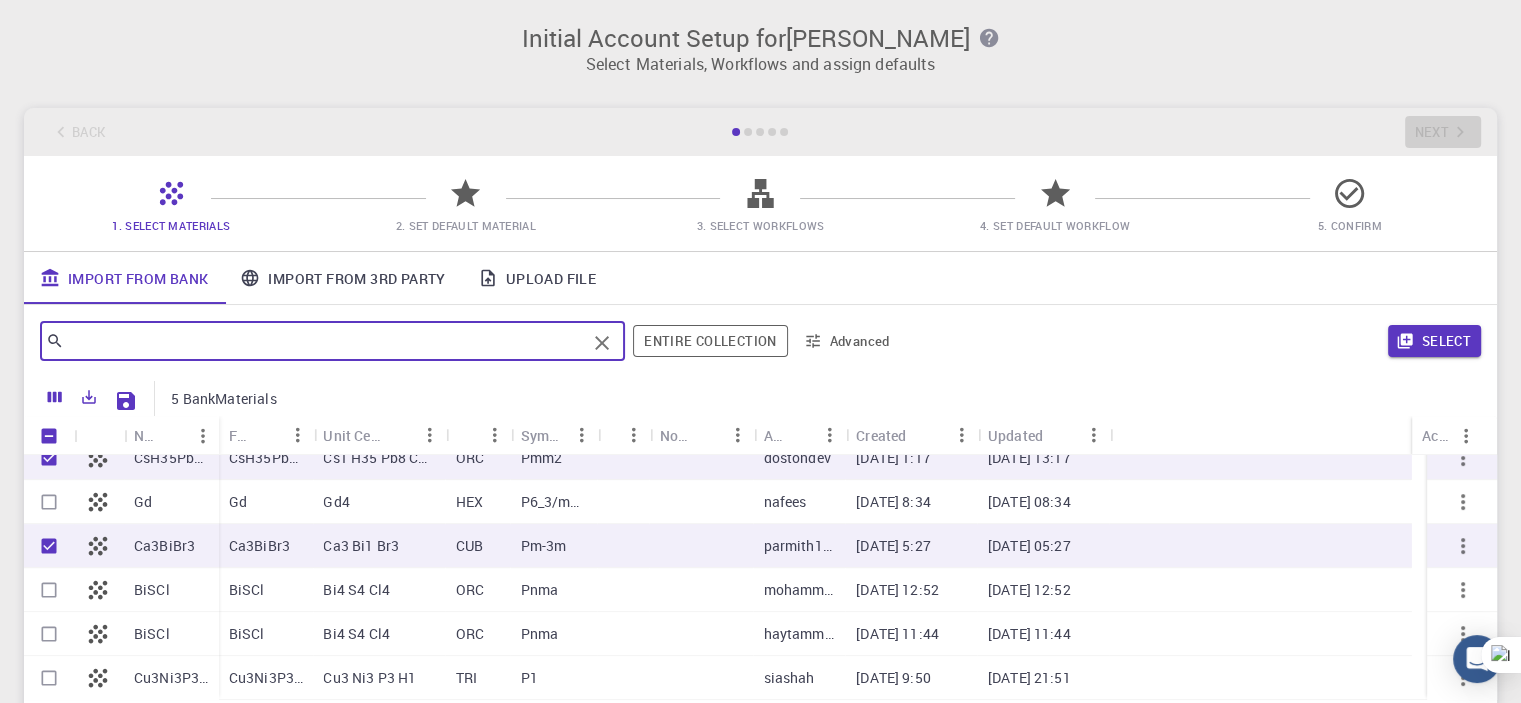 click at bounding box center [325, 341] 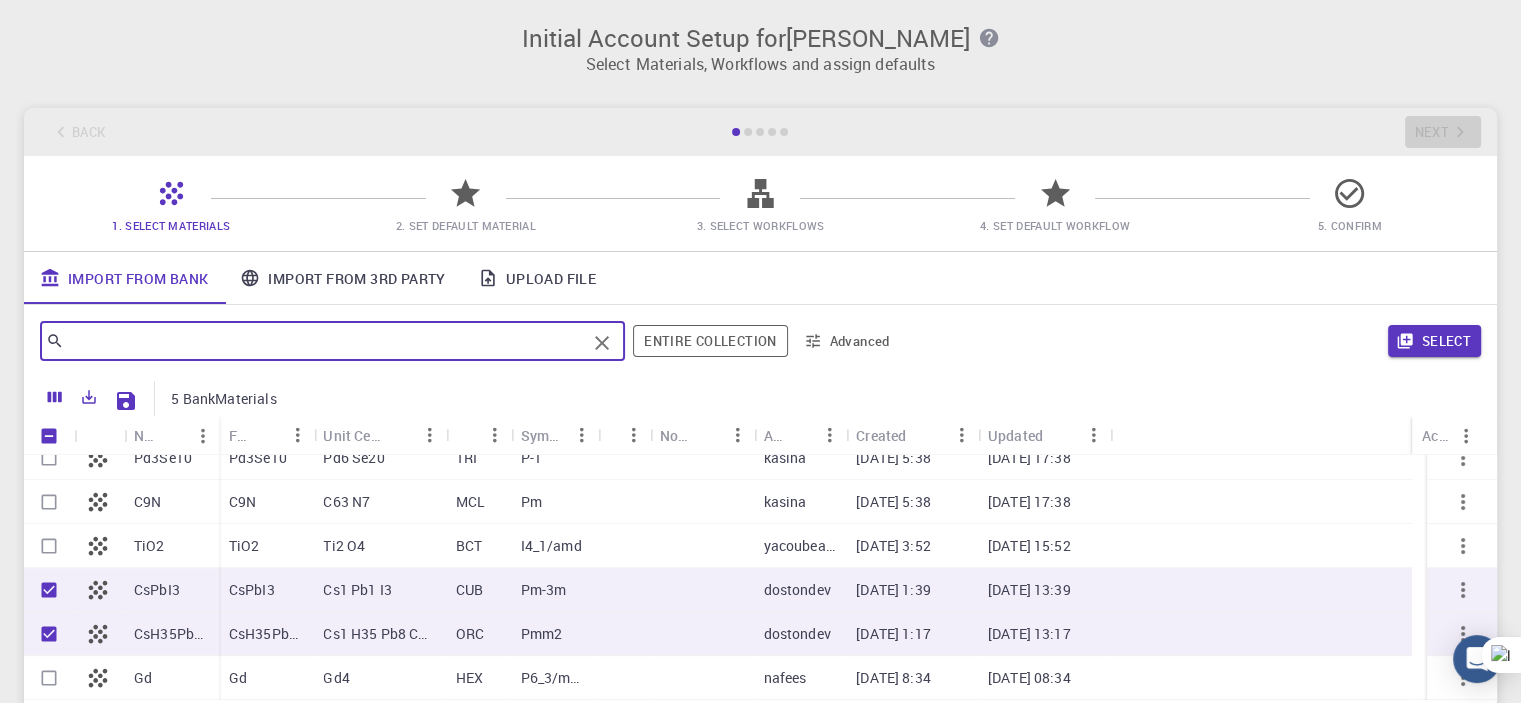 scroll, scrollTop: 0, scrollLeft: 0, axis: both 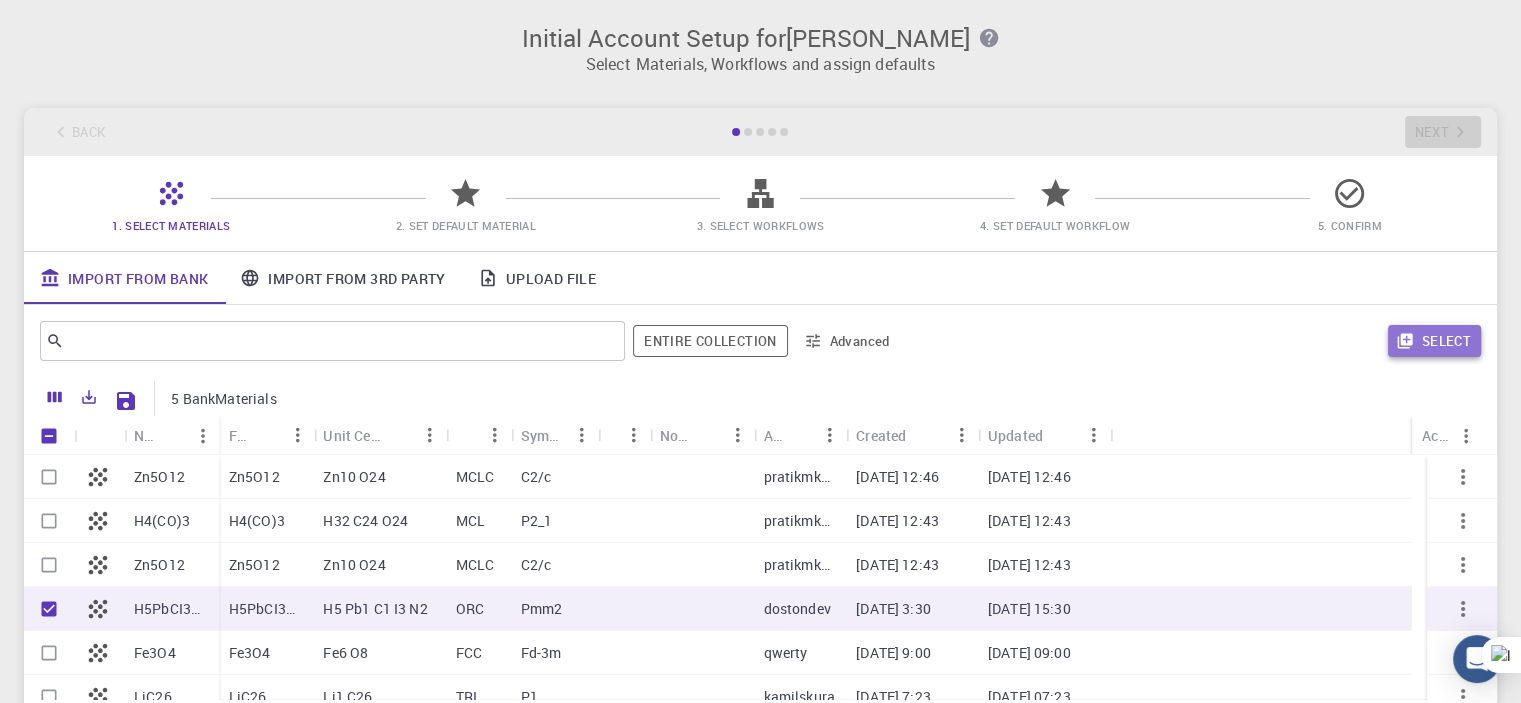 click on "Select" at bounding box center [1434, 341] 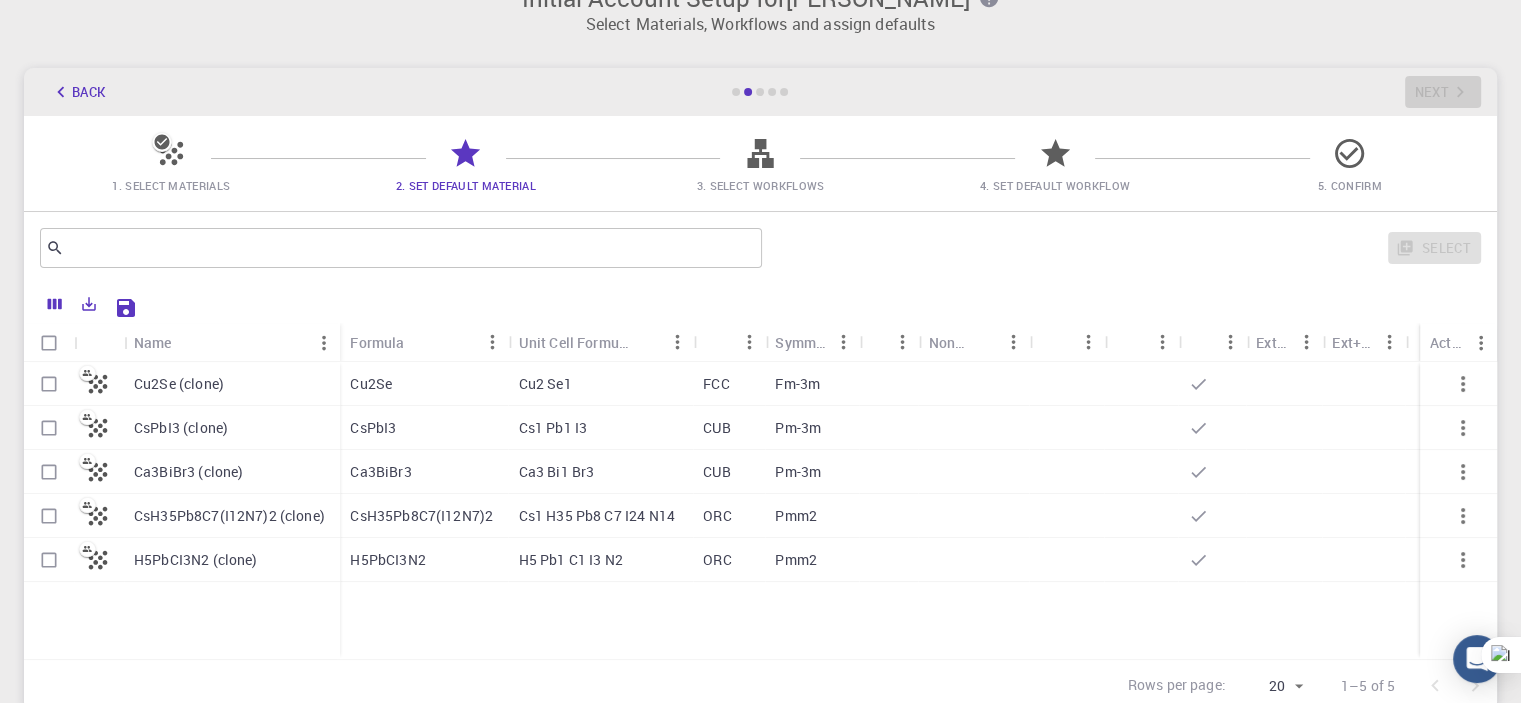scroll, scrollTop: 0, scrollLeft: 0, axis: both 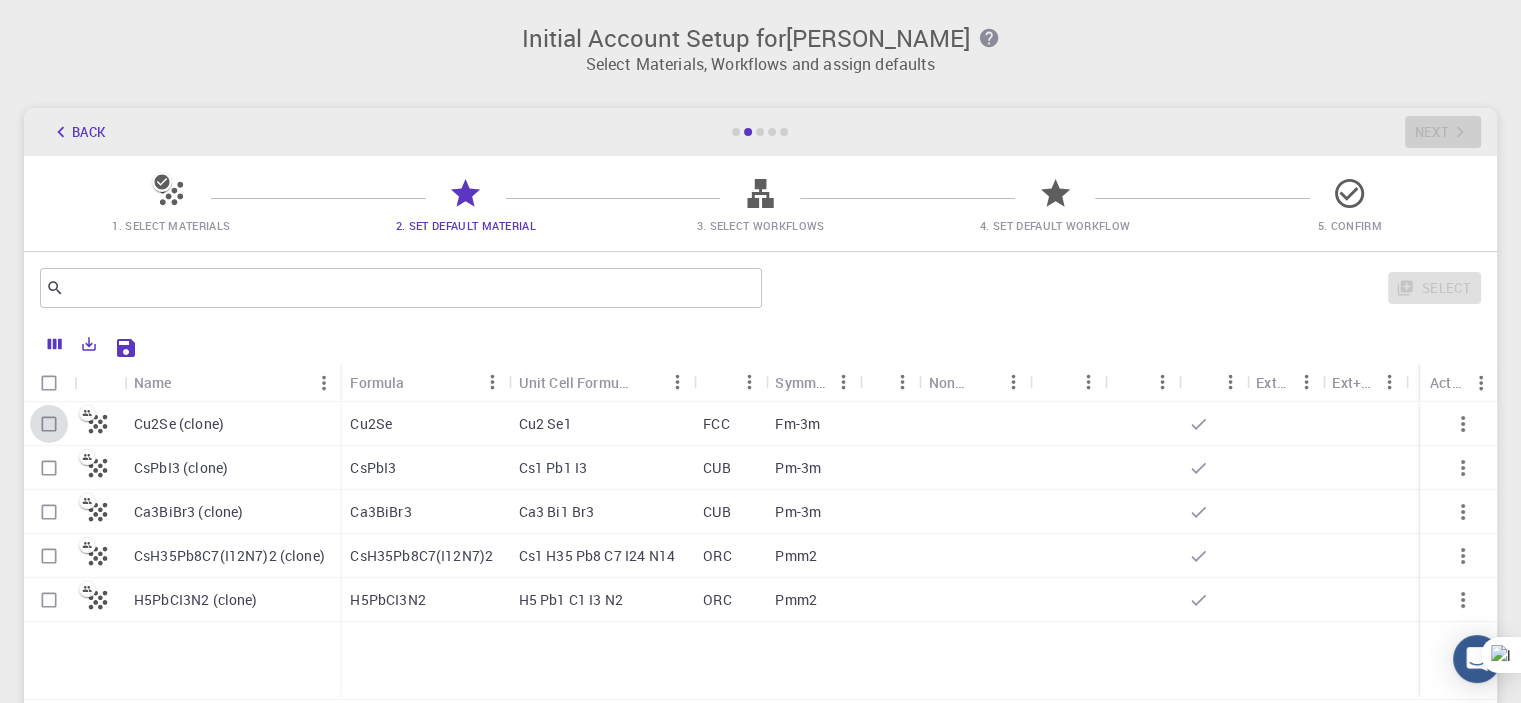 click at bounding box center [49, 424] 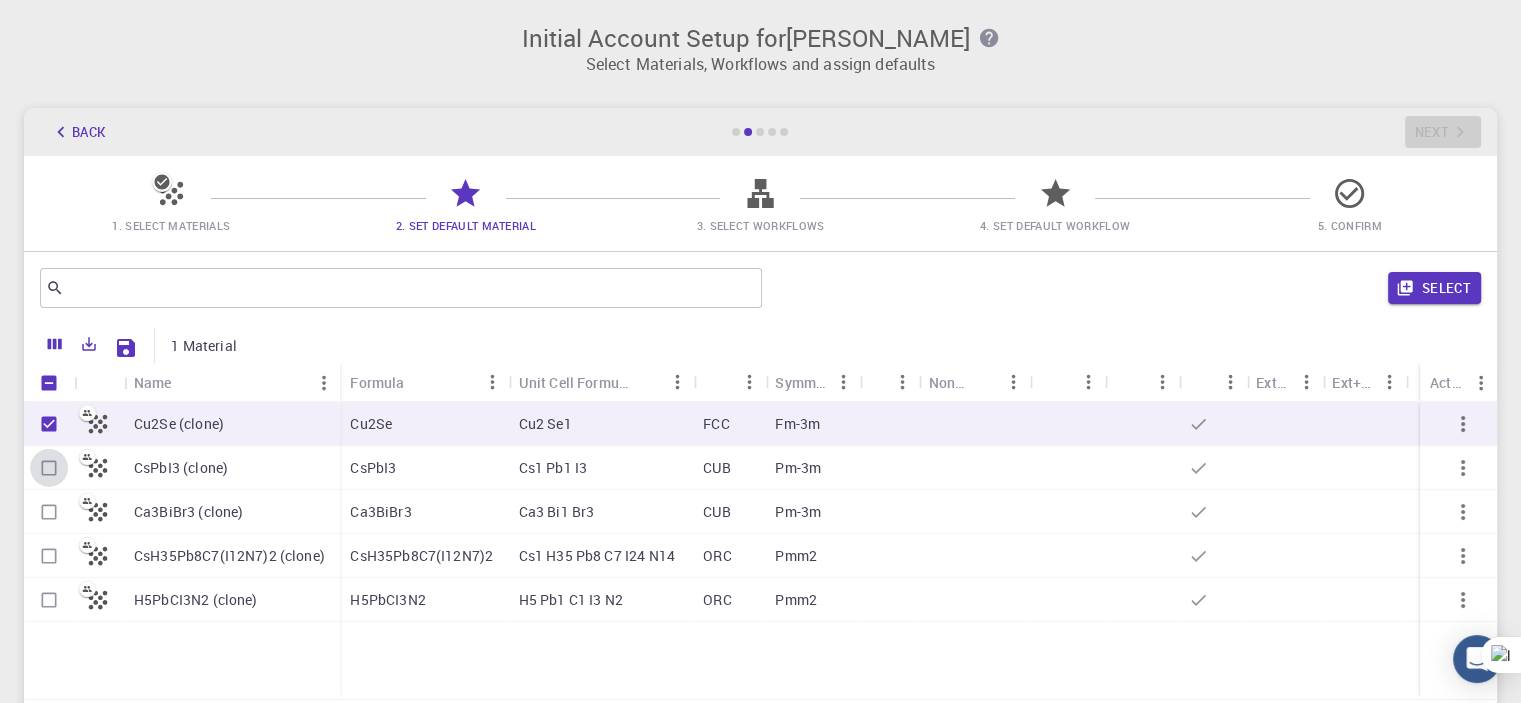 click at bounding box center [49, 468] 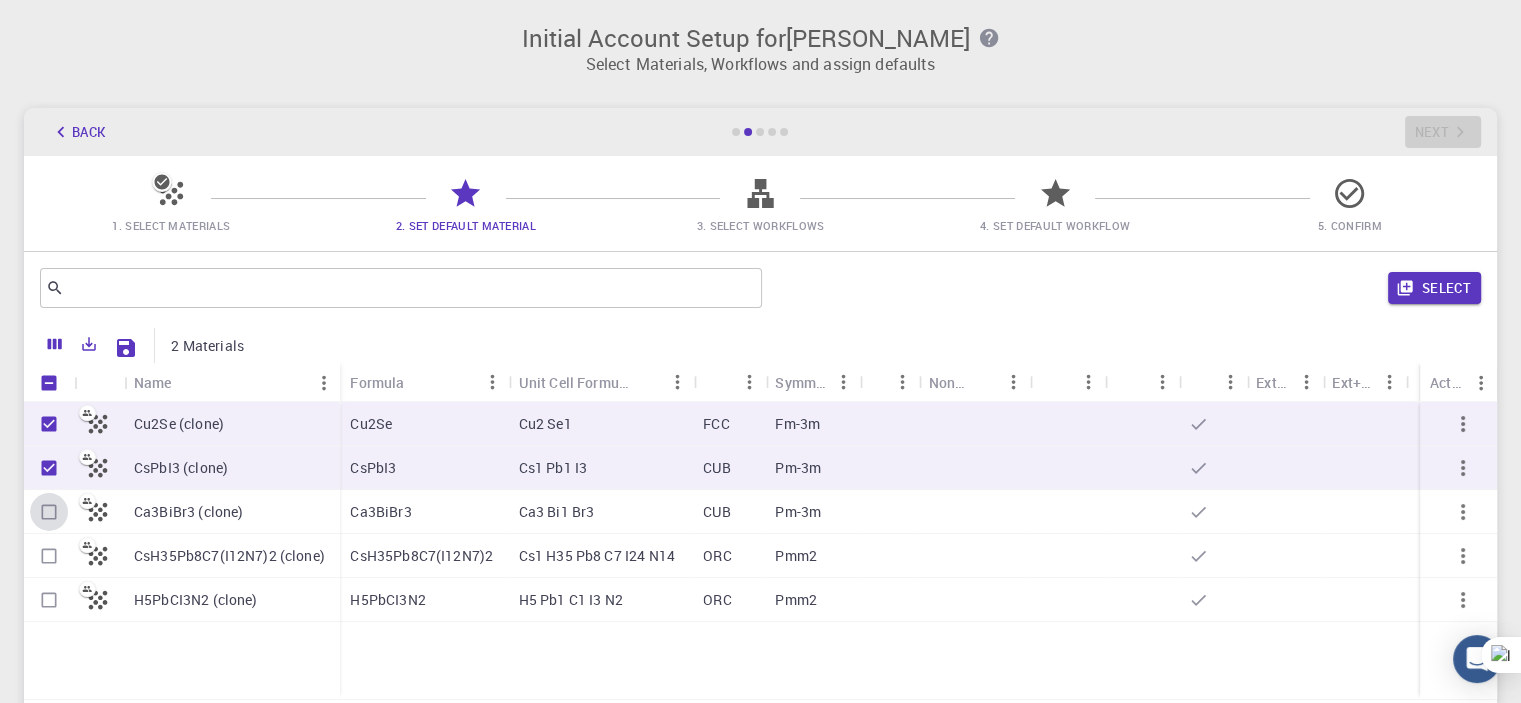 click at bounding box center (49, 512) 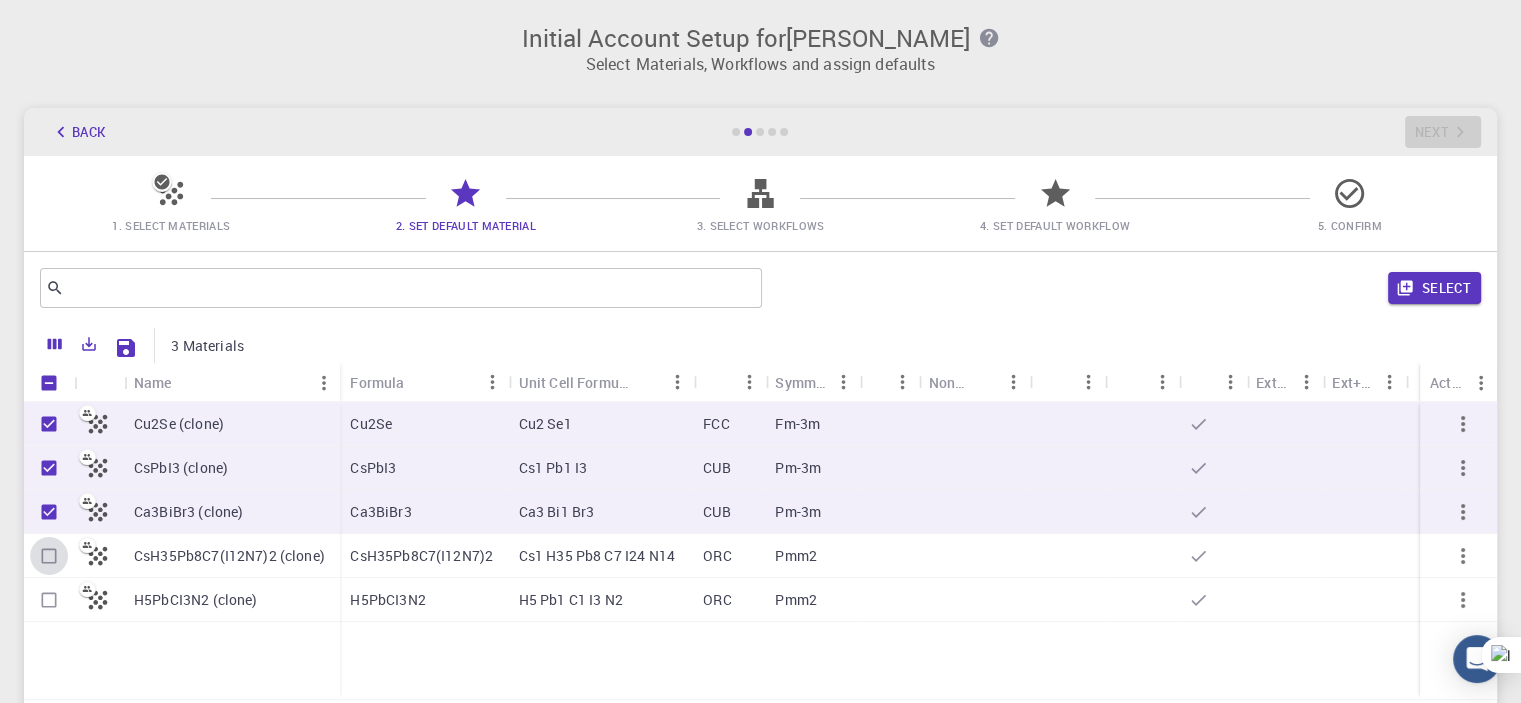 click at bounding box center (49, 556) 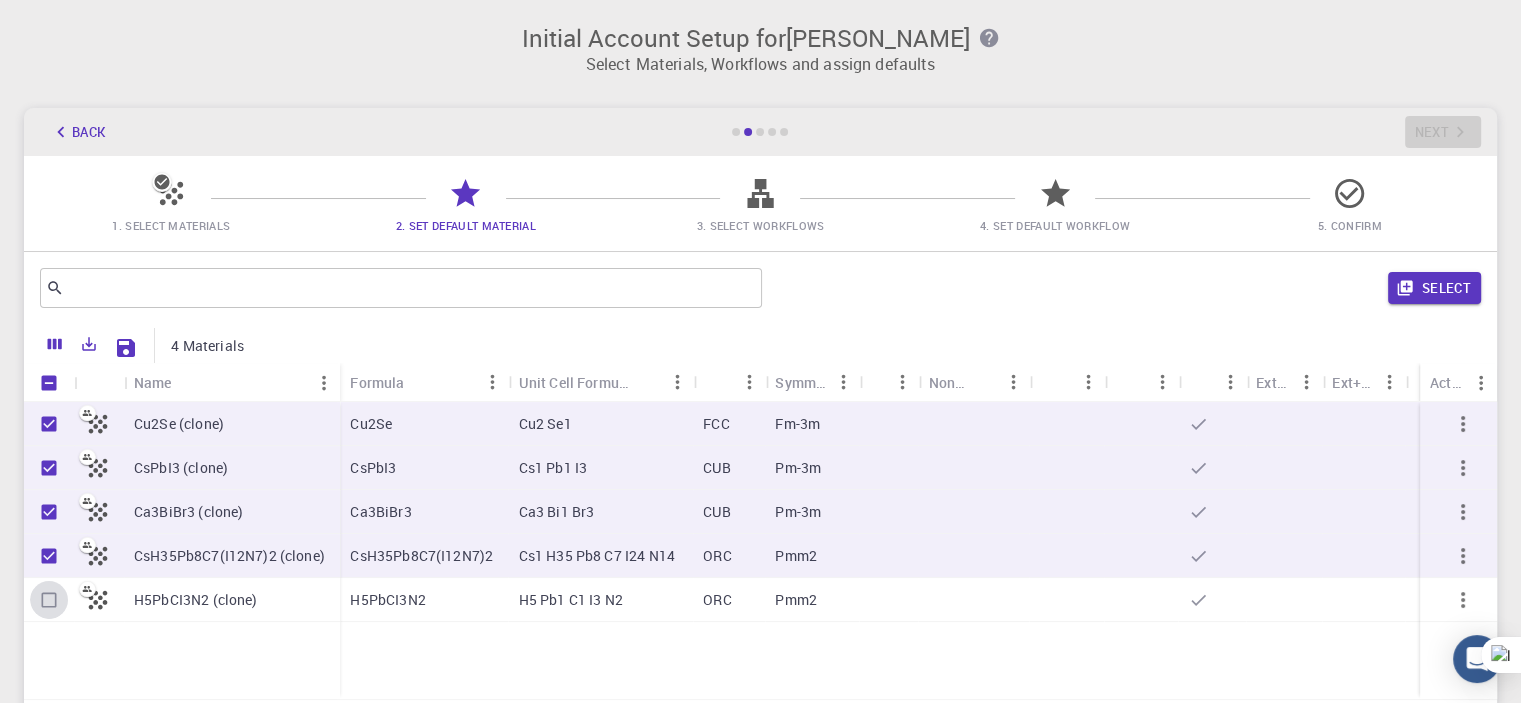 click at bounding box center [49, 600] 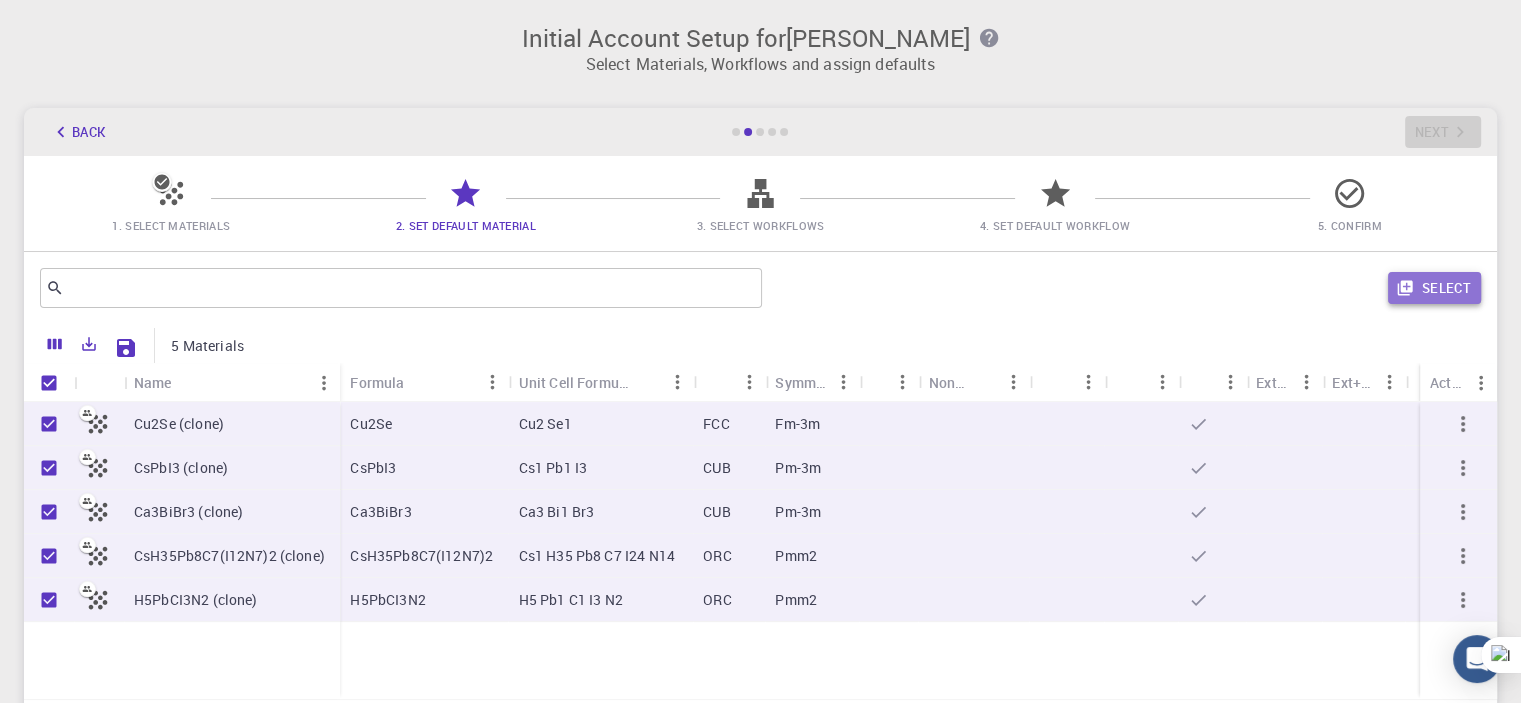 click on "Select" at bounding box center [1434, 288] 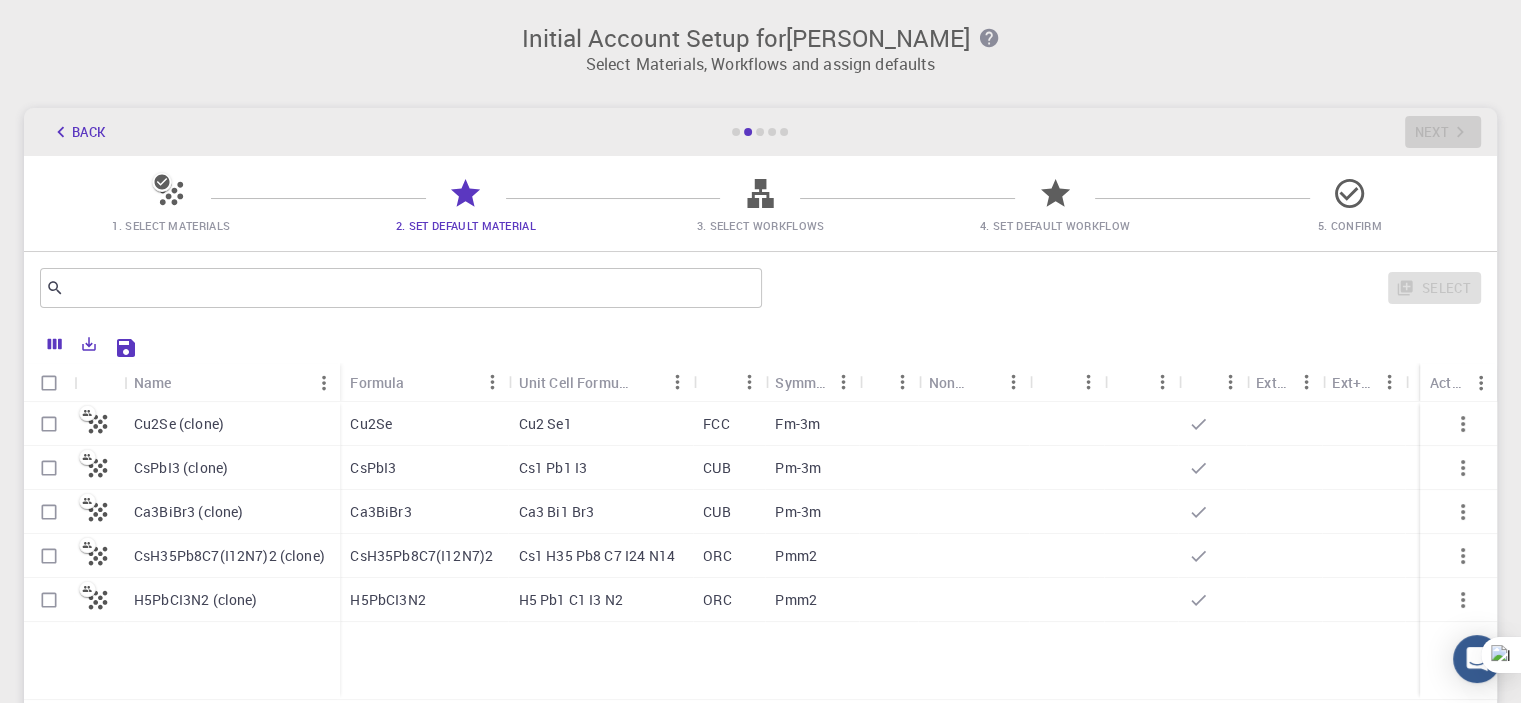 click at bounding box center [49, 424] 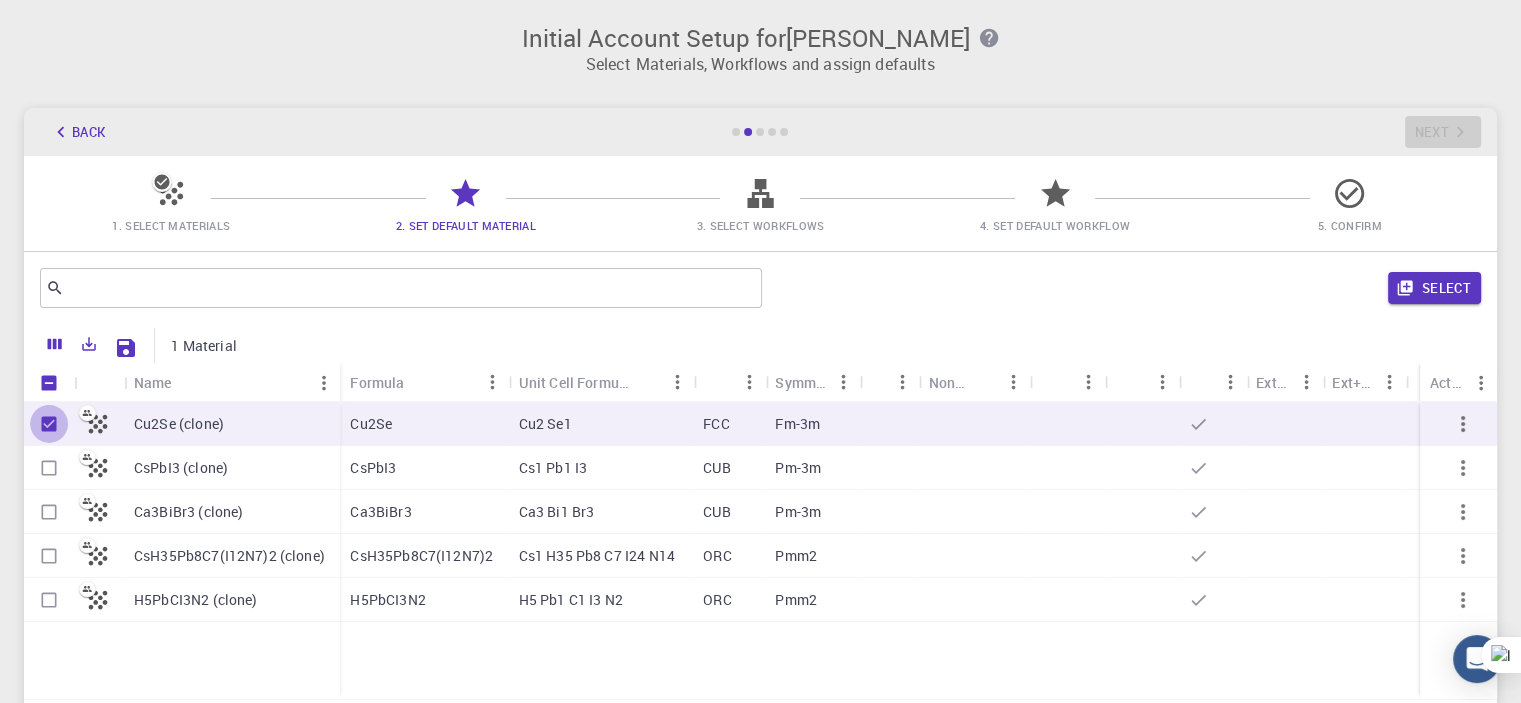 click at bounding box center (49, 424) 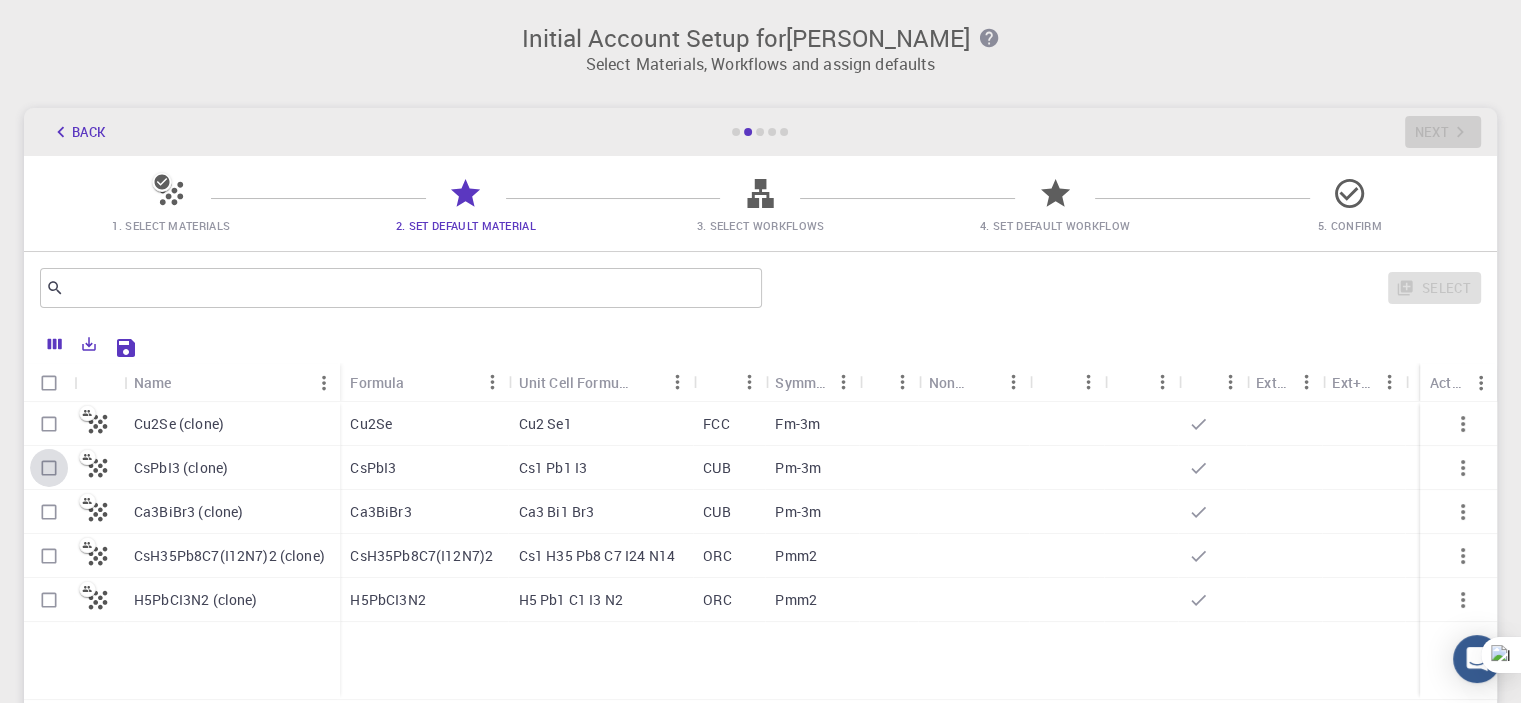 click at bounding box center [49, 468] 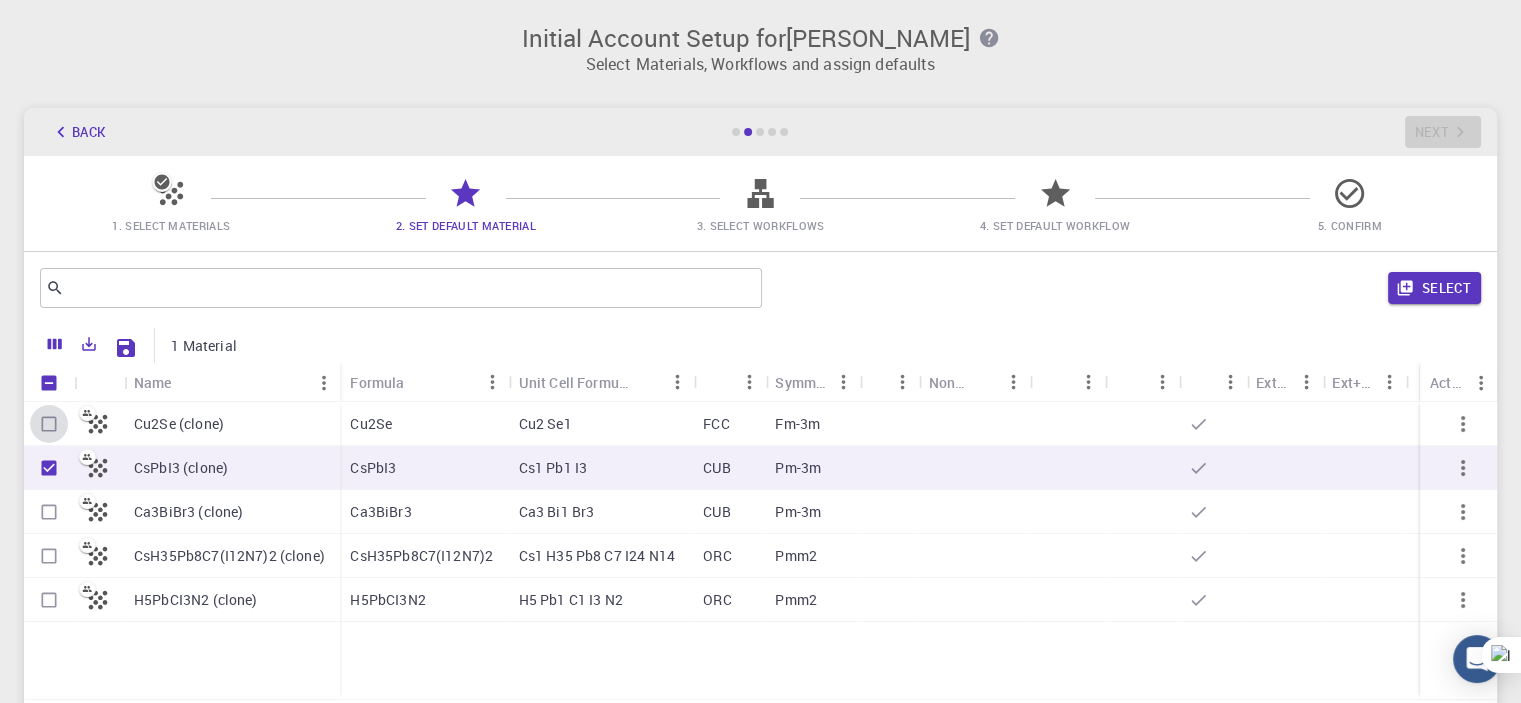 click at bounding box center (49, 424) 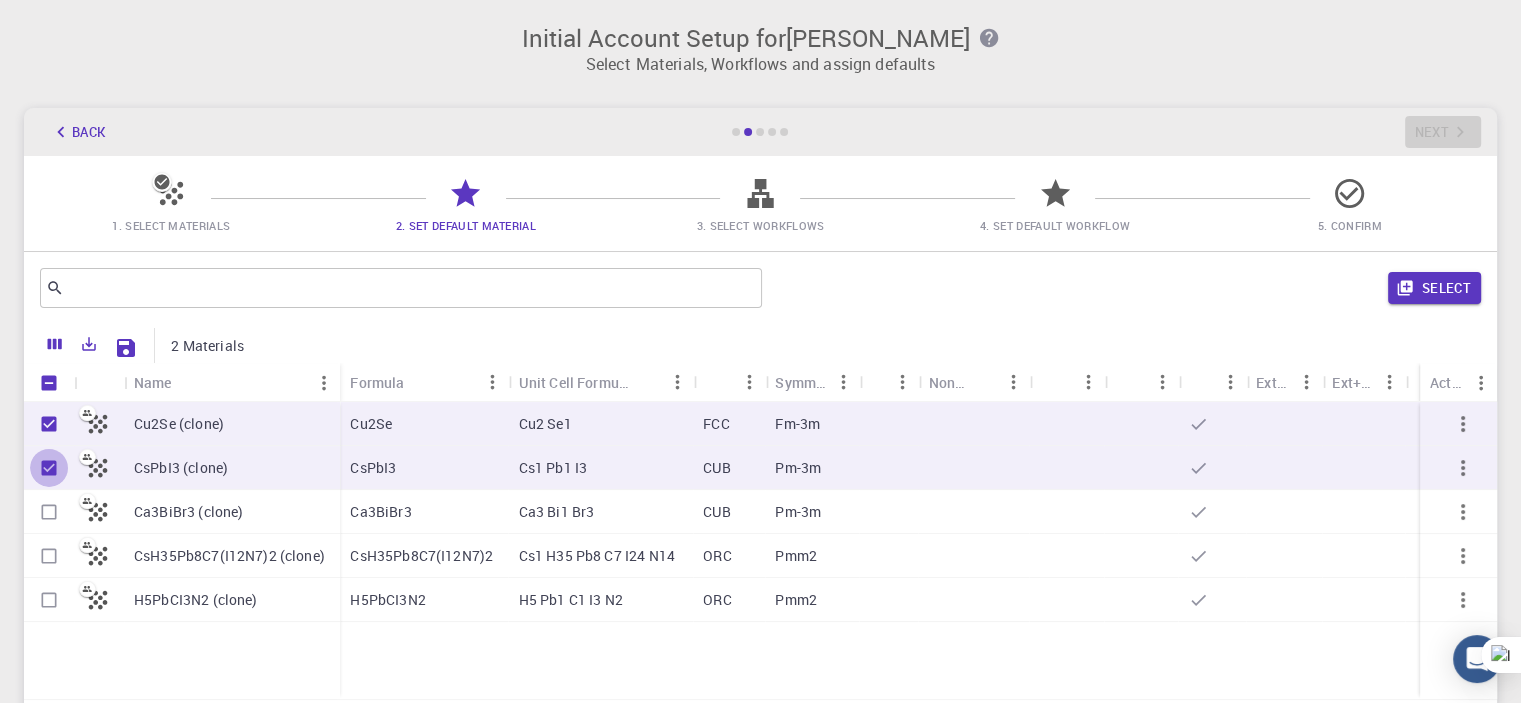 click at bounding box center [49, 468] 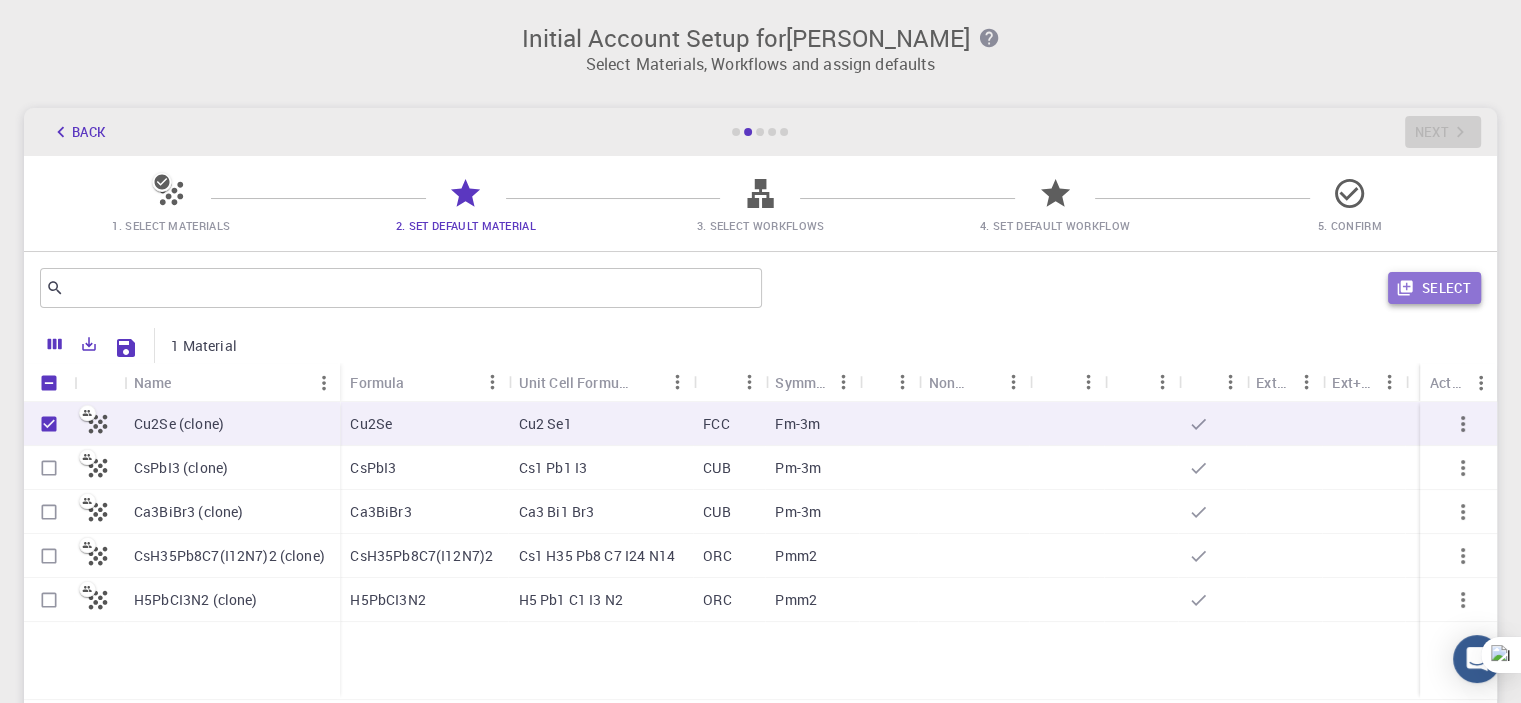click on "Select" at bounding box center [1434, 288] 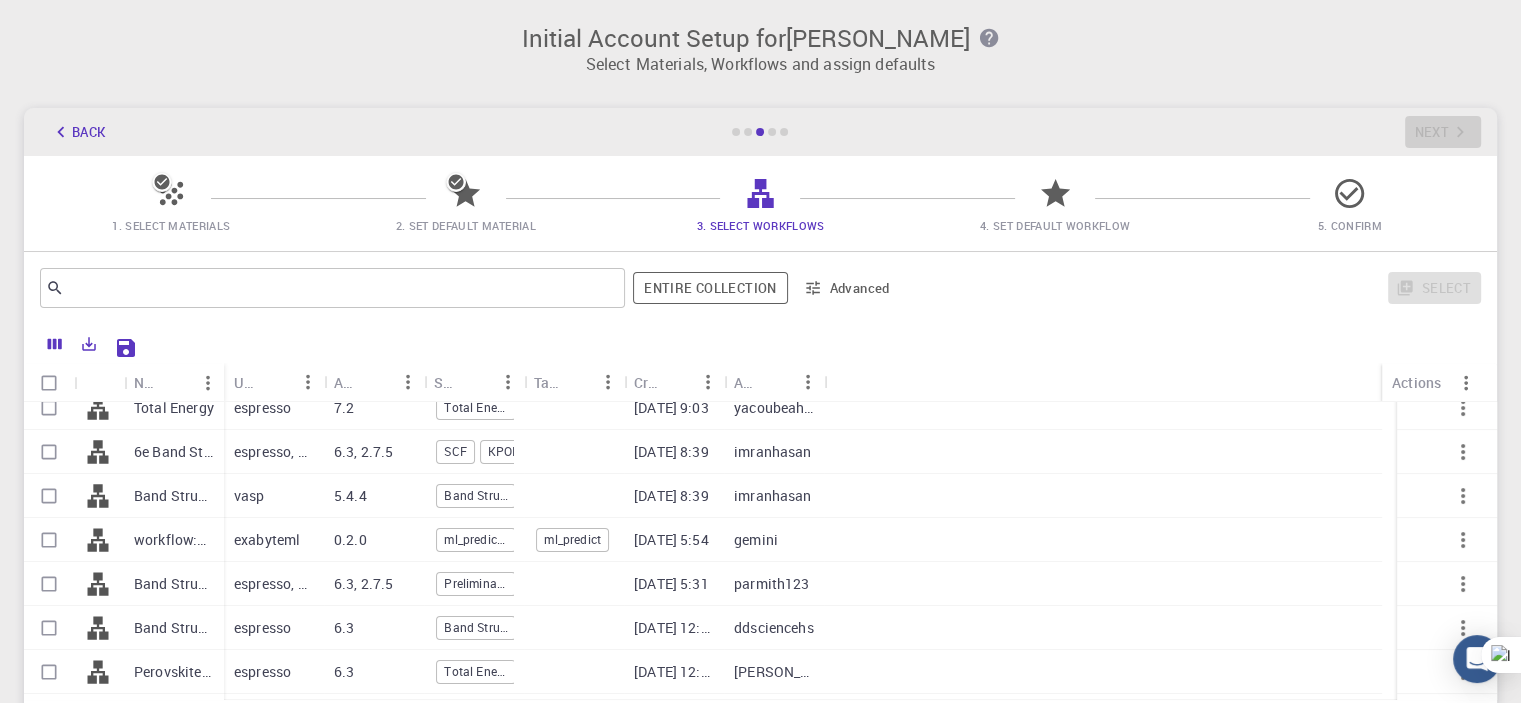 scroll, scrollTop: 0, scrollLeft: 0, axis: both 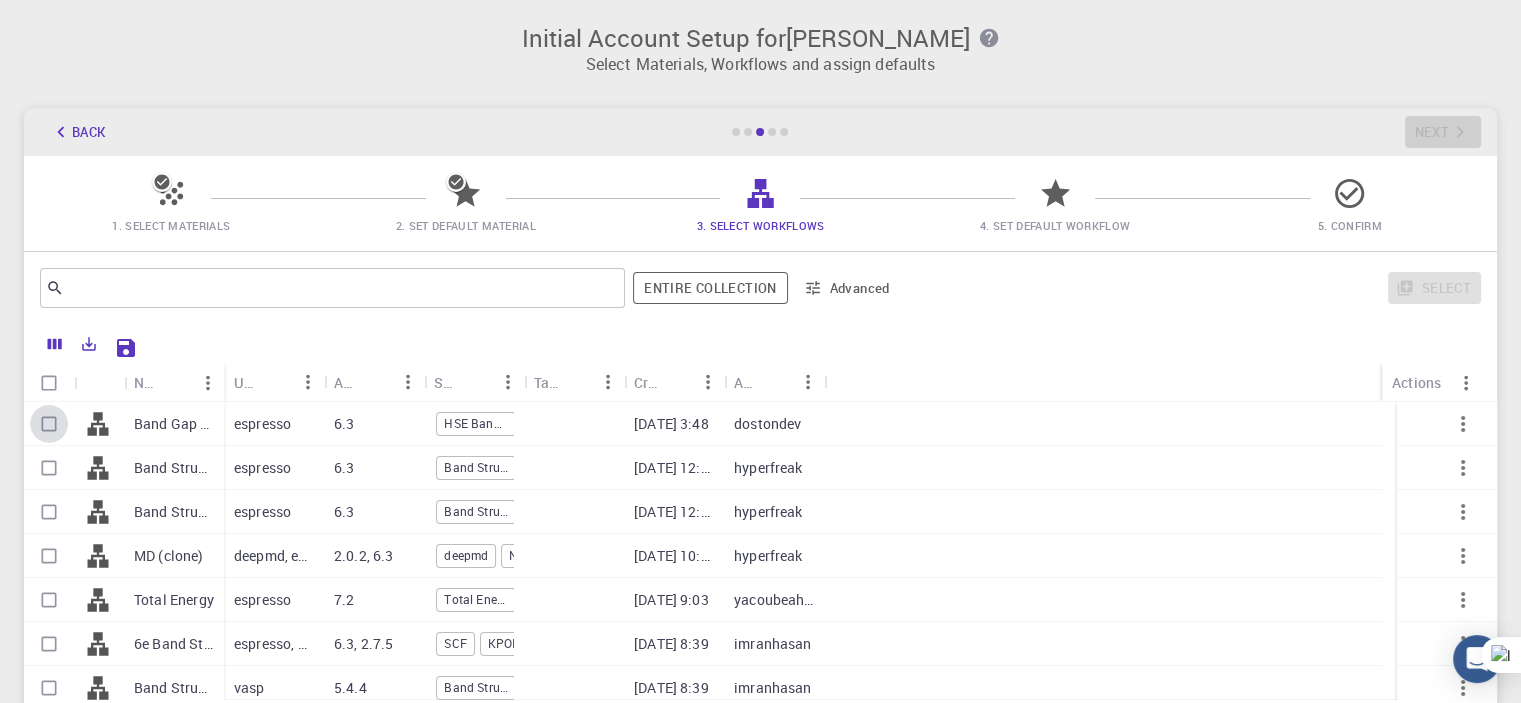 click at bounding box center [49, 424] 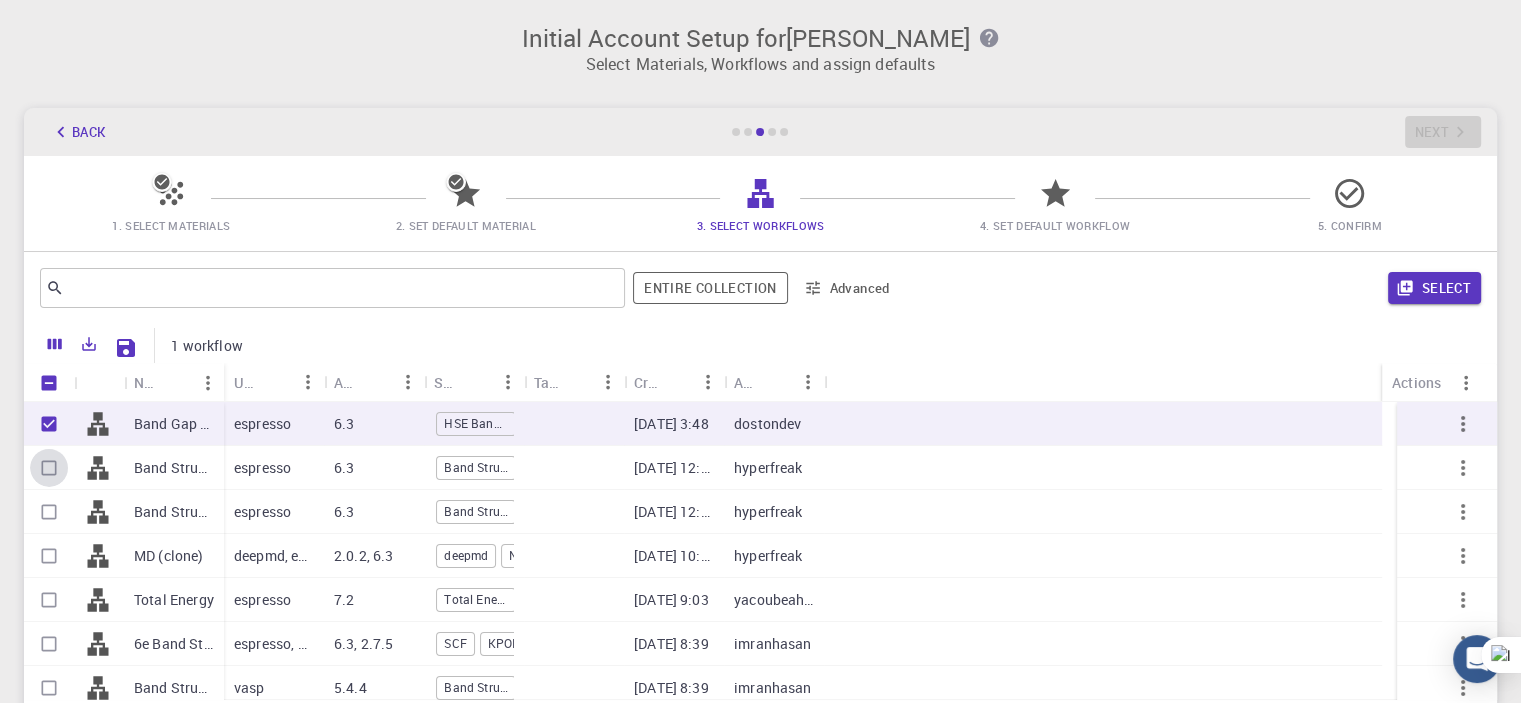 click at bounding box center (49, 468) 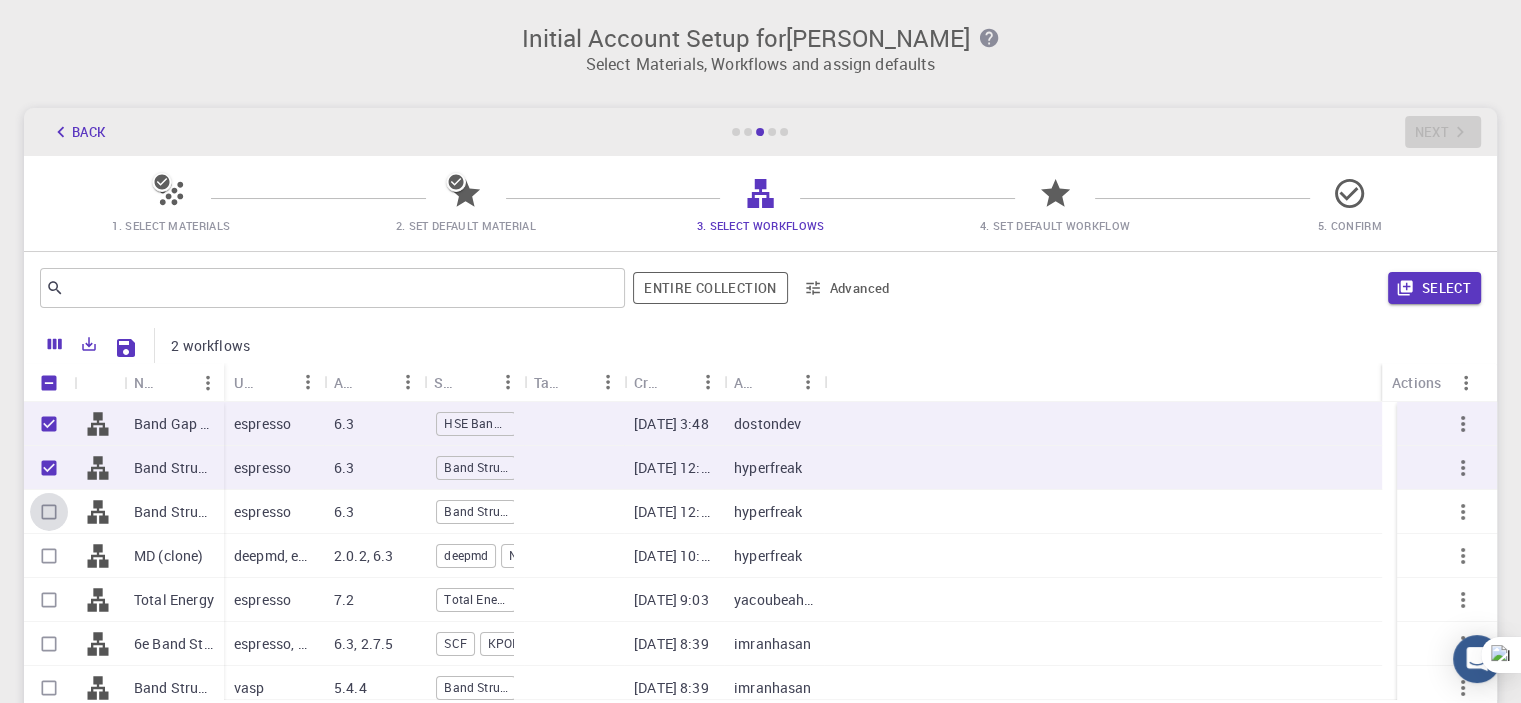 click at bounding box center (49, 512) 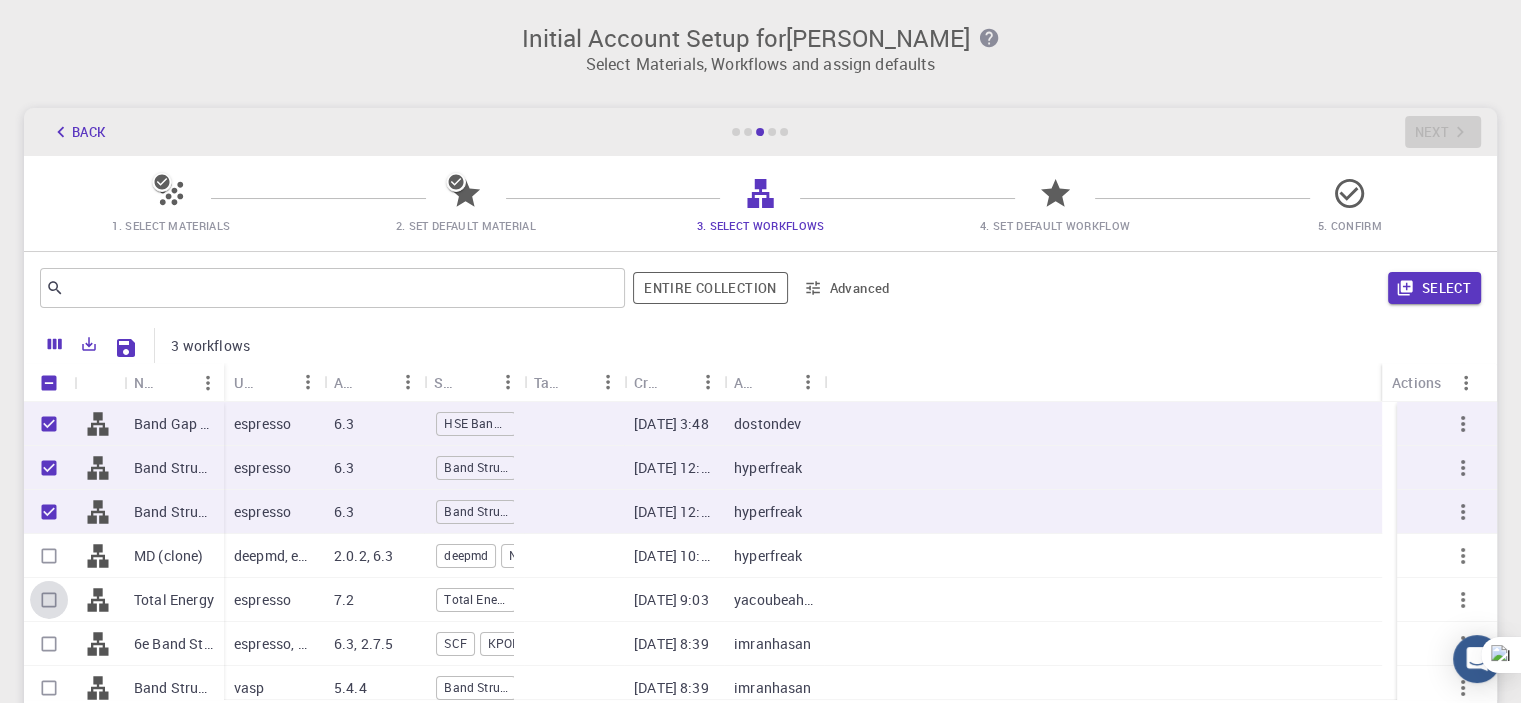 click at bounding box center [49, 600] 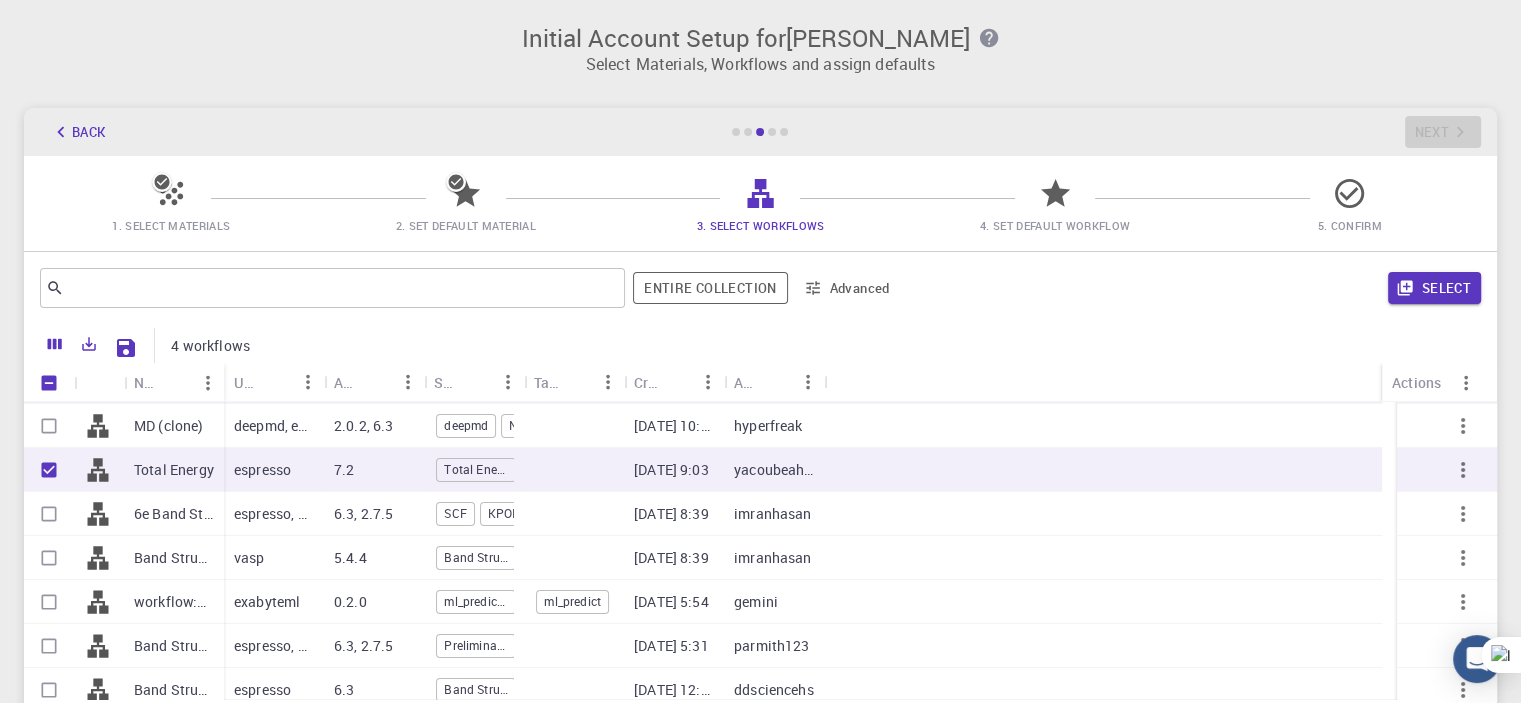 scroll, scrollTop: 123, scrollLeft: 0, axis: vertical 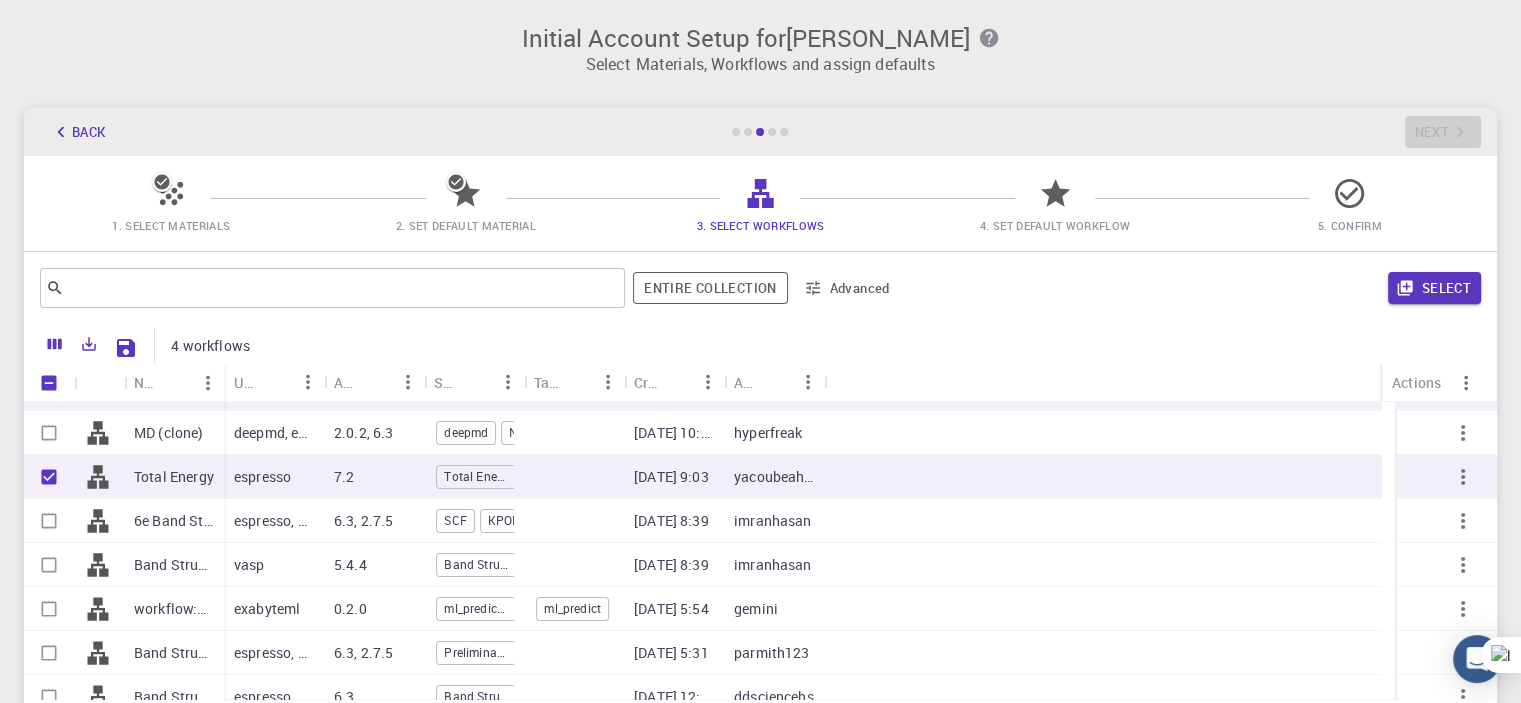 click at bounding box center (49, 521) 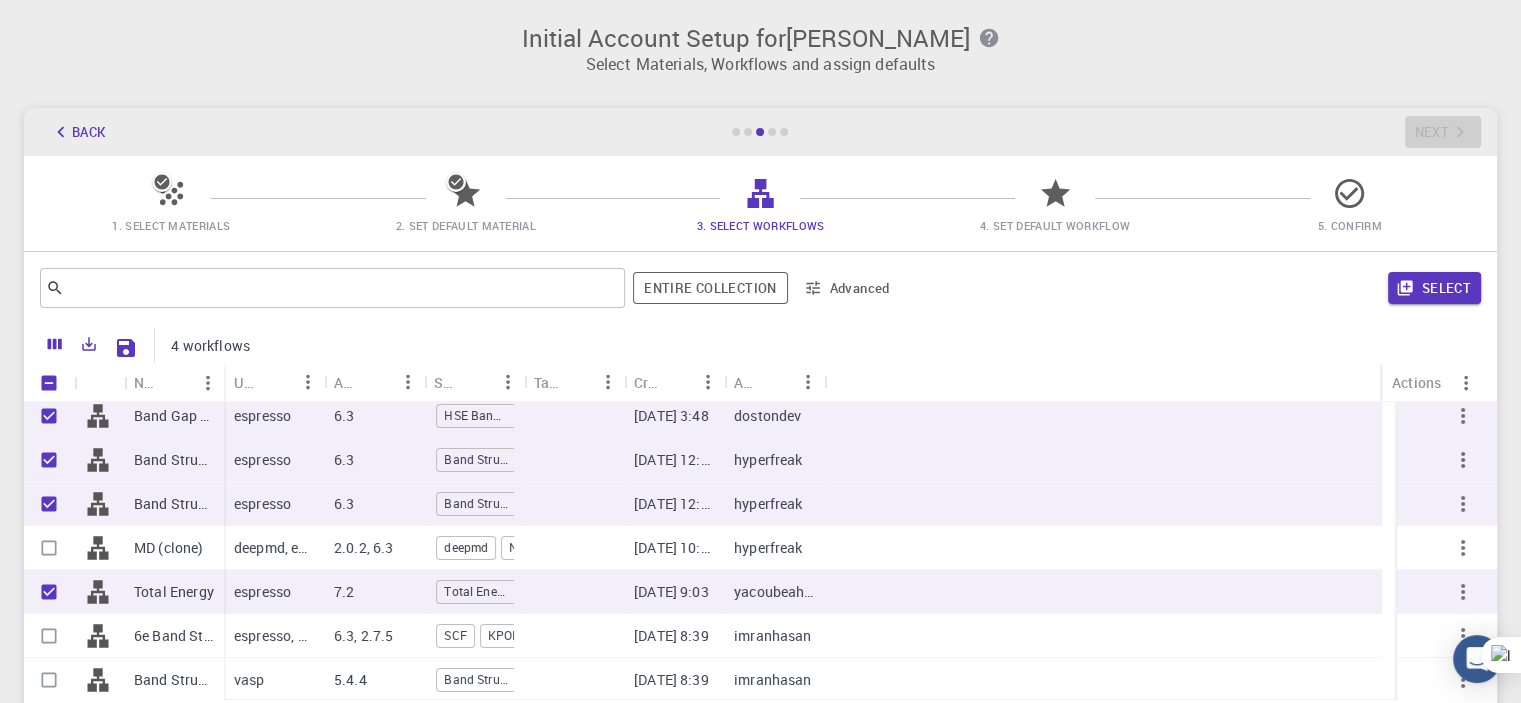 scroll, scrollTop: 0, scrollLeft: 0, axis: both 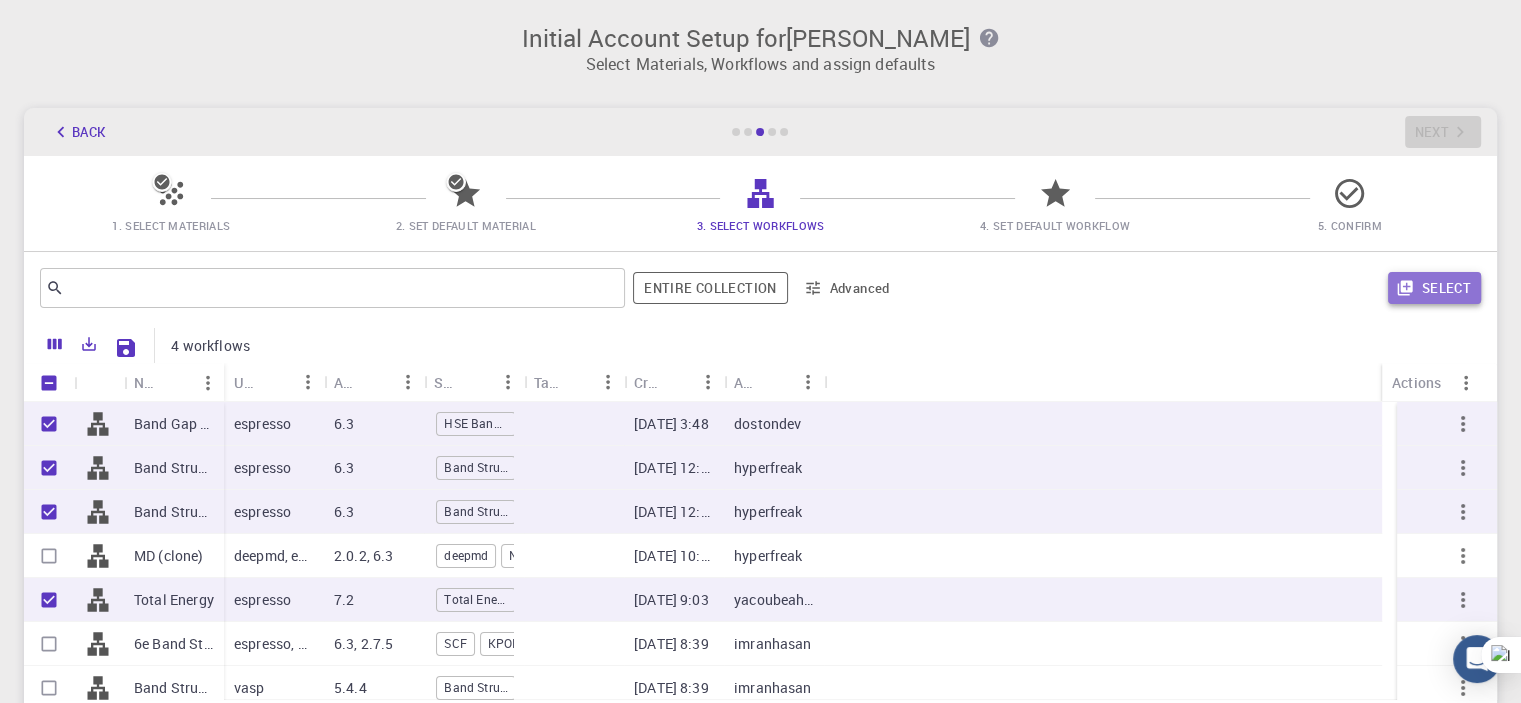 click on "Select" at bounding box center [1434, 288] 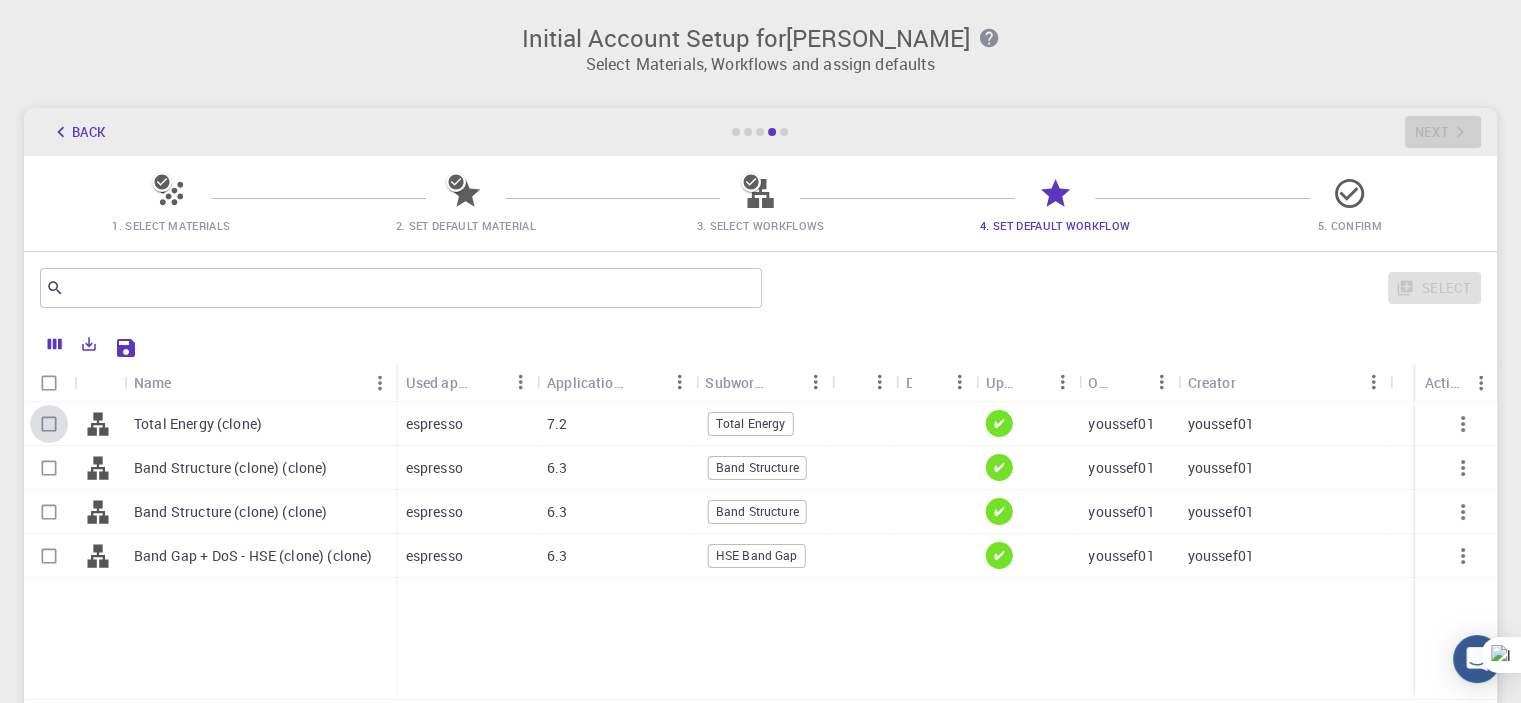 click at bounding box center [49, 424] 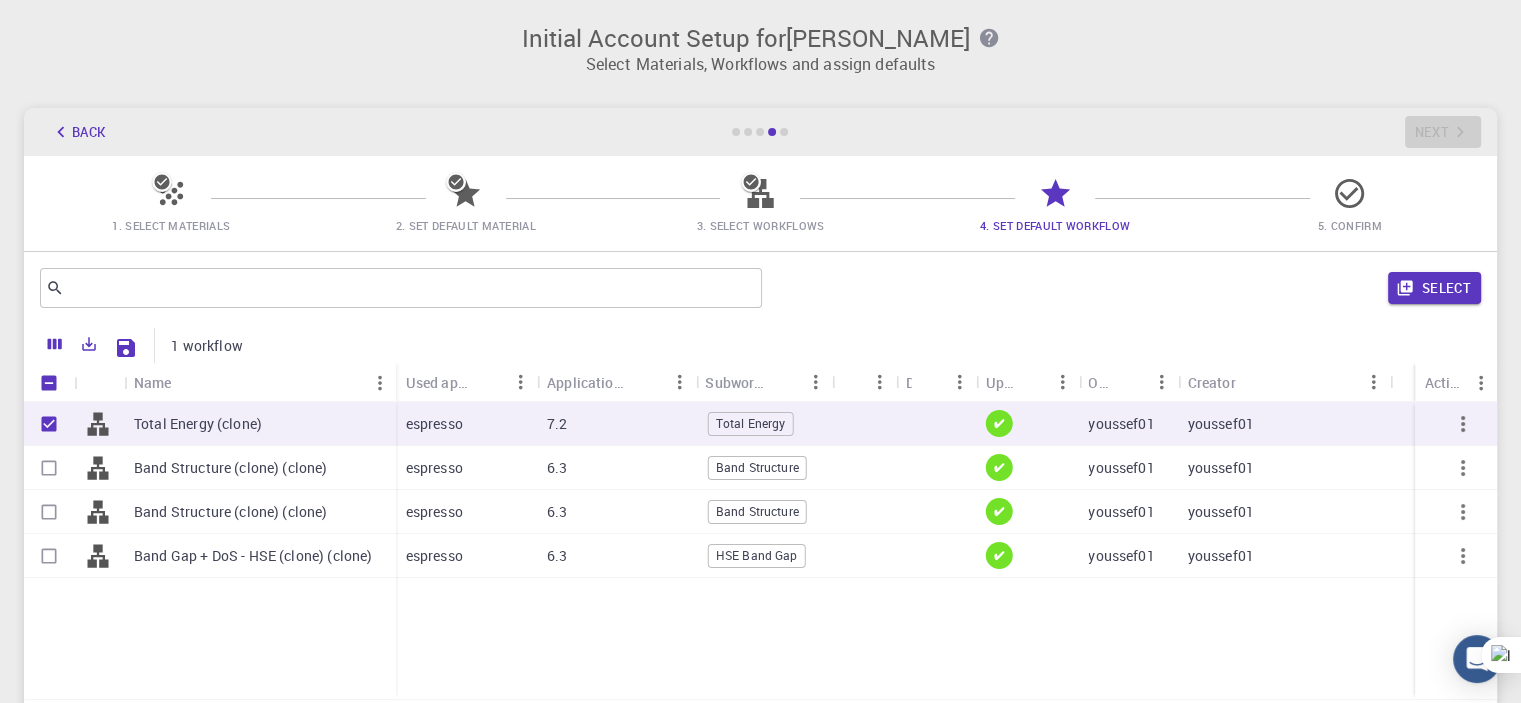 click at bounding box center (49, 468) 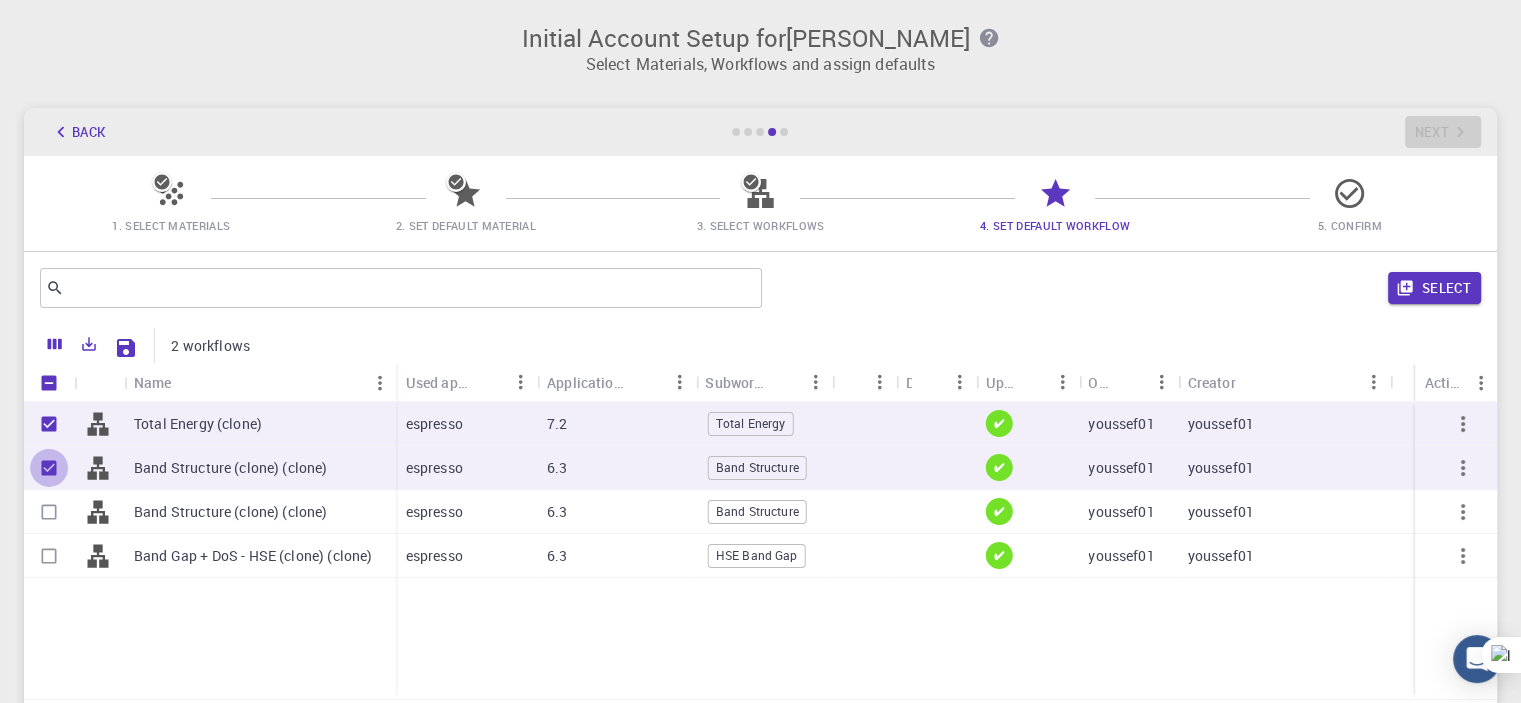click at bounding box center (49, 468) 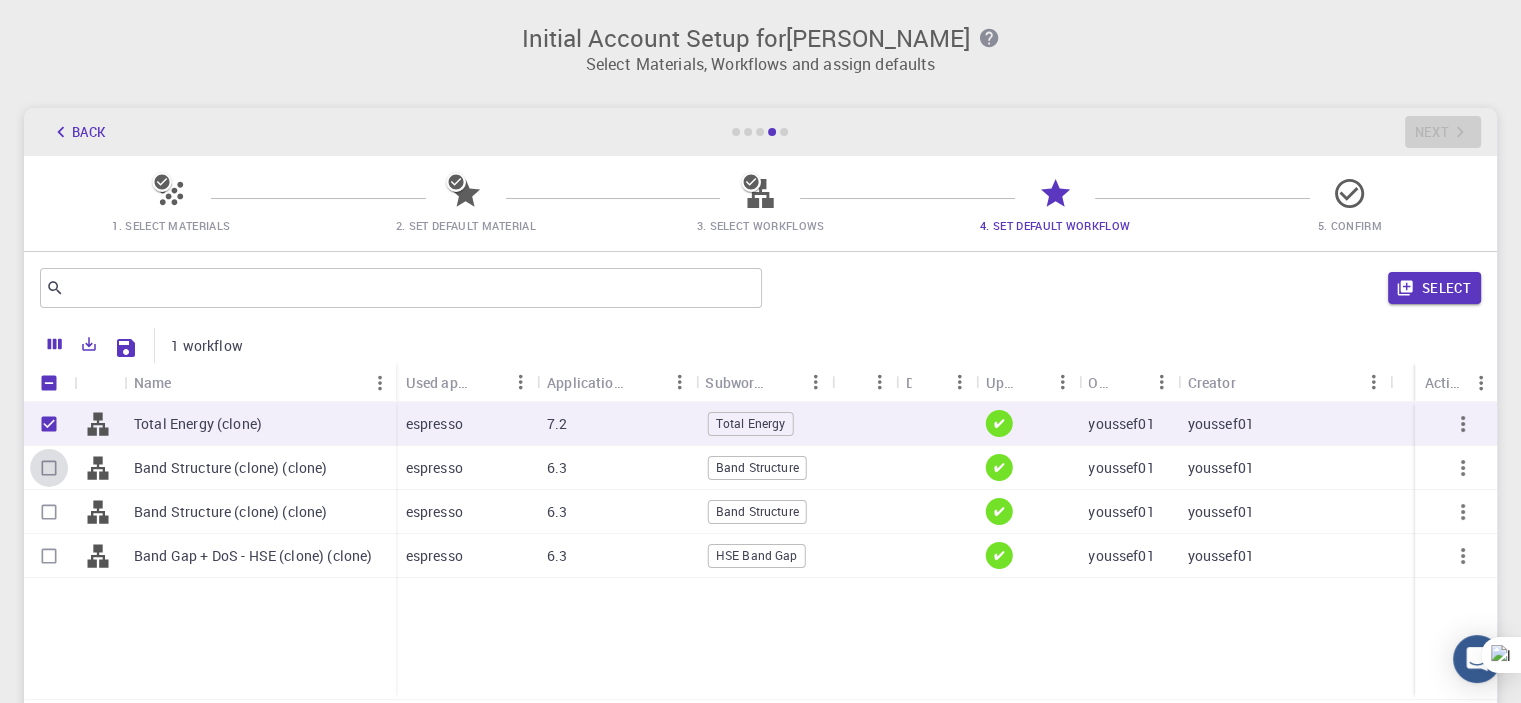 click at bounding box center [49, 468] 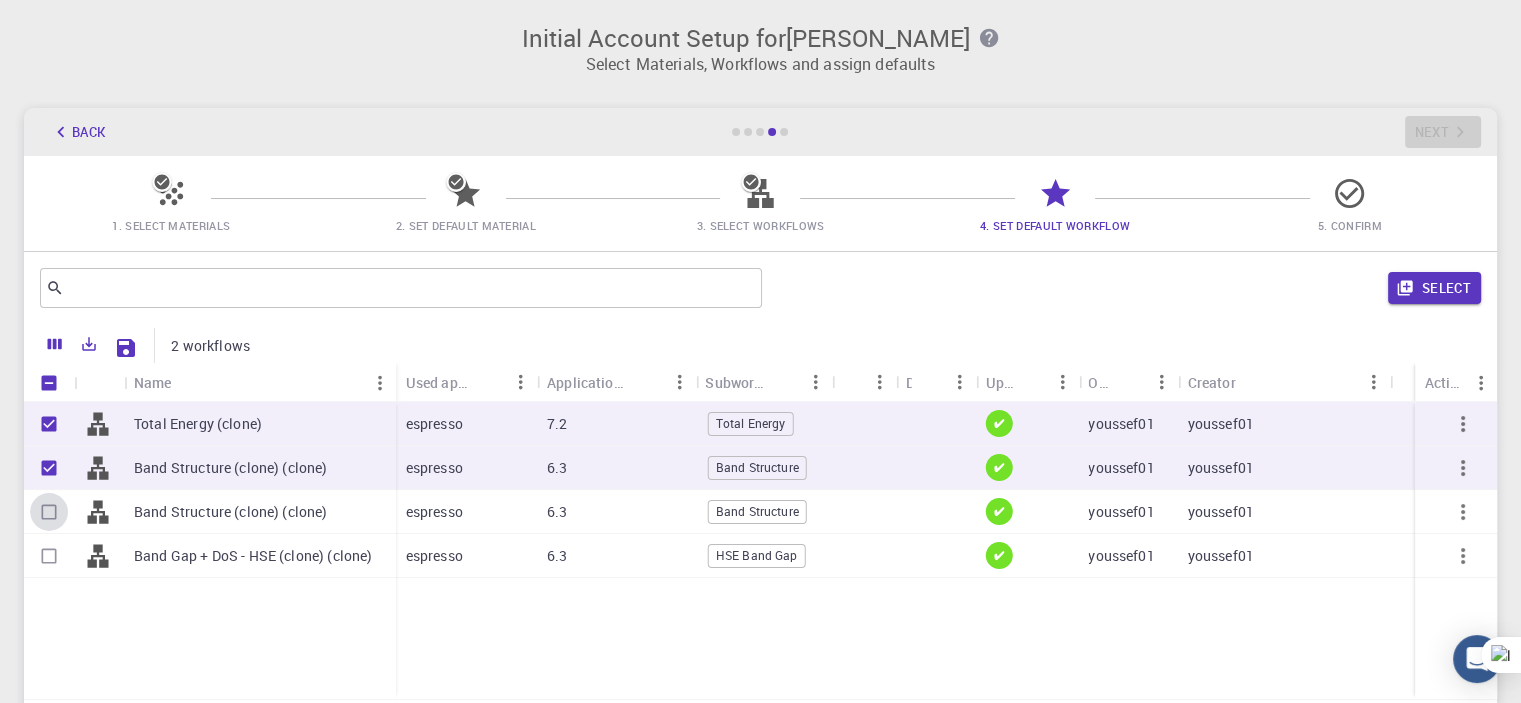 click at bounding box center (49, 512) 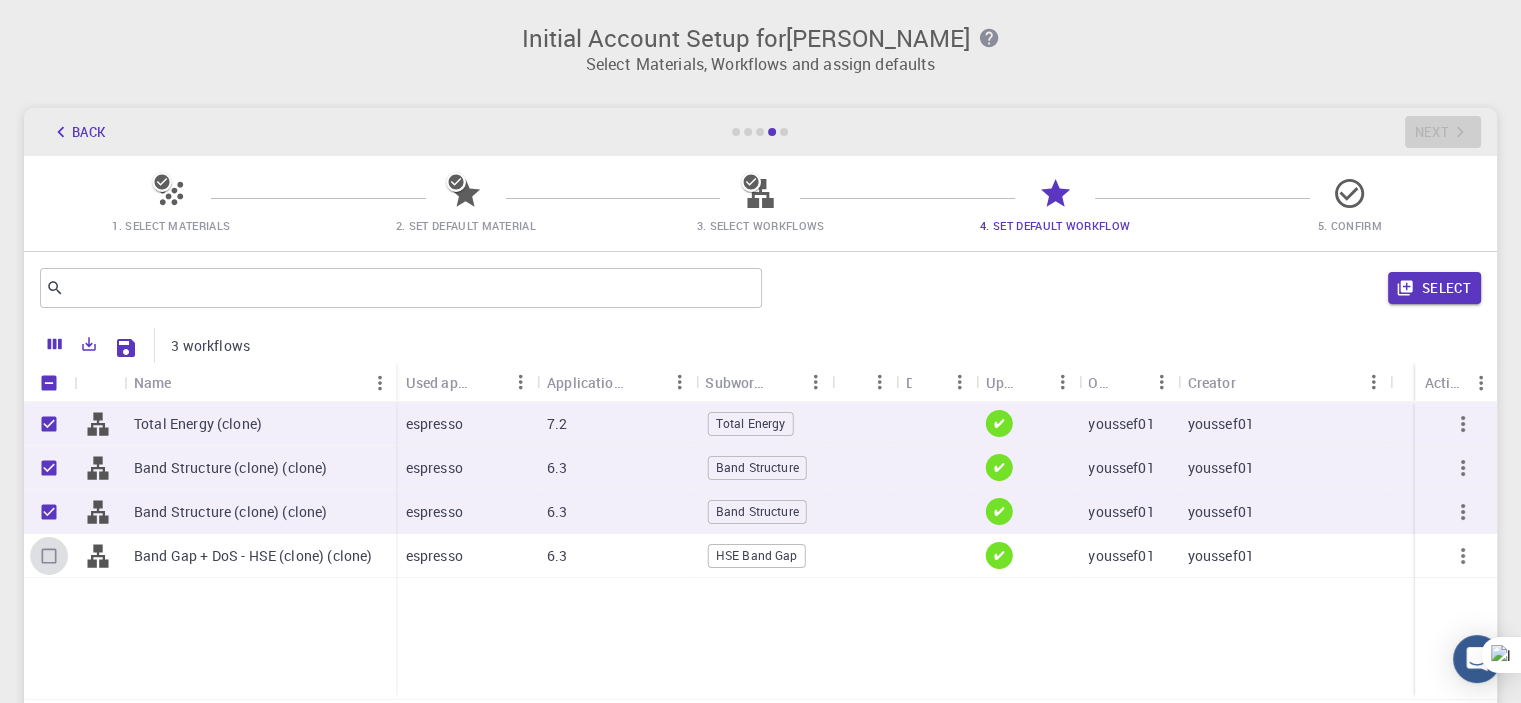 click at bounding box center [49, 556] 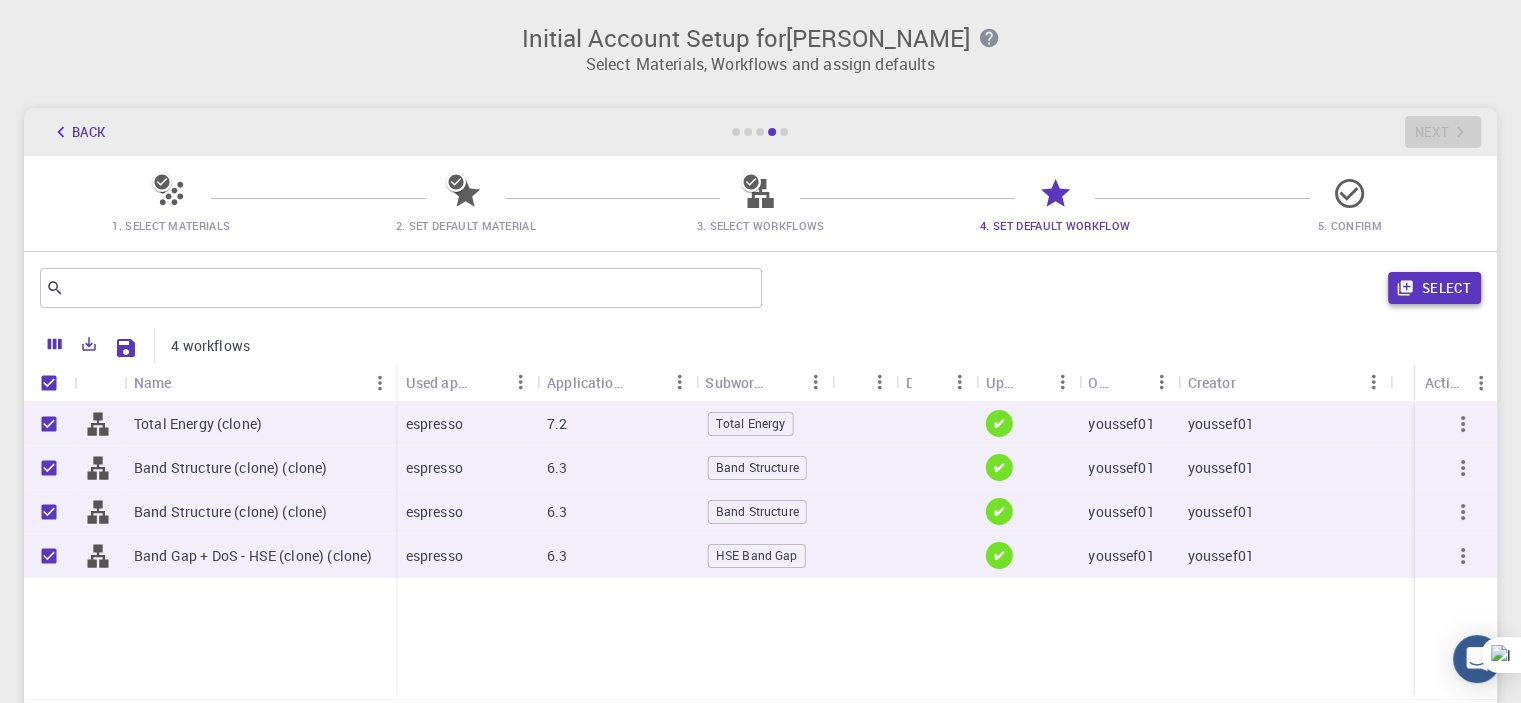 click on "Select" at bounding box center (1434, 288) 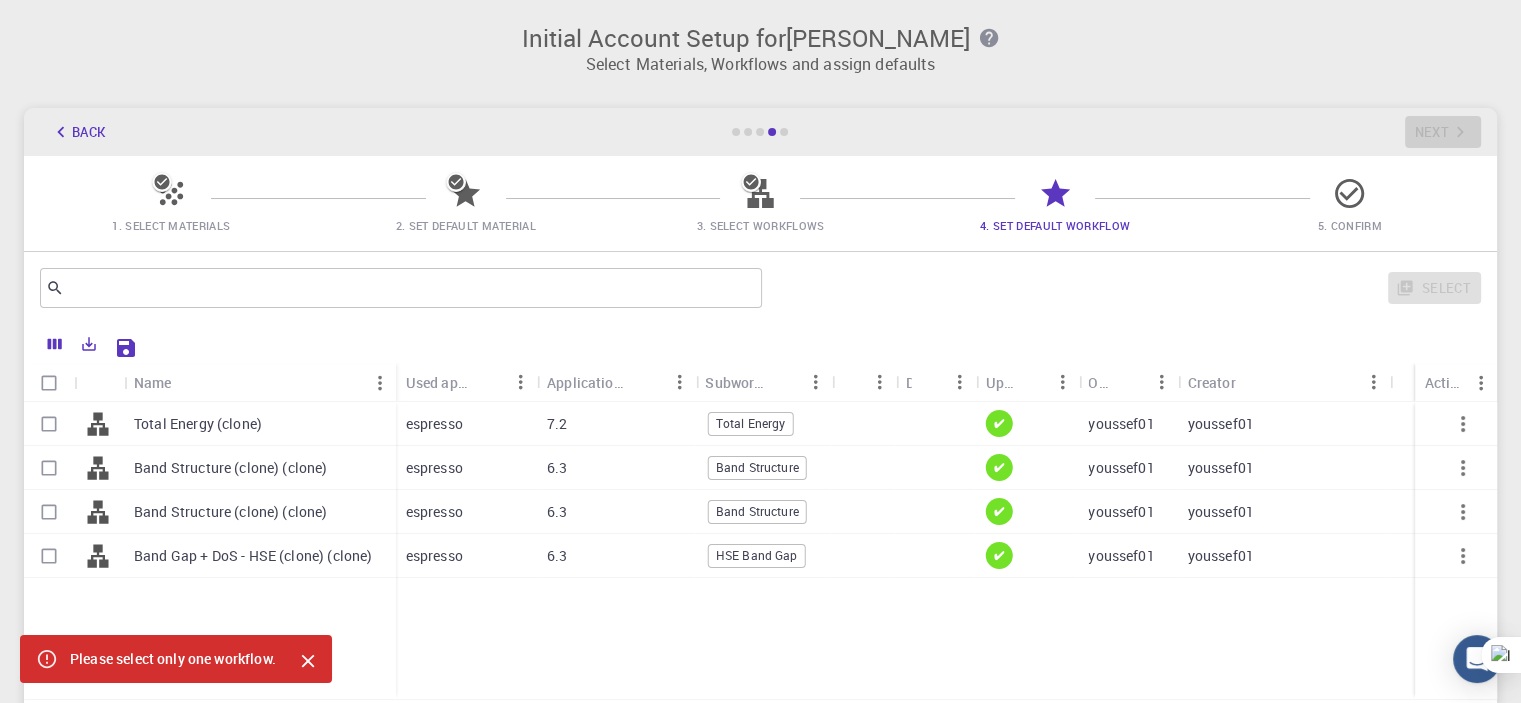 checkbox on "false" 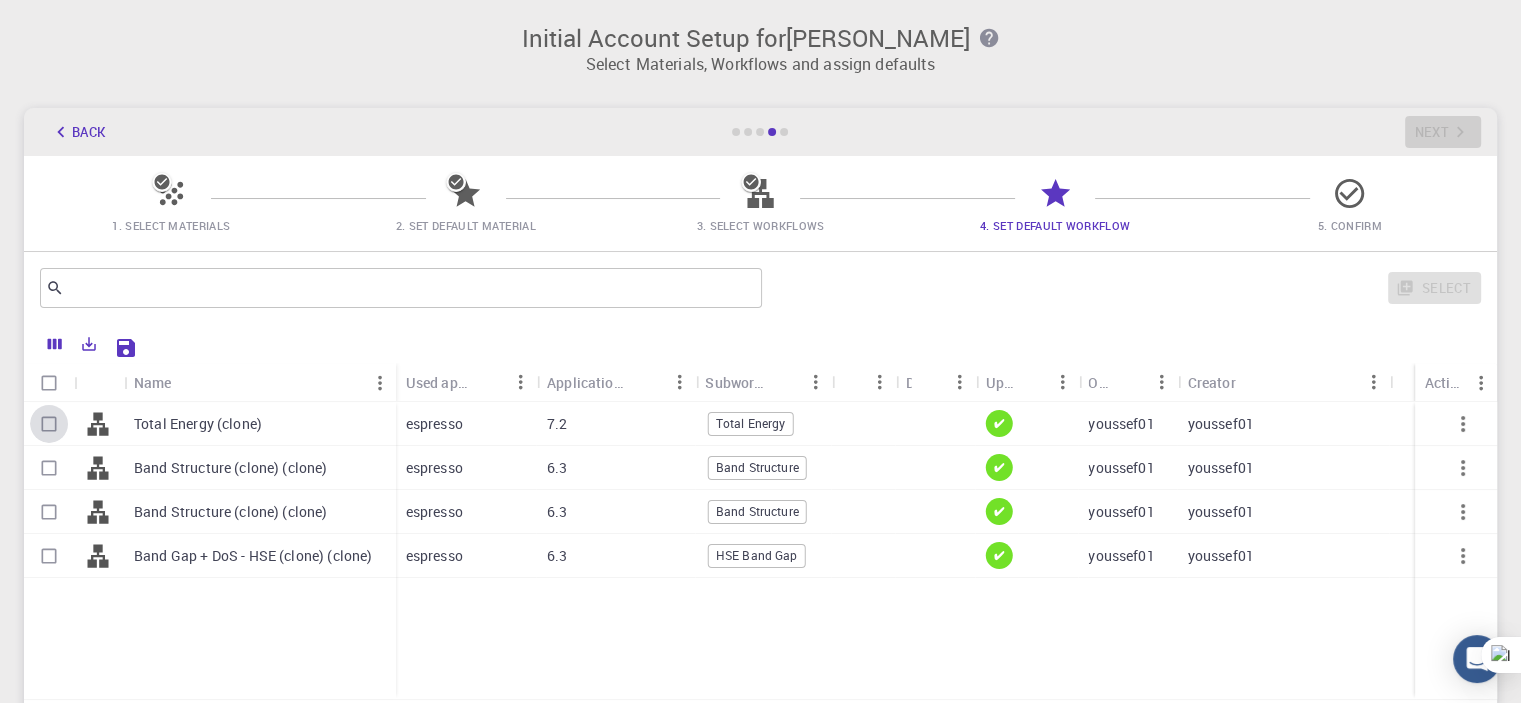 click at bounding box center (49, 424) 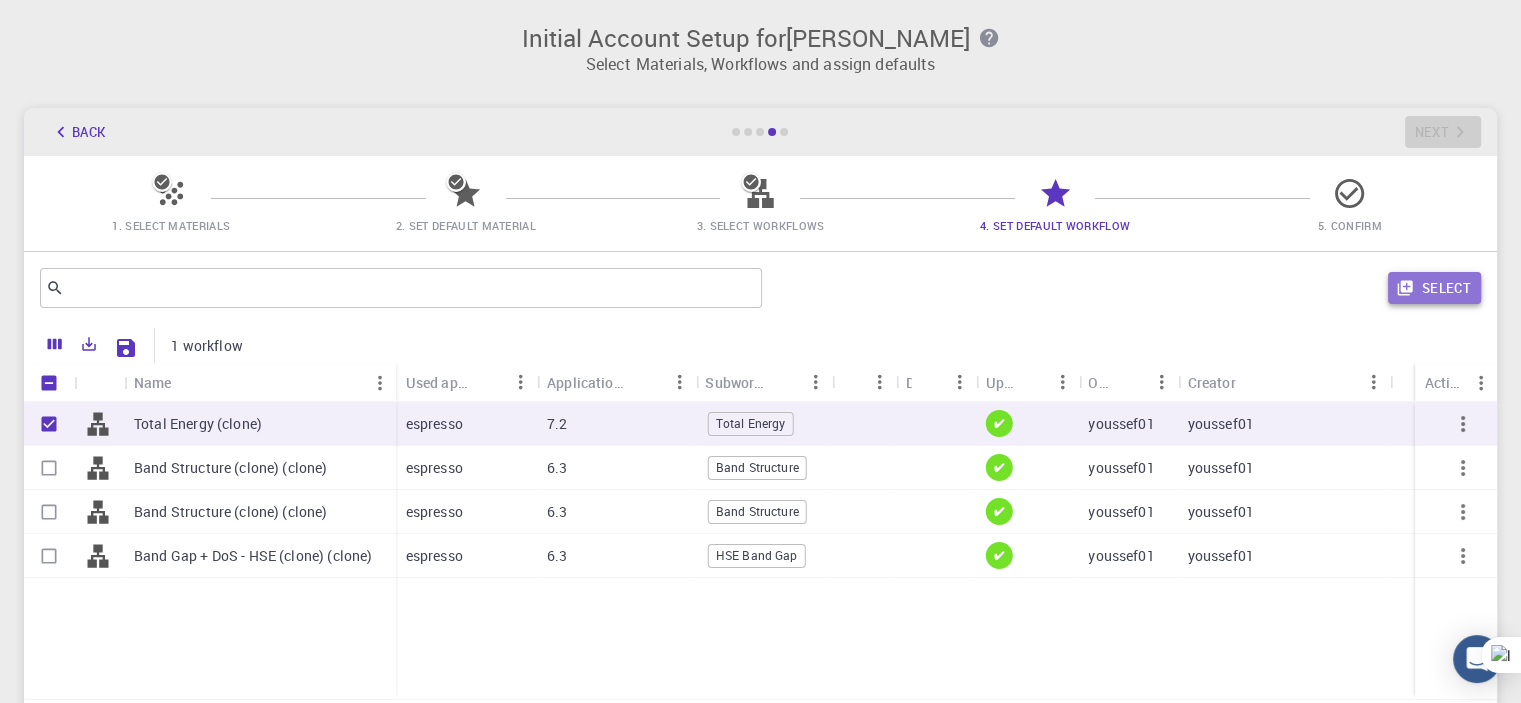 click on "Select" at bounding box center (1434, 288) 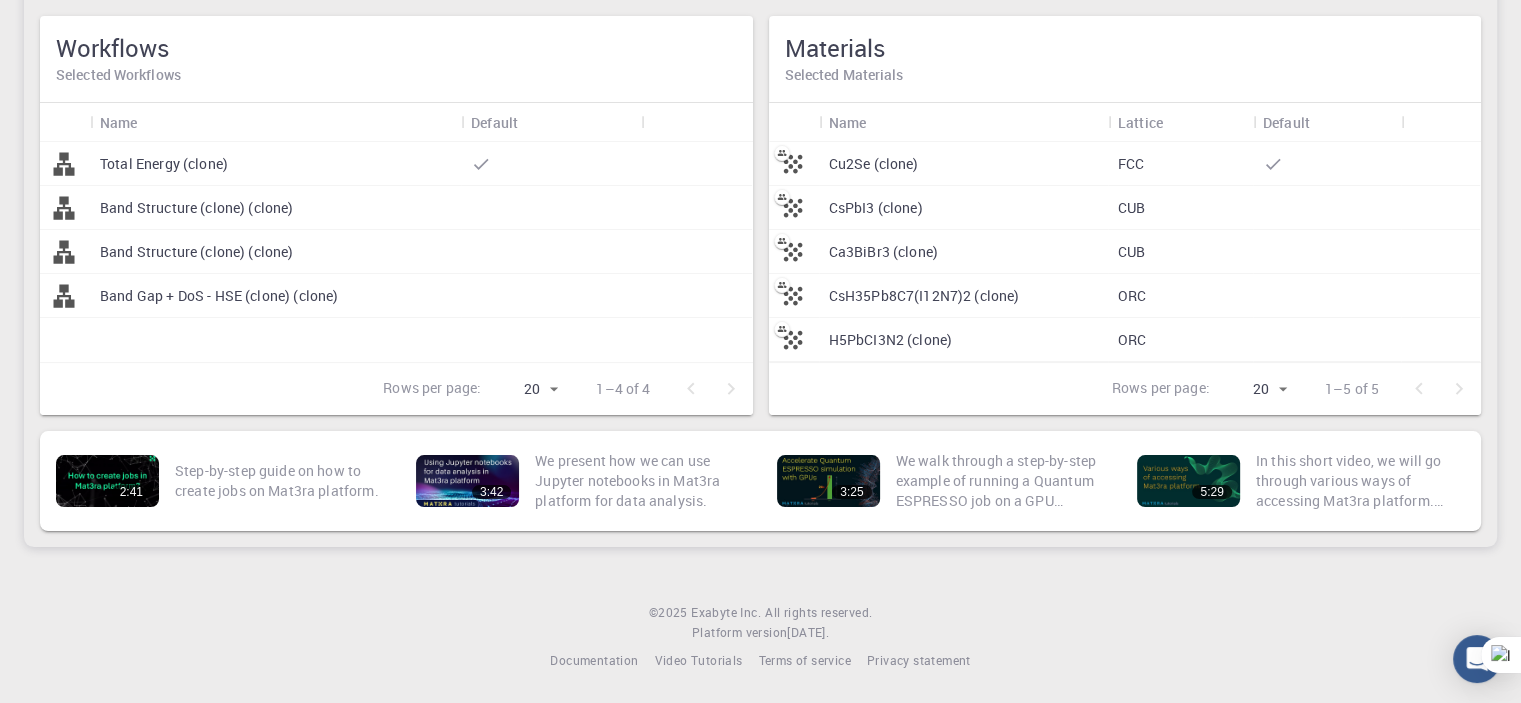 scroll, scrollTop: 0, scrollLeft: 0, axis: both 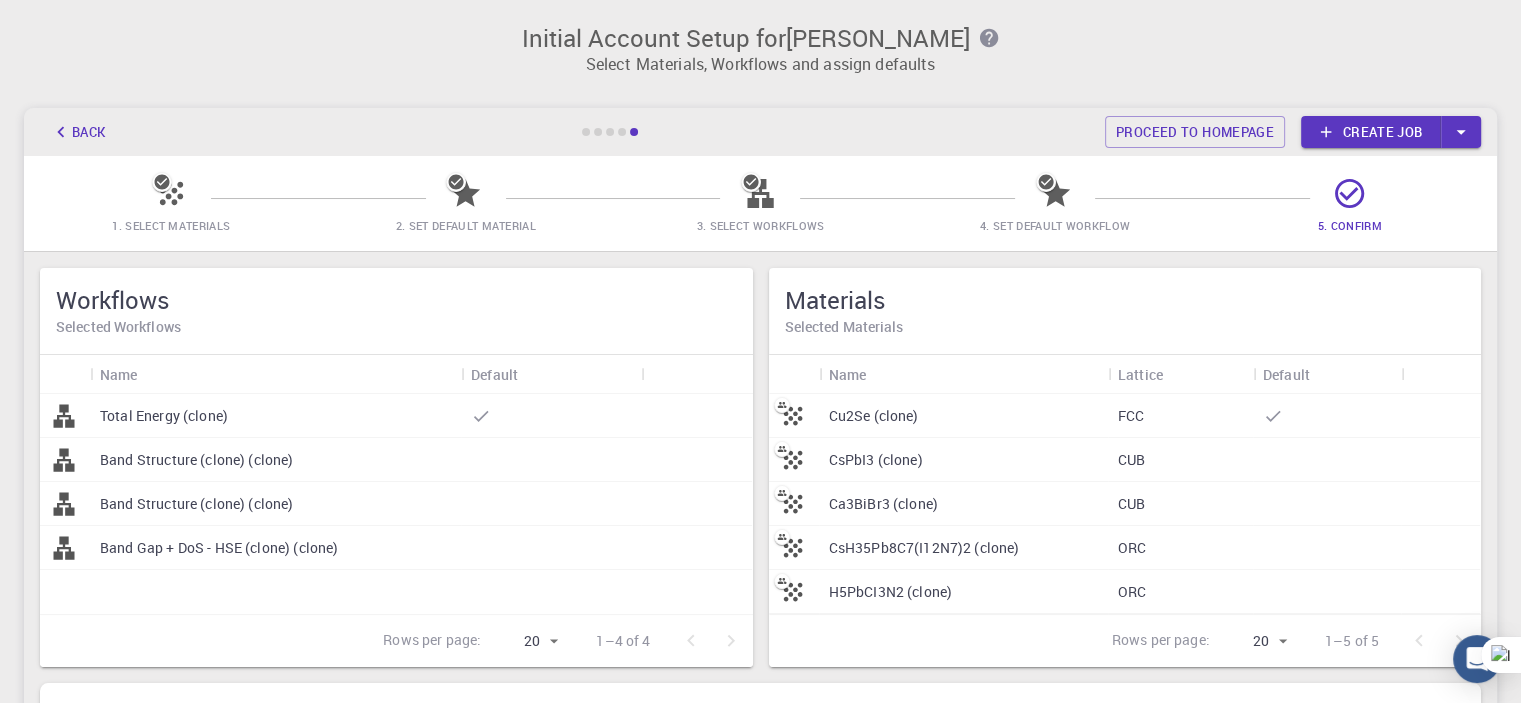 click 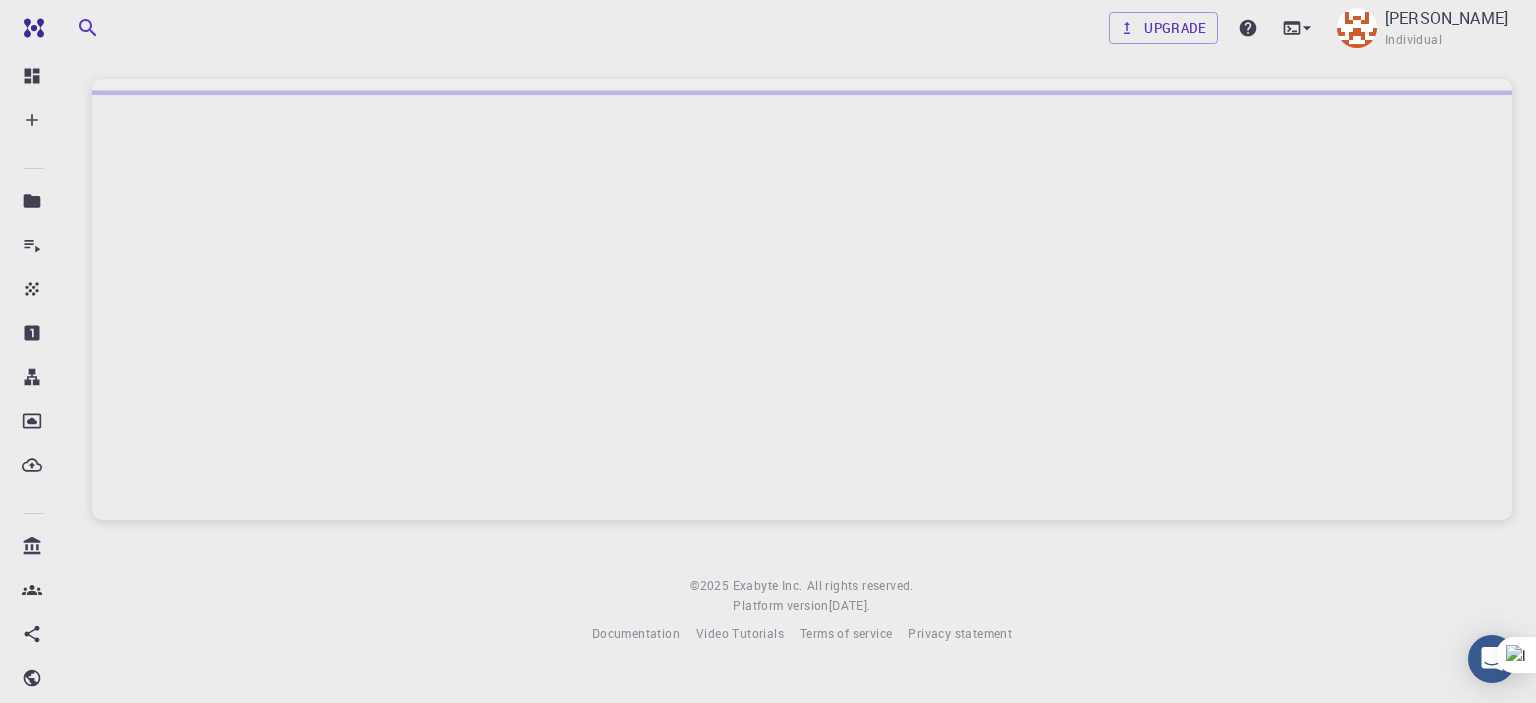 click at bounding box center [802, 305] 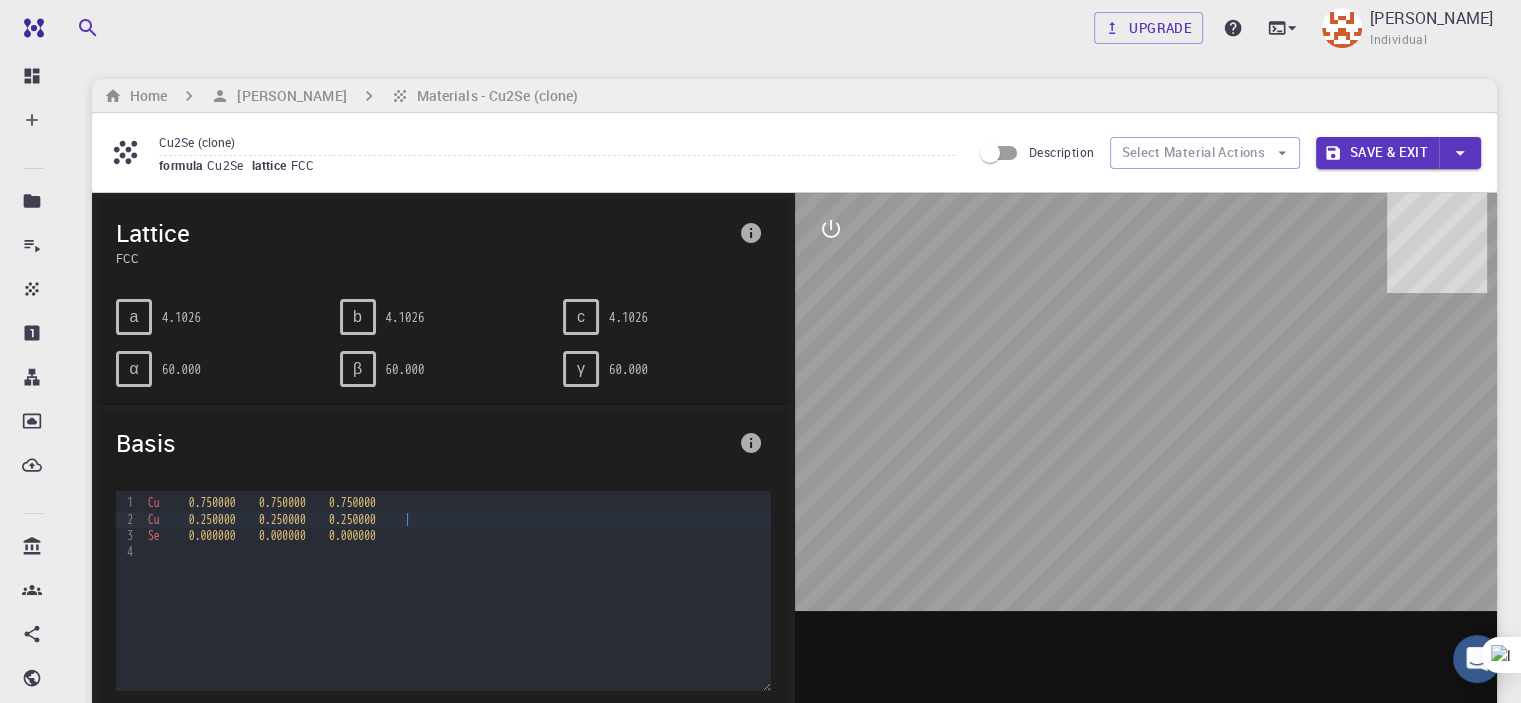 click on "Cu       0.250000      0.250000      0.250000" at bounding box center [456, 520] 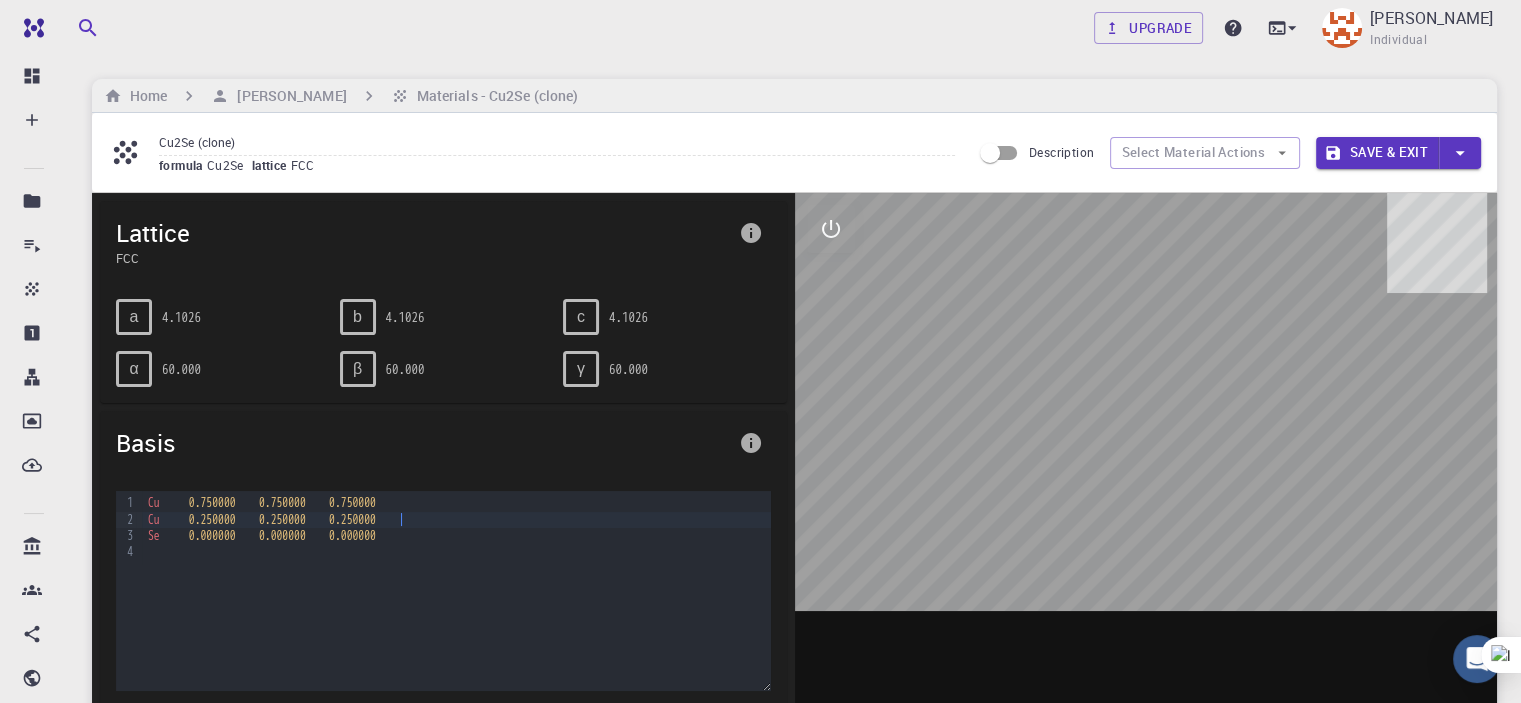 click on "Cu       0.250000      0.250000      0.250000" at bounding box center (456, 520) 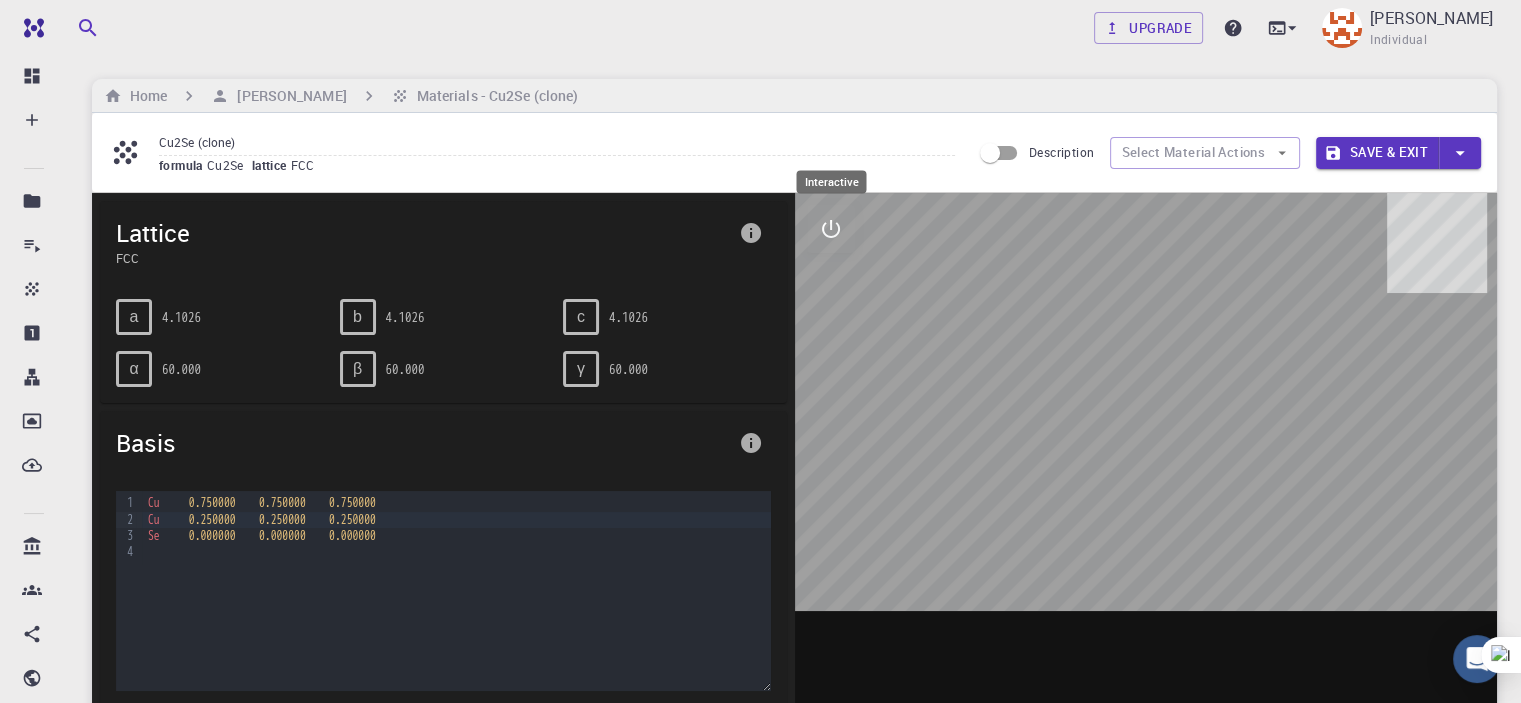 click 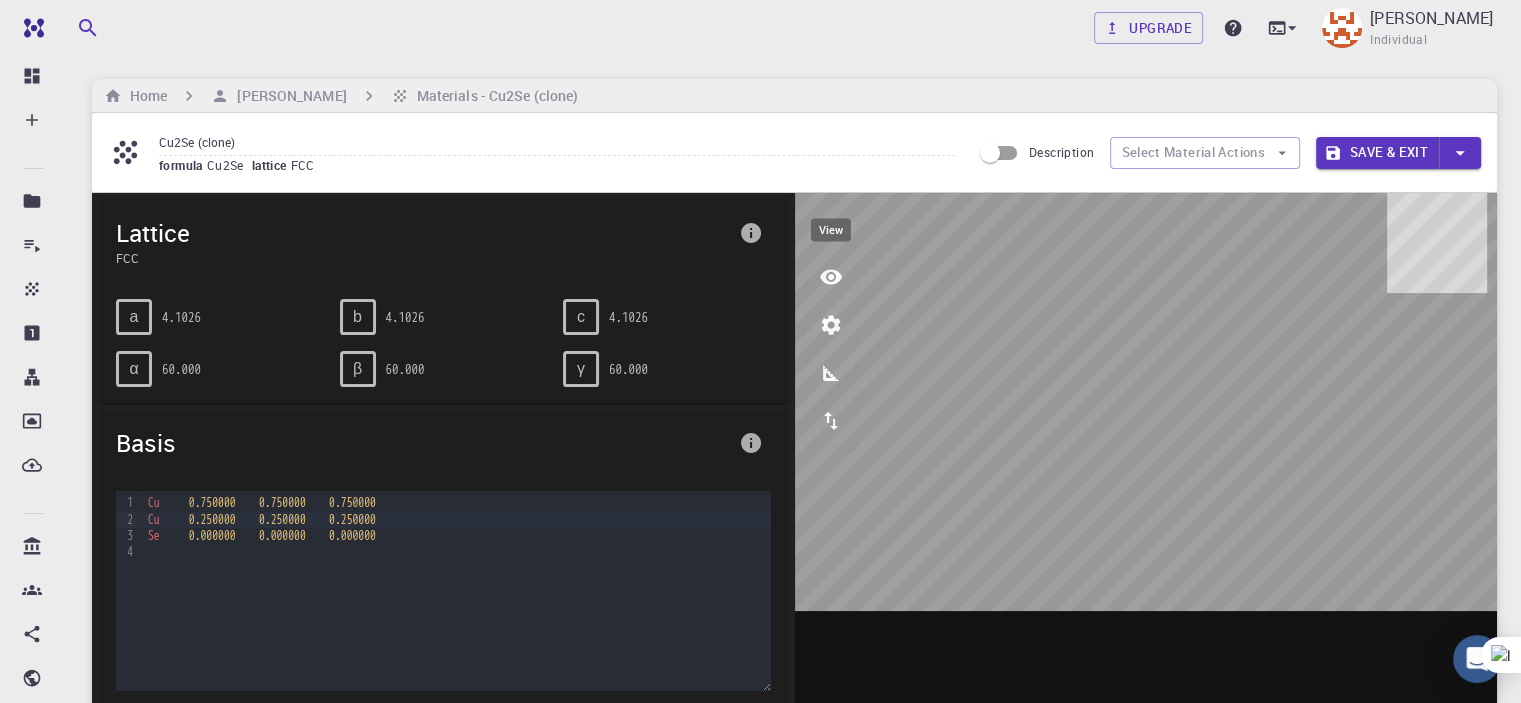 click 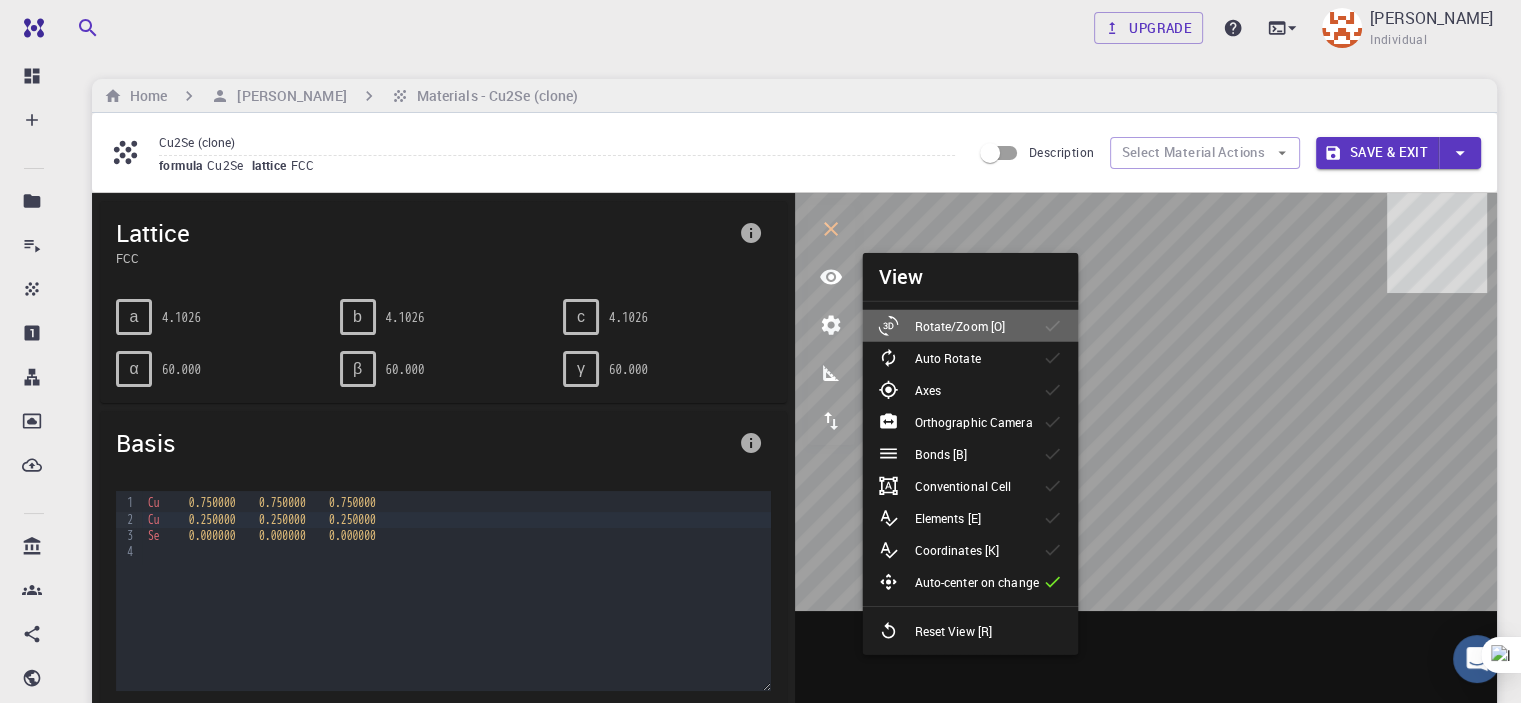 click on "Rotate/Zoom [O]" at bounding box center (959, 326) 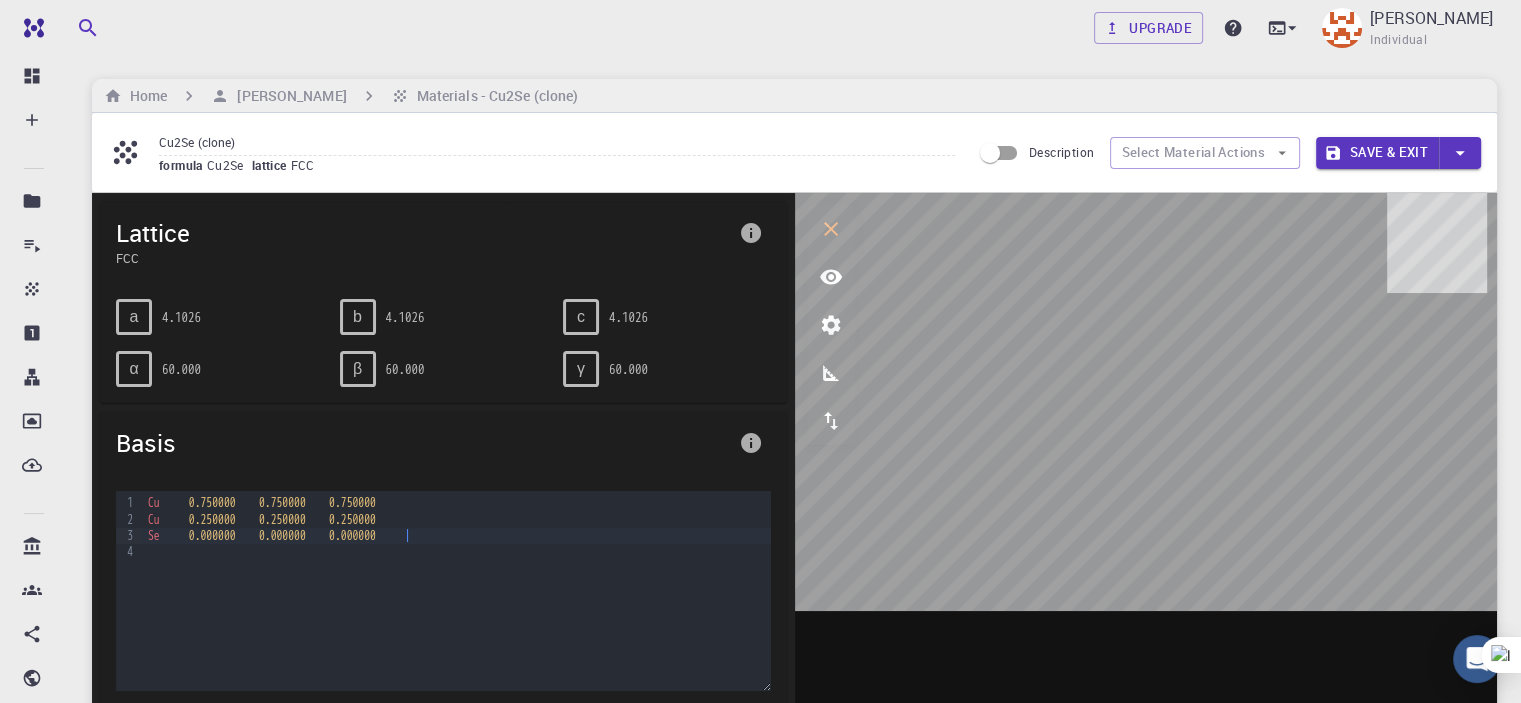 click on "Se       0.000000      0.000000      0.000000" at bounding box center [456, 536] 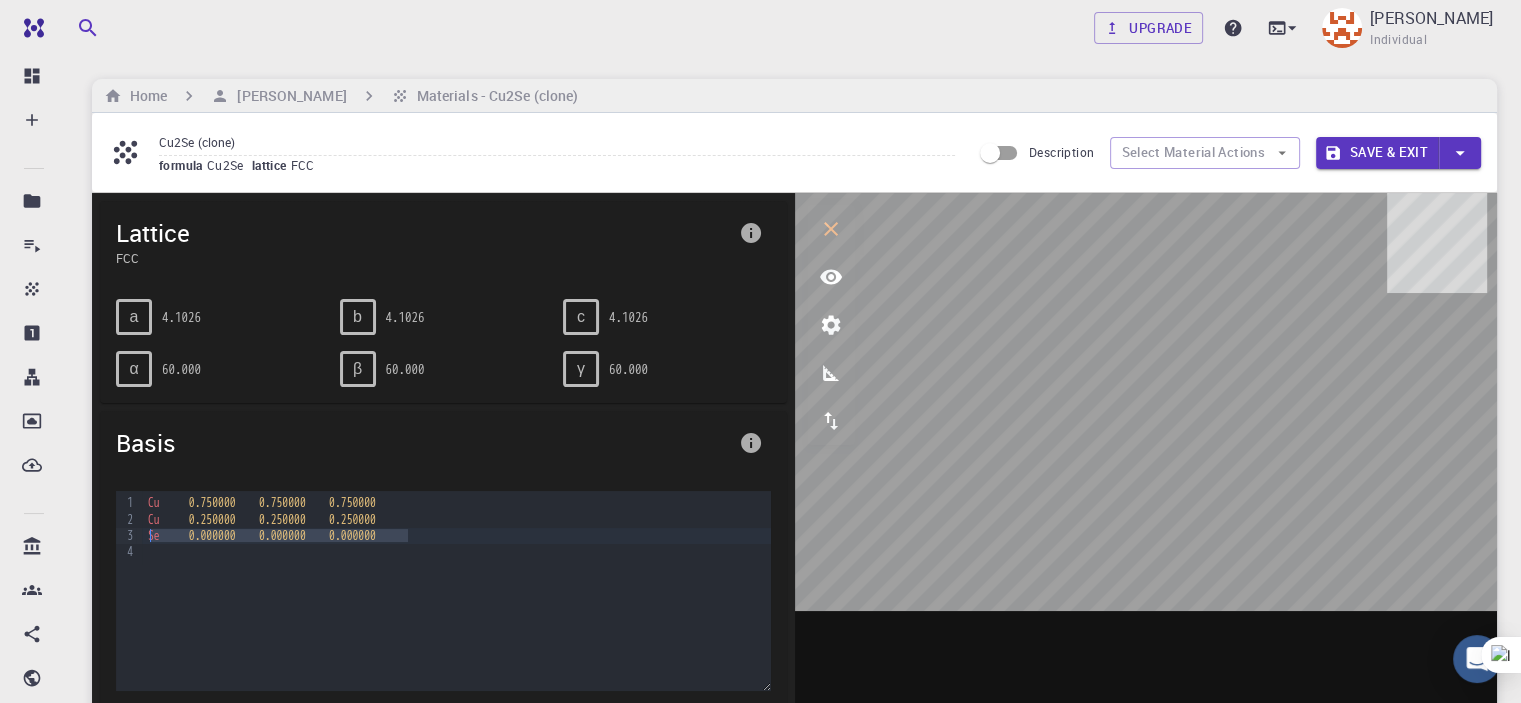 drag, startPoint x: 410, startPoint y: 539, endPoint x: 152, endPoint y: 528, distance: 258.23438 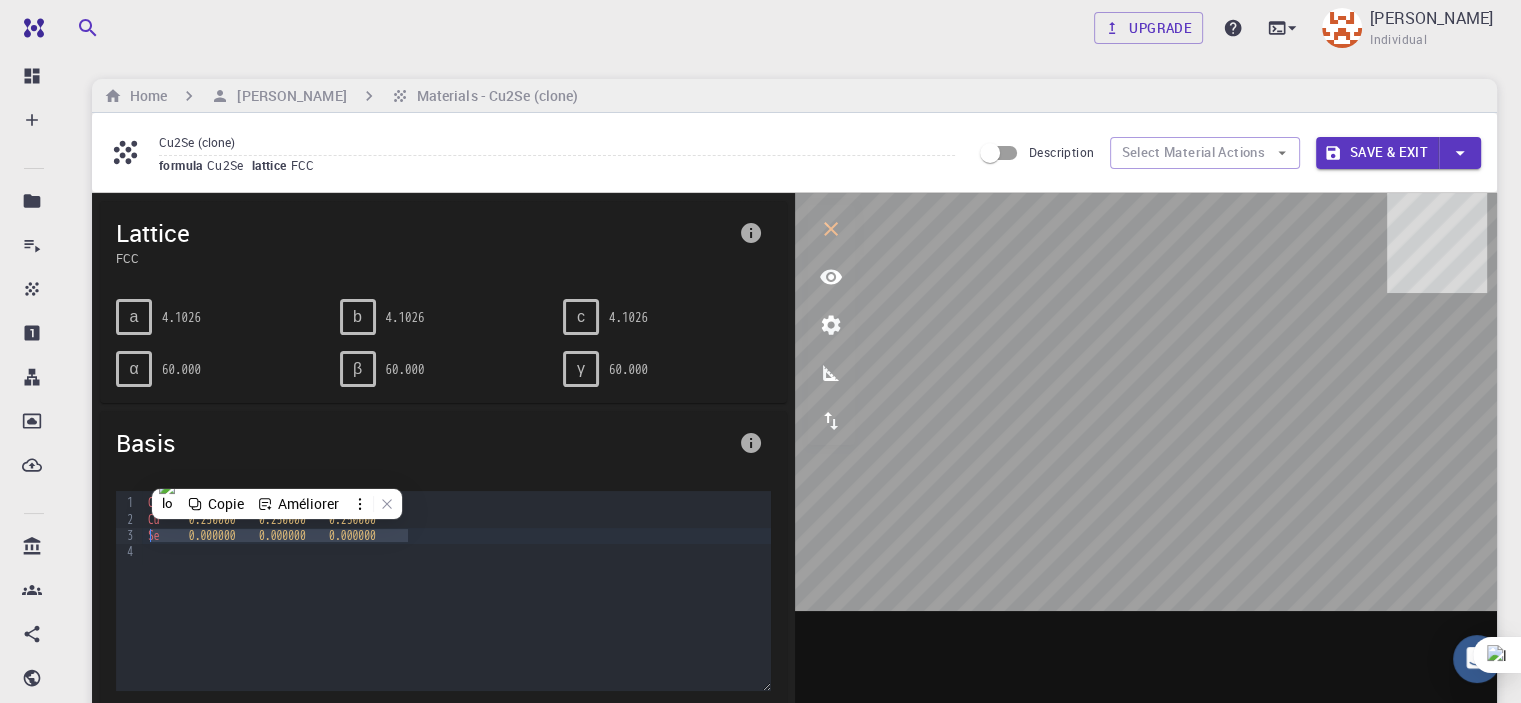 copy on "Se       0.000000      0.000000      0.000000" 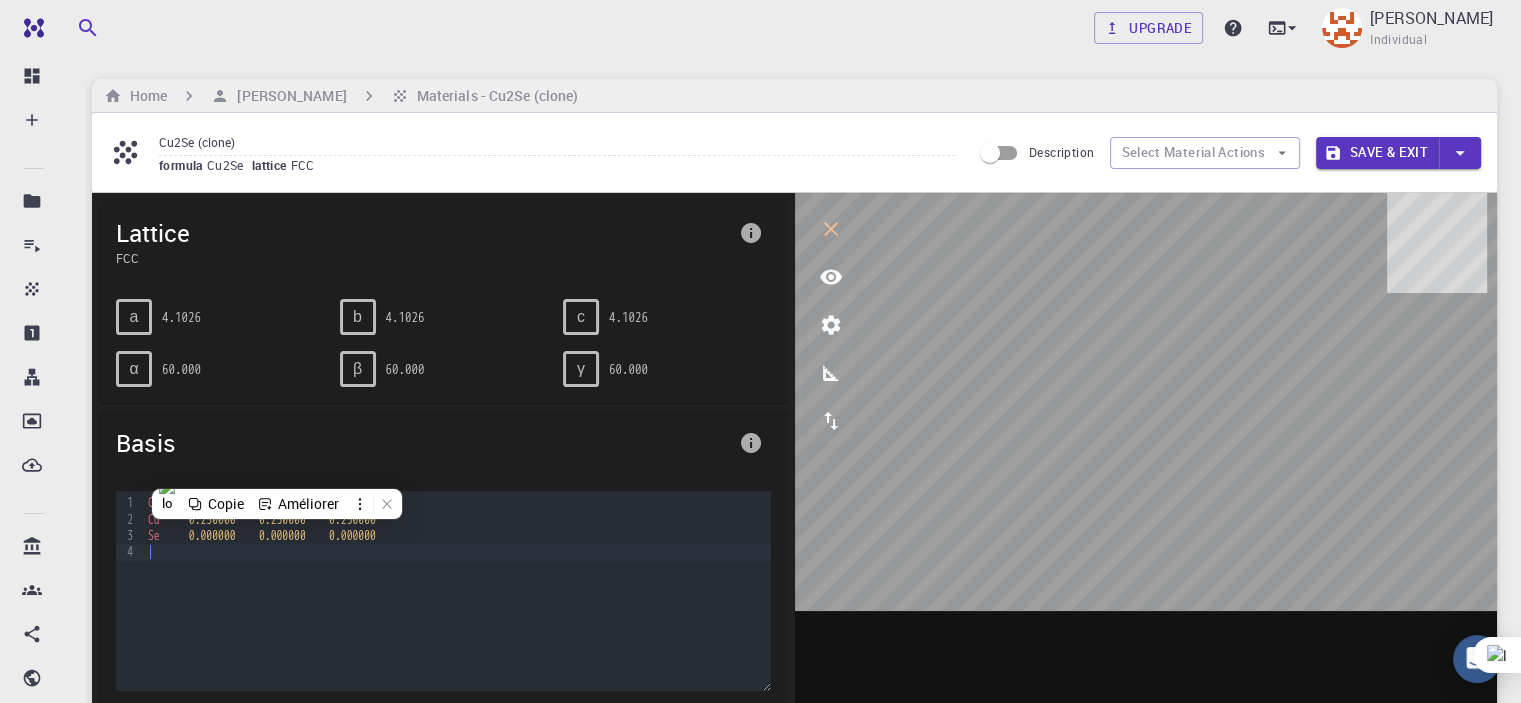 click at bounding box center [456, 552] 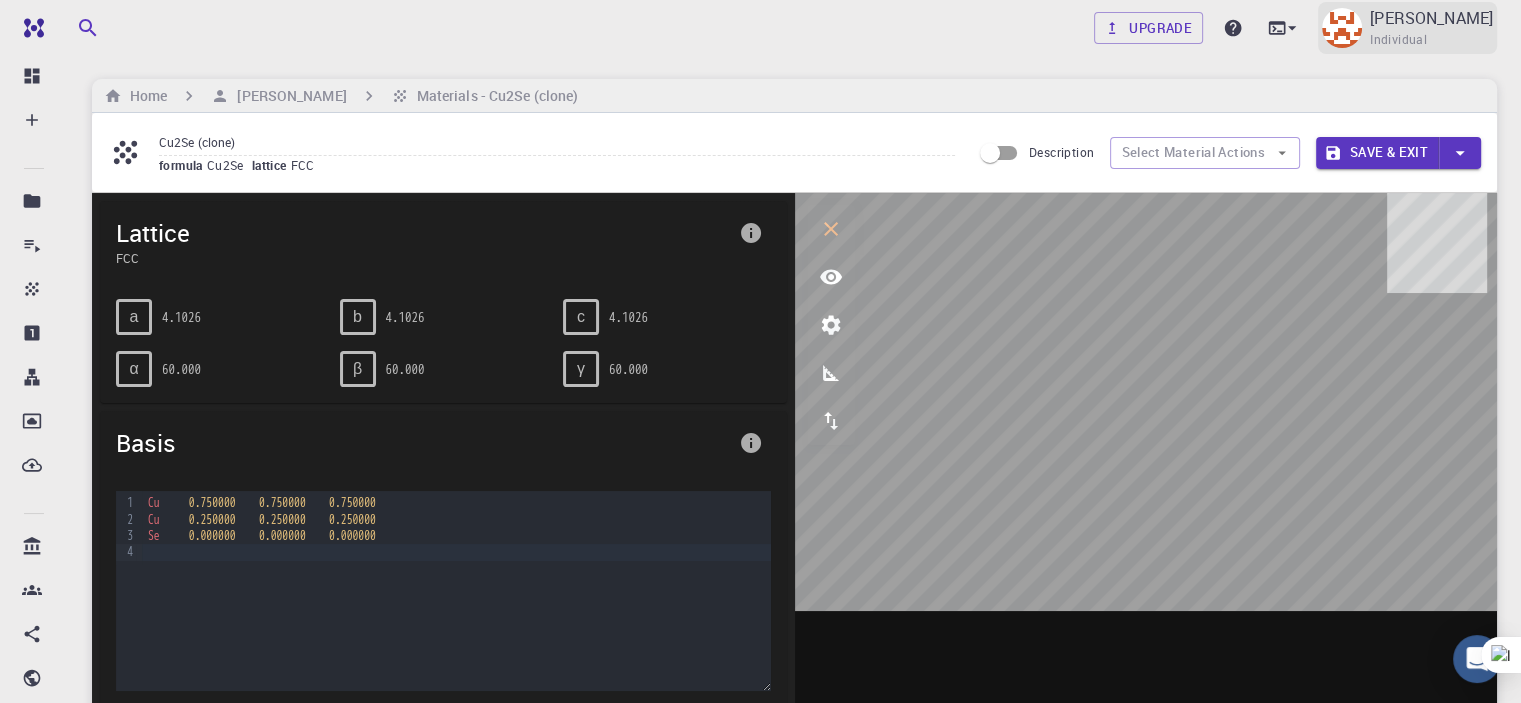 click on "YOUSSEF SOURASSI" at bounding box center [1431, 18] 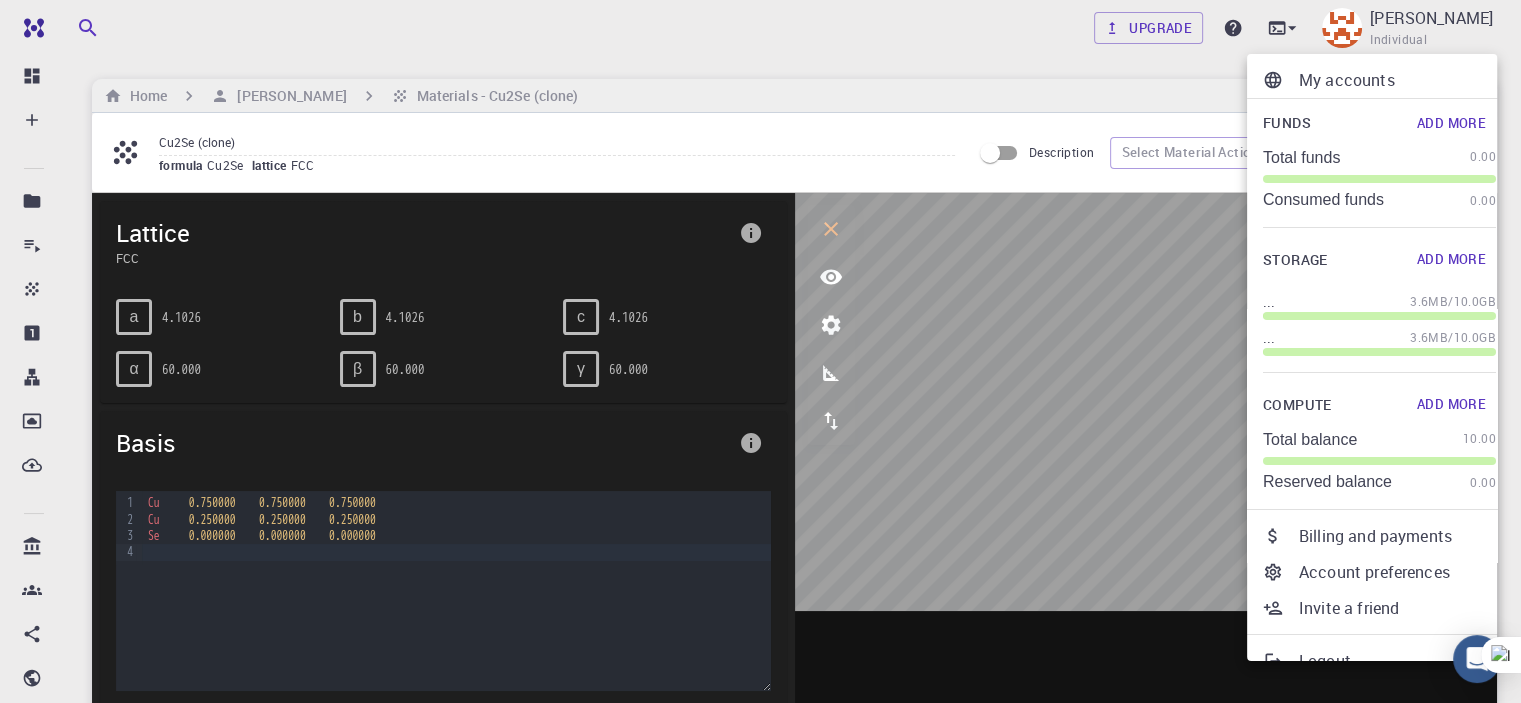 scroll, scrollTop: 24, scrollLeft: 0, axis: vertical 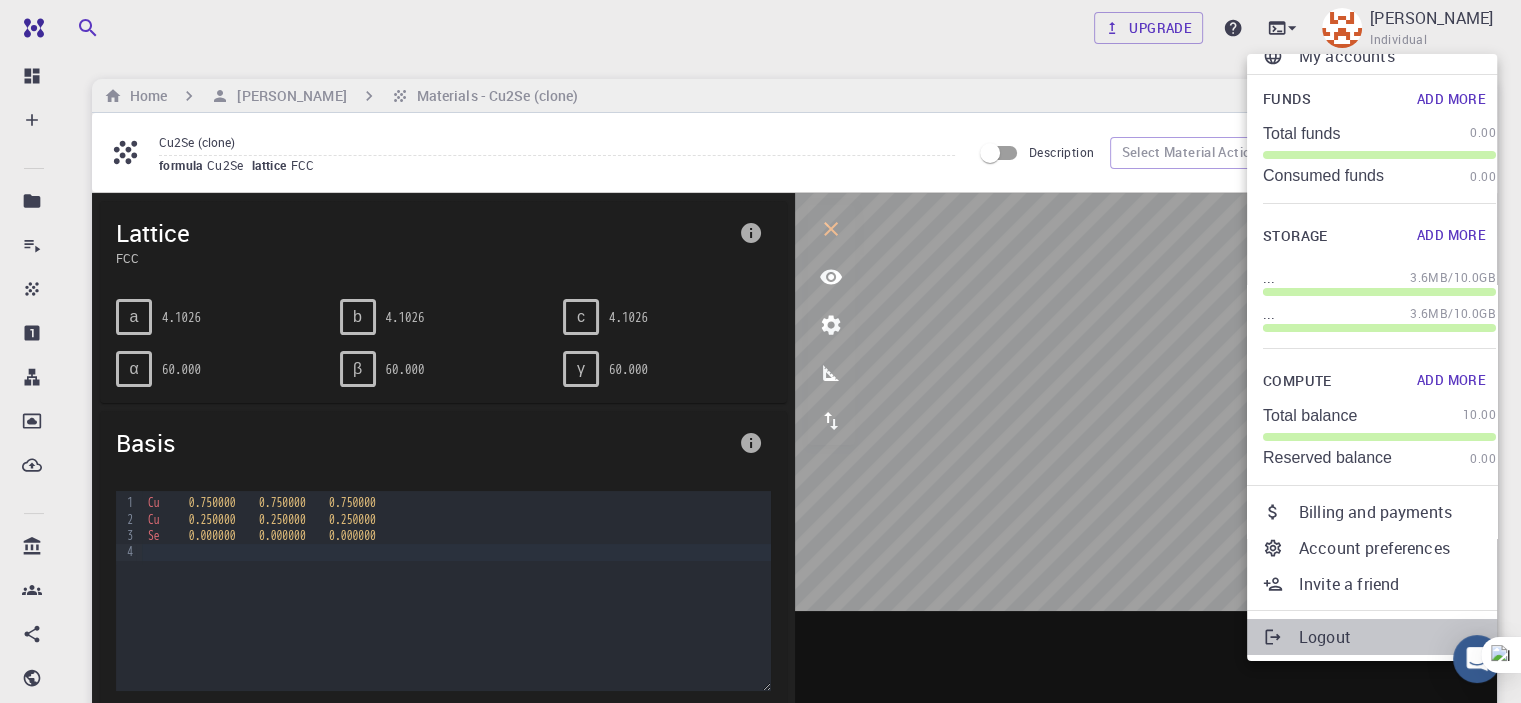 click on "Logout" at bounding box center [1397, 637] 